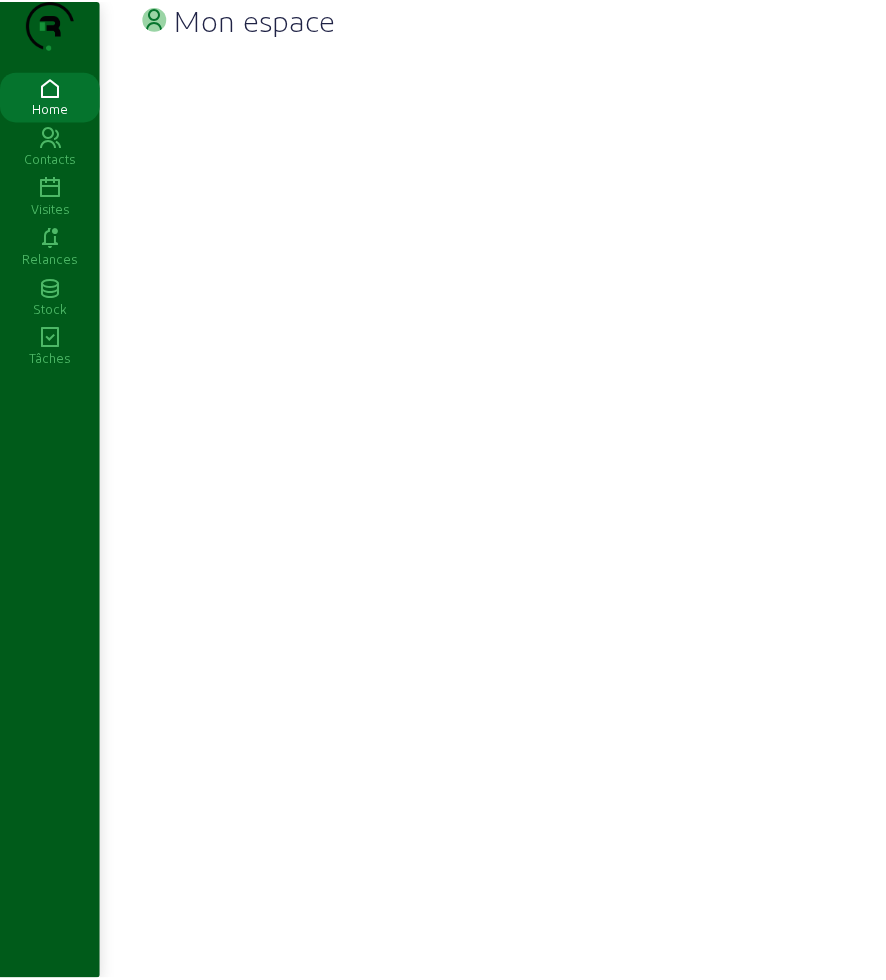 scroll, scrollTop: 0, scrollLeft: 0, axis: both 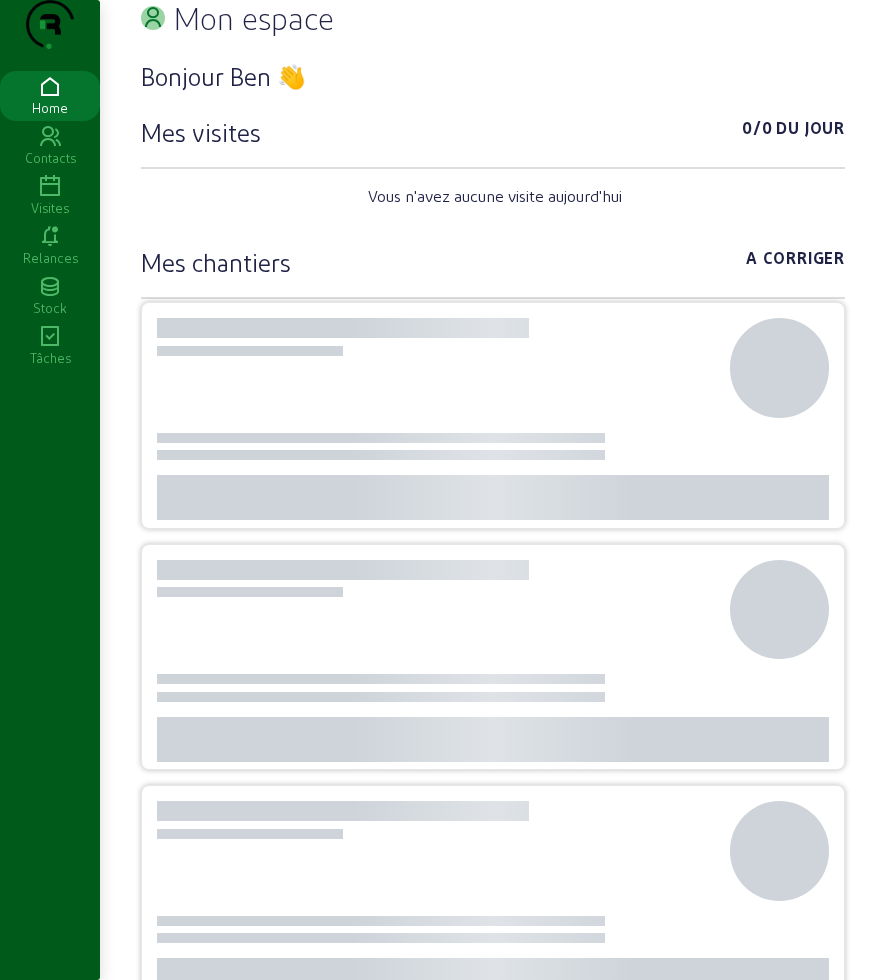 click 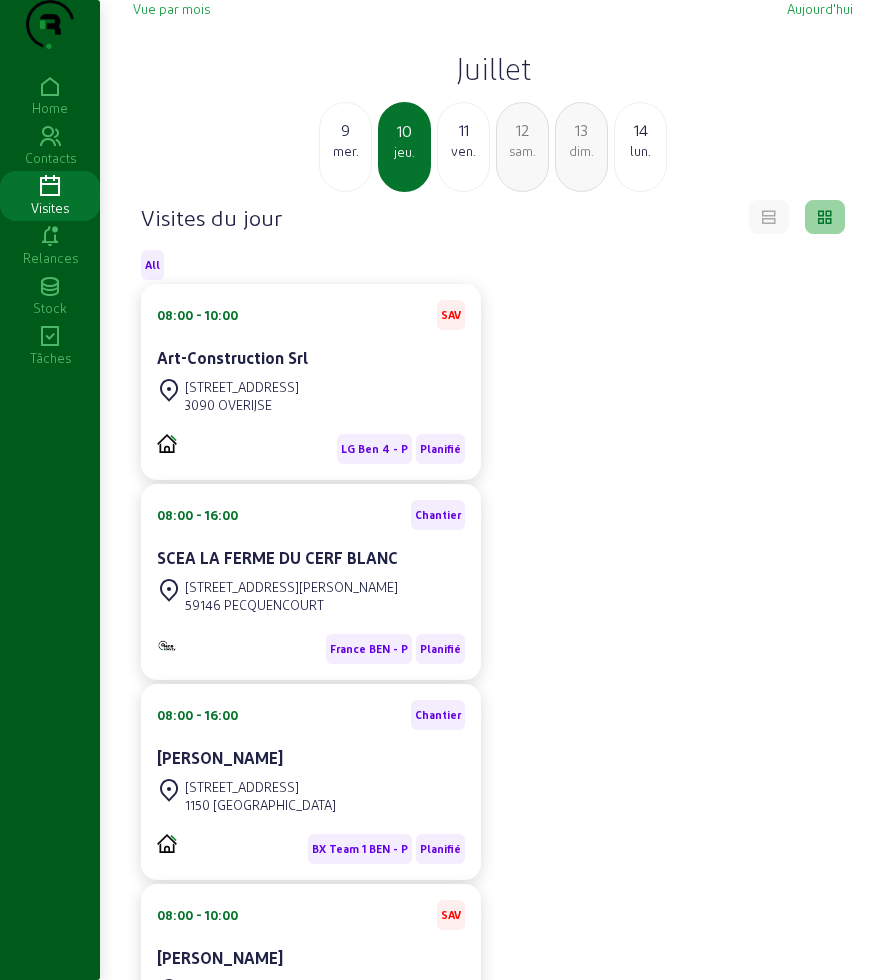 click on "11 ven." 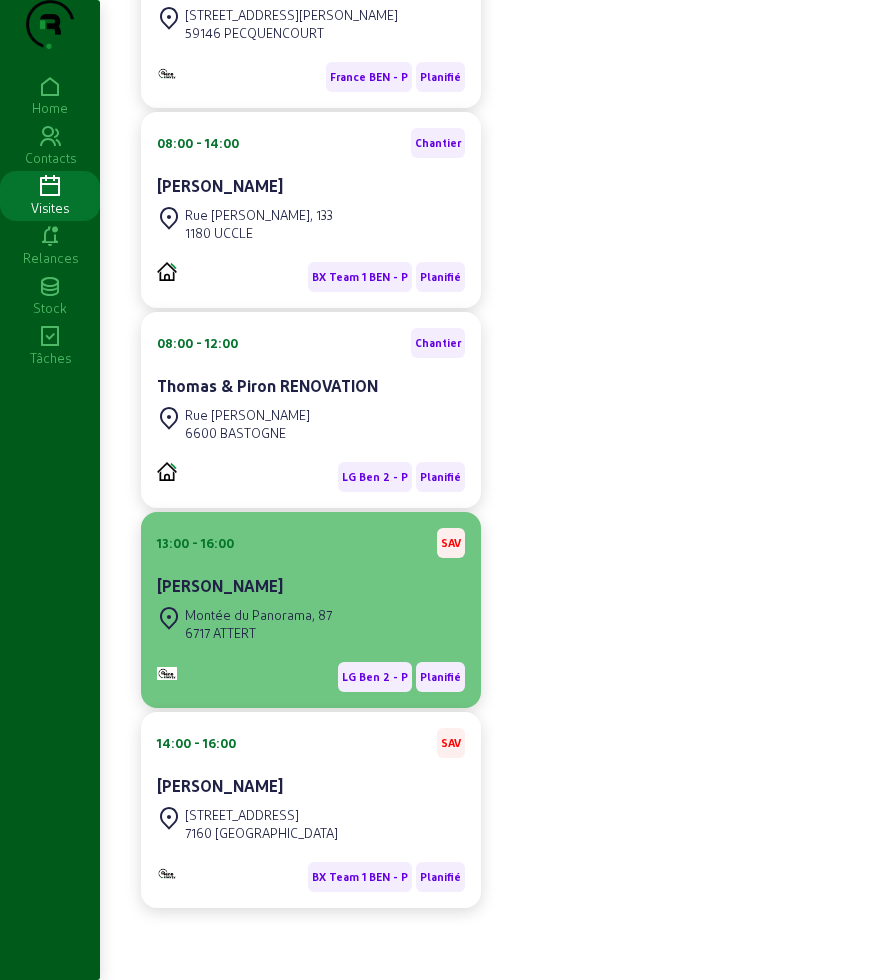 scroll, scrollTop: 375, scrollLeft: 0, axis: vertical 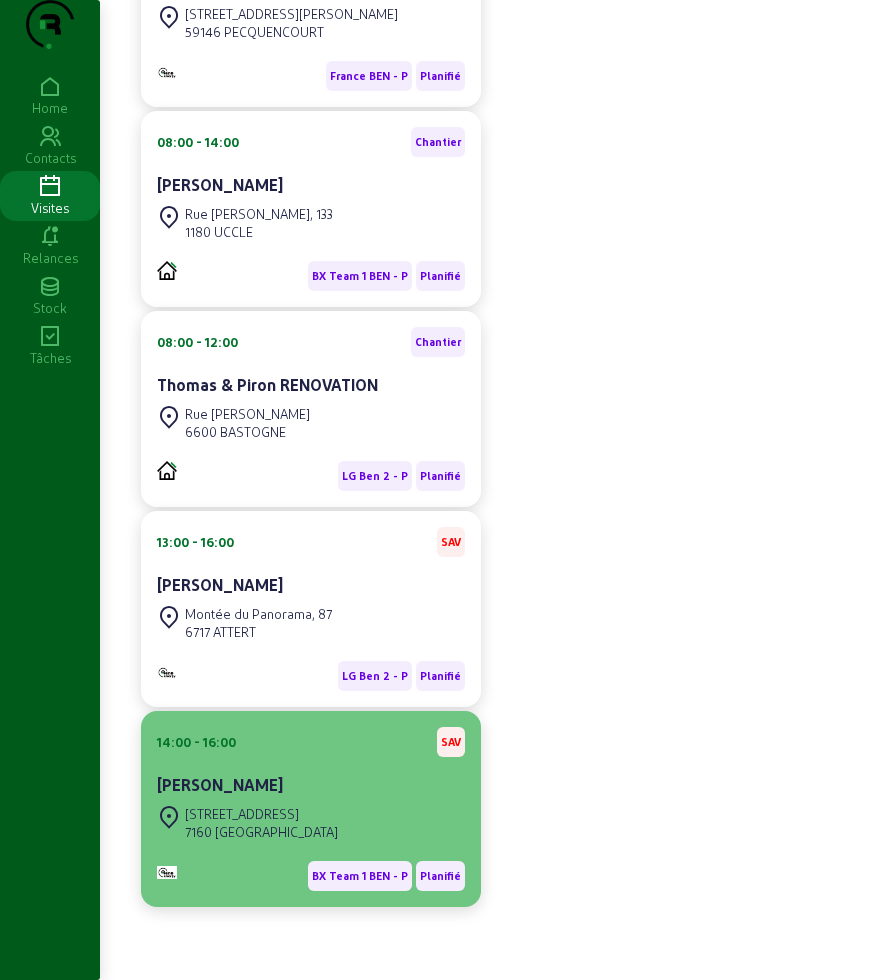 click on "[PERSON_NAME]" 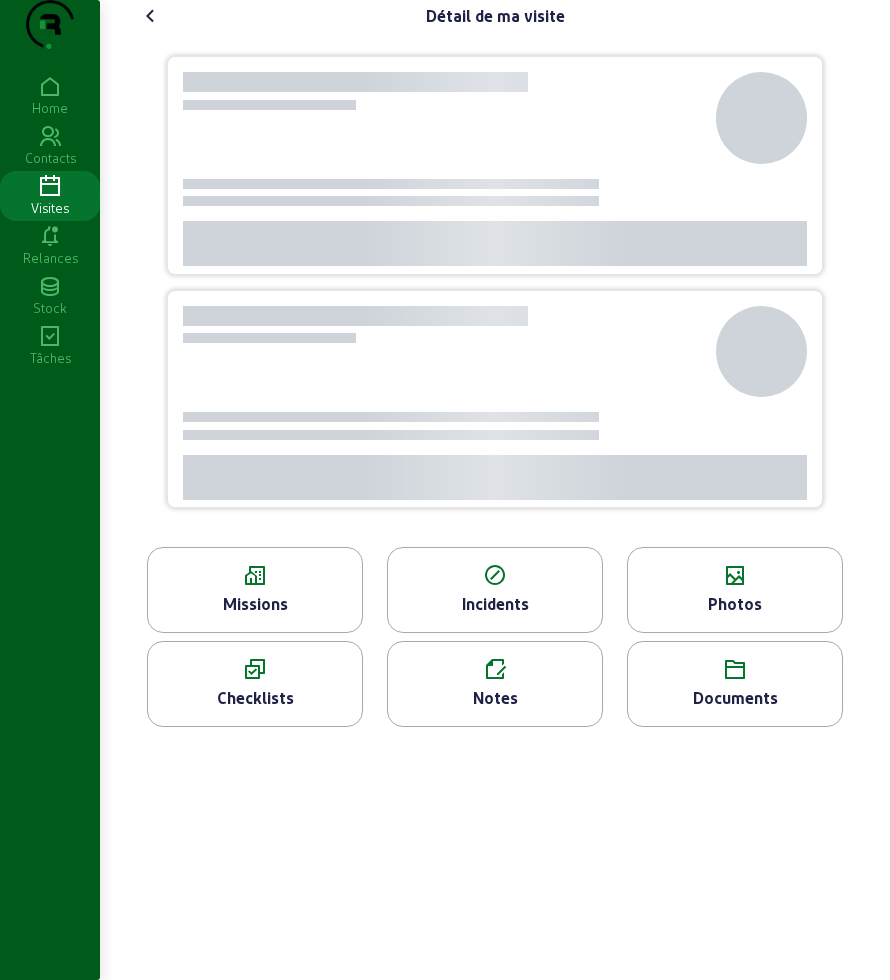 click on "Missions" 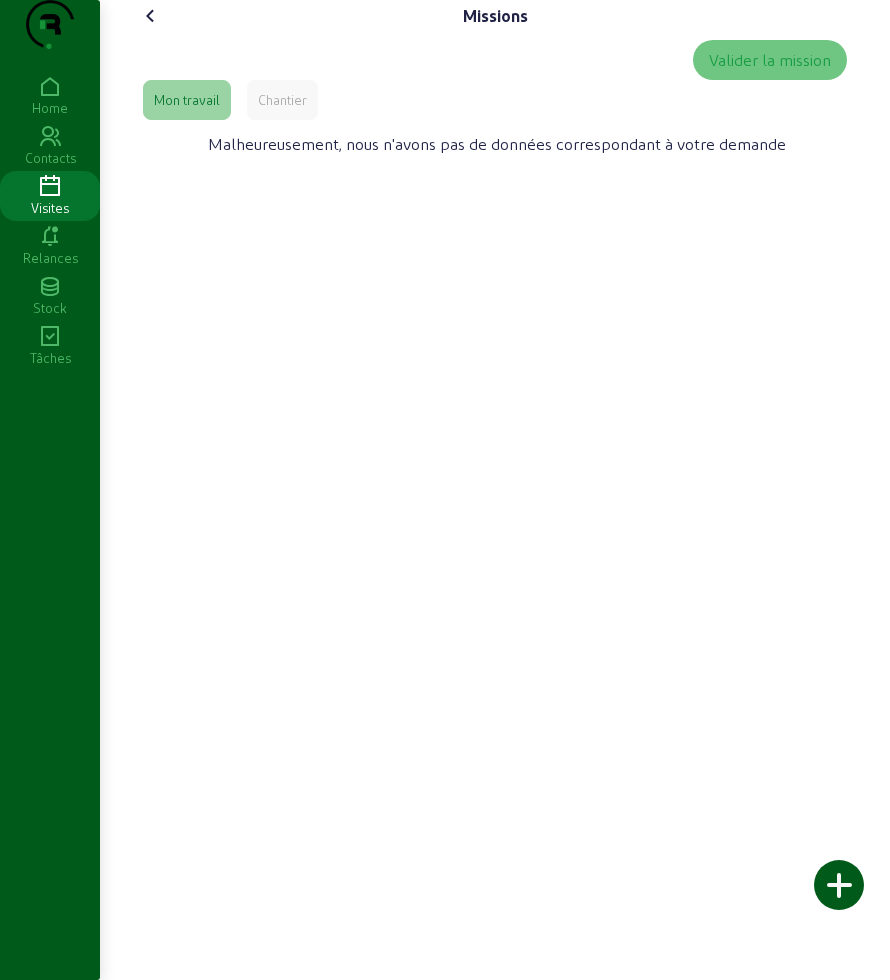click on "Chantier" 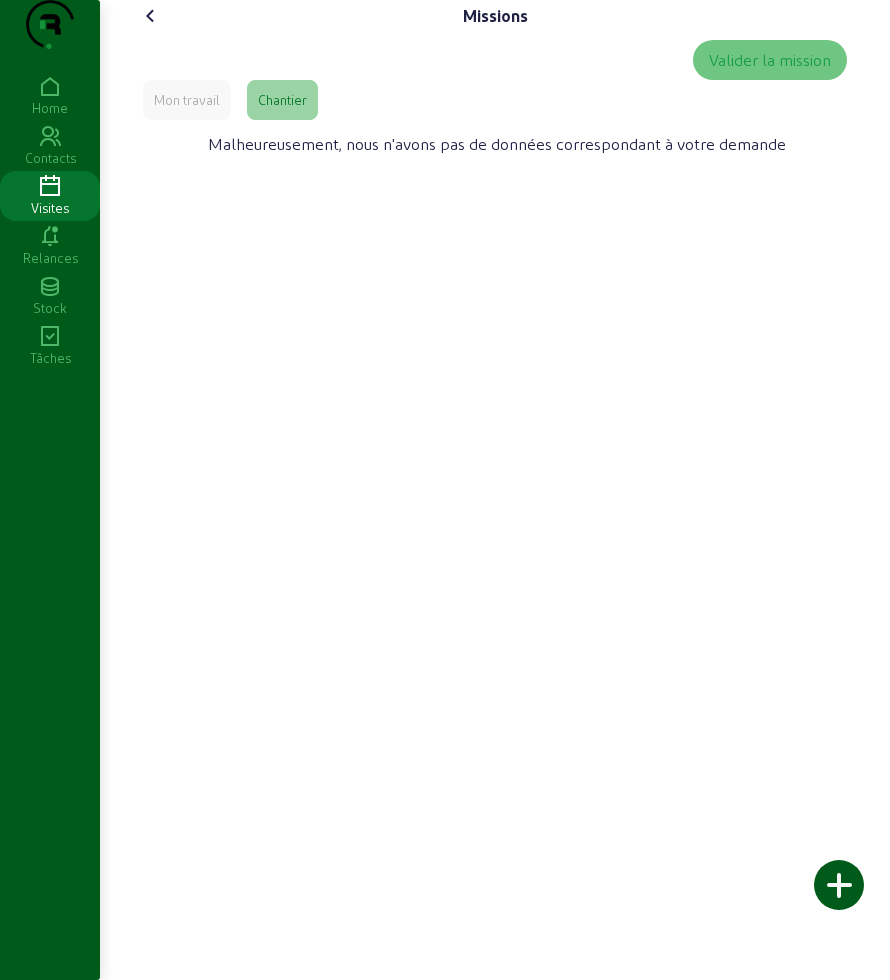 click on "Mon travail" 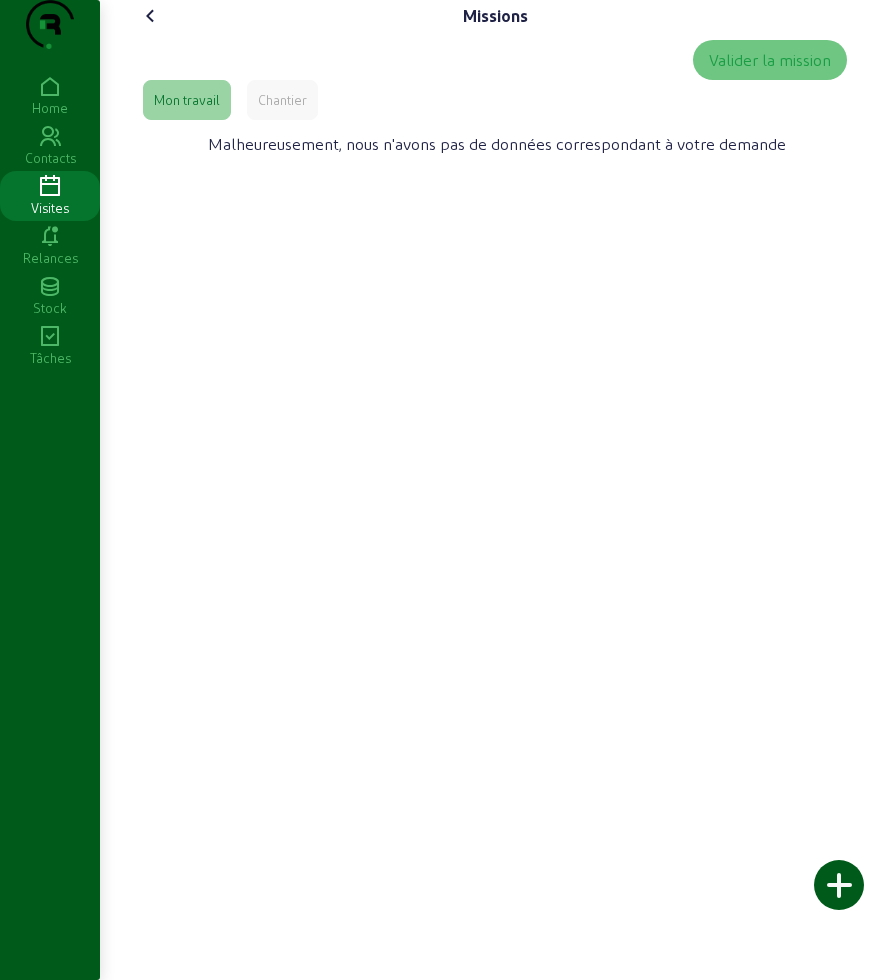 click 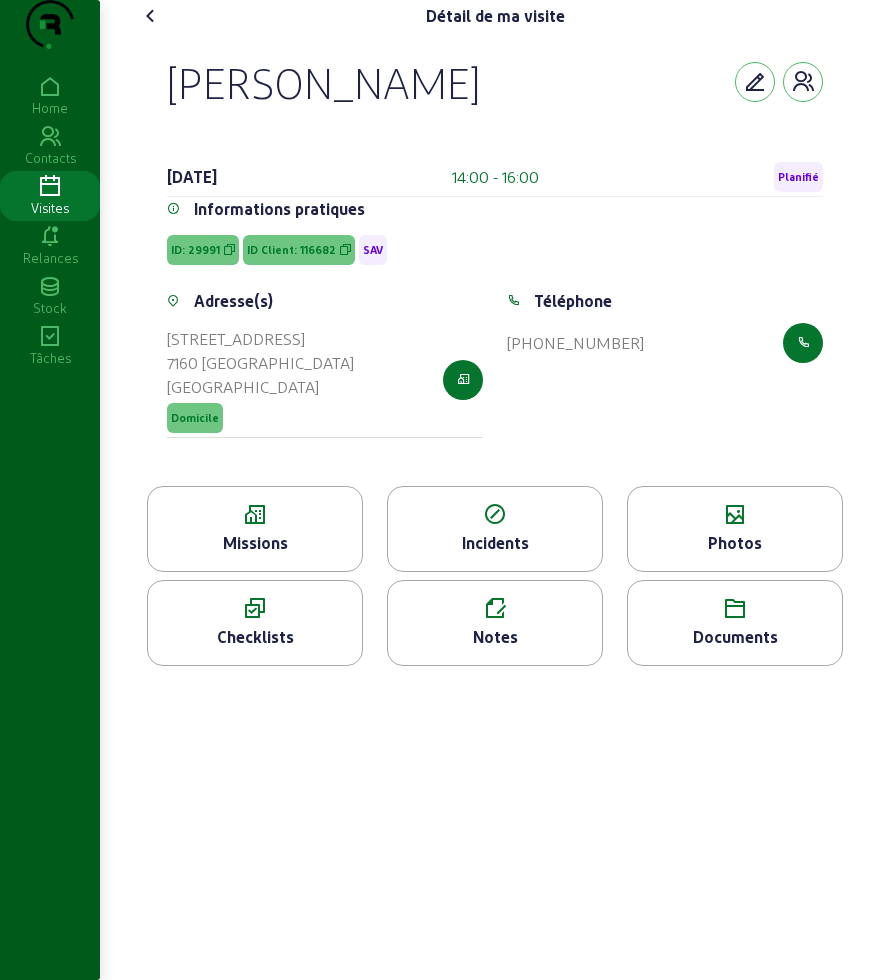 click 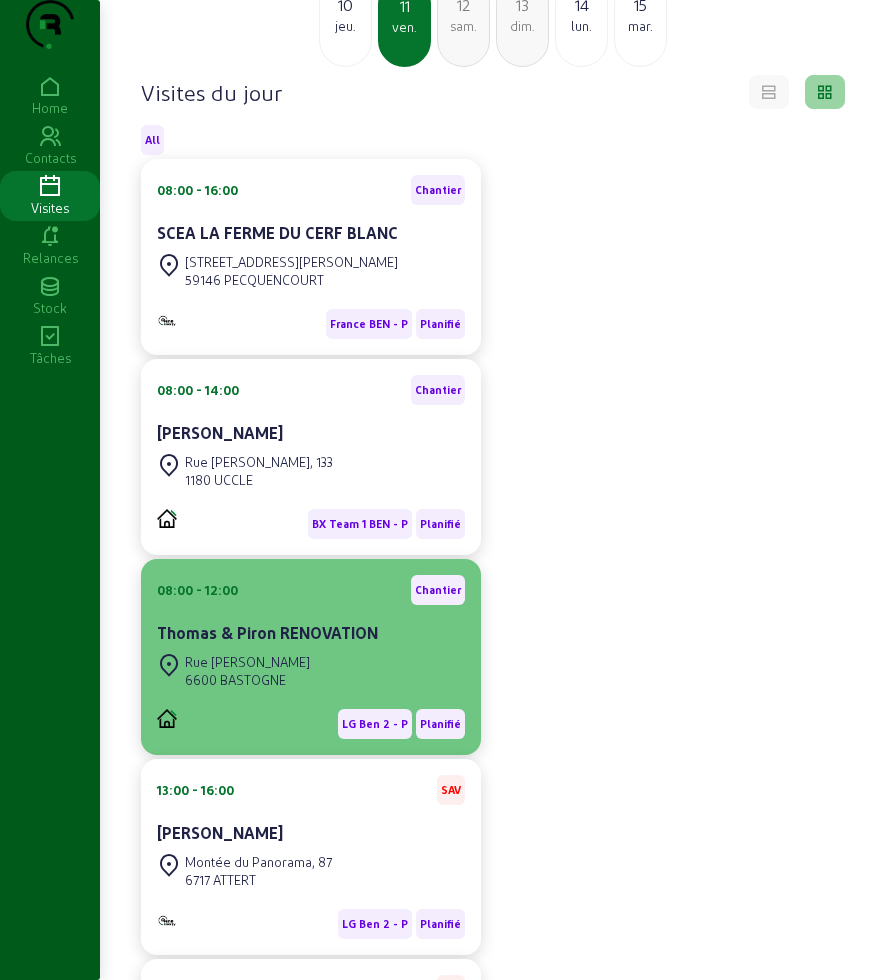 scroll, scrollTop: 250, scrollLeft: 0, axis: vertical 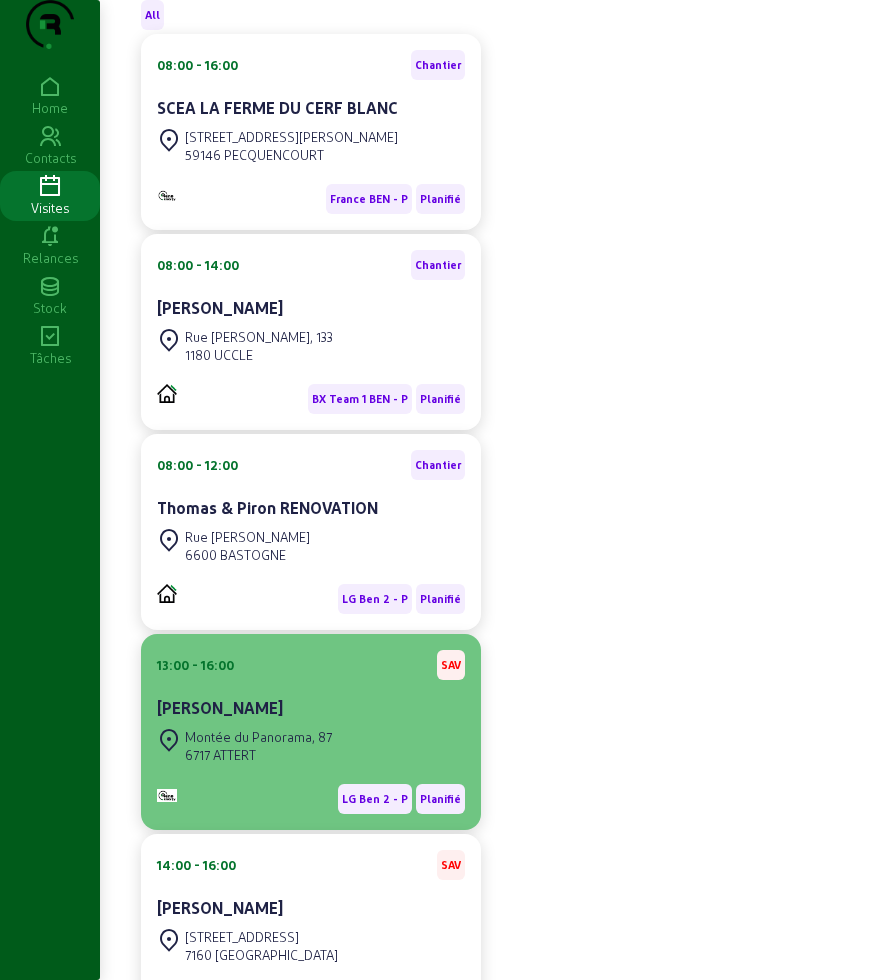 click on "[PERSON_NAME]" 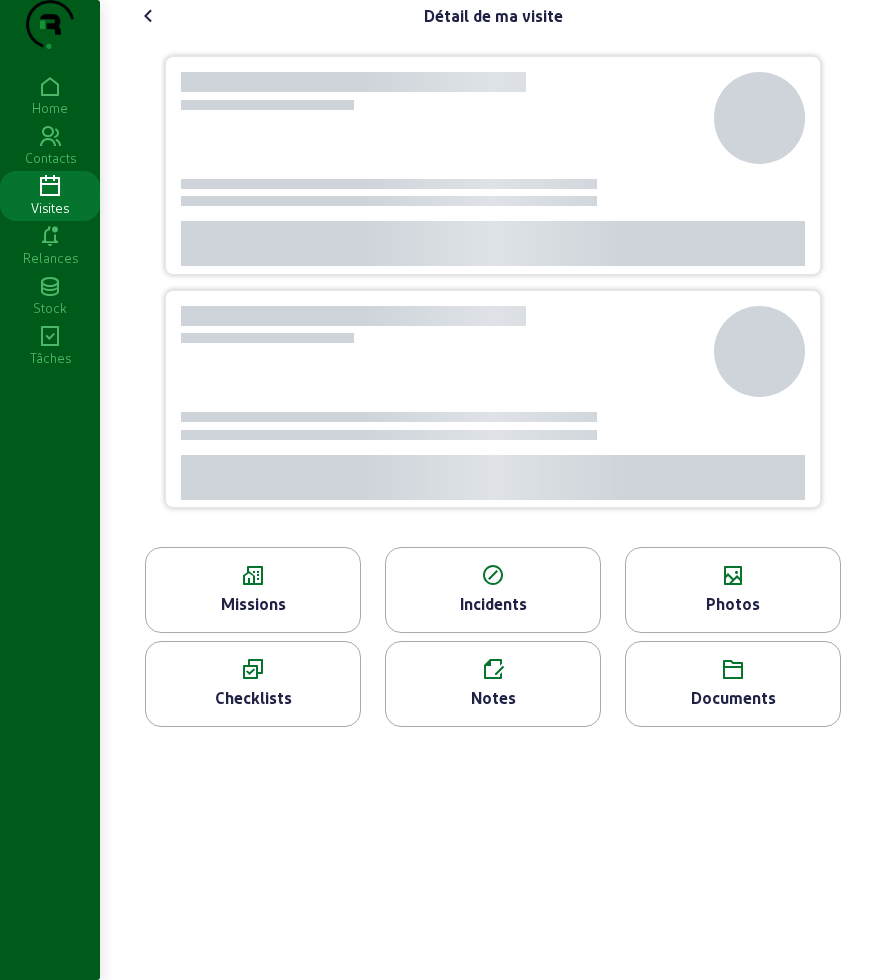 scroll, scrollTop: 0, scrollLeft: 0, axis: both 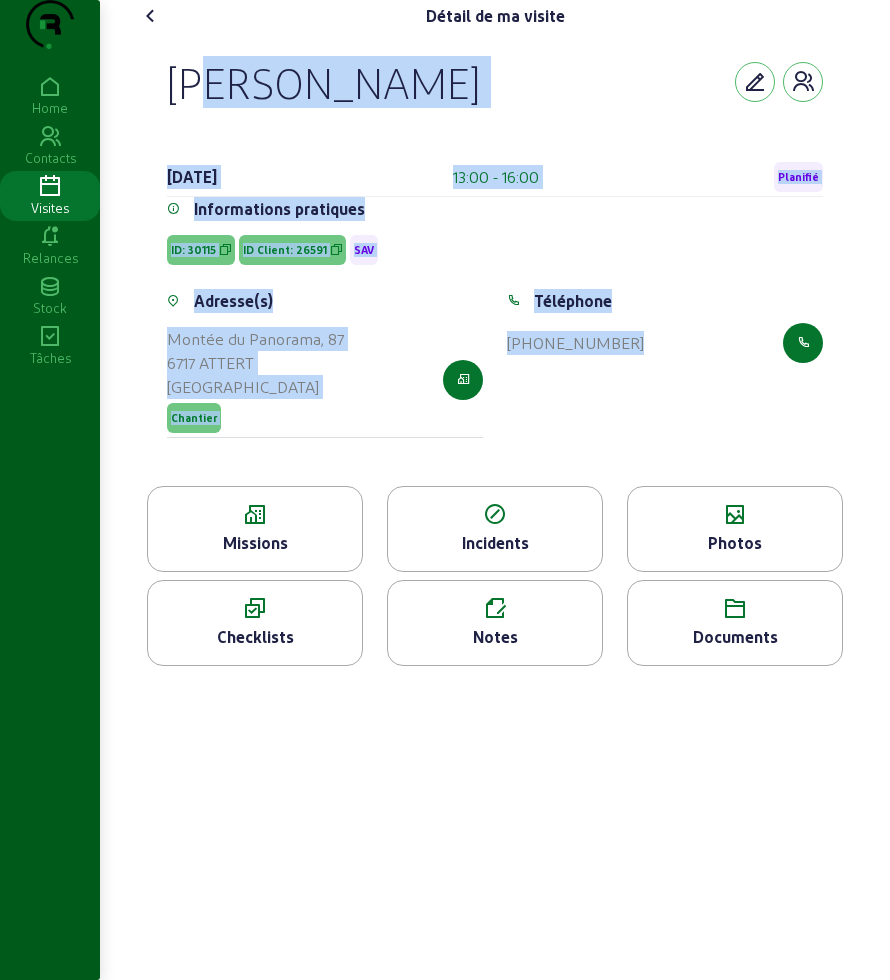 drag, startPoint x: 177, startPoint y: 108, endPoint x: 709, endPoint y: 395, distance: 604.4775 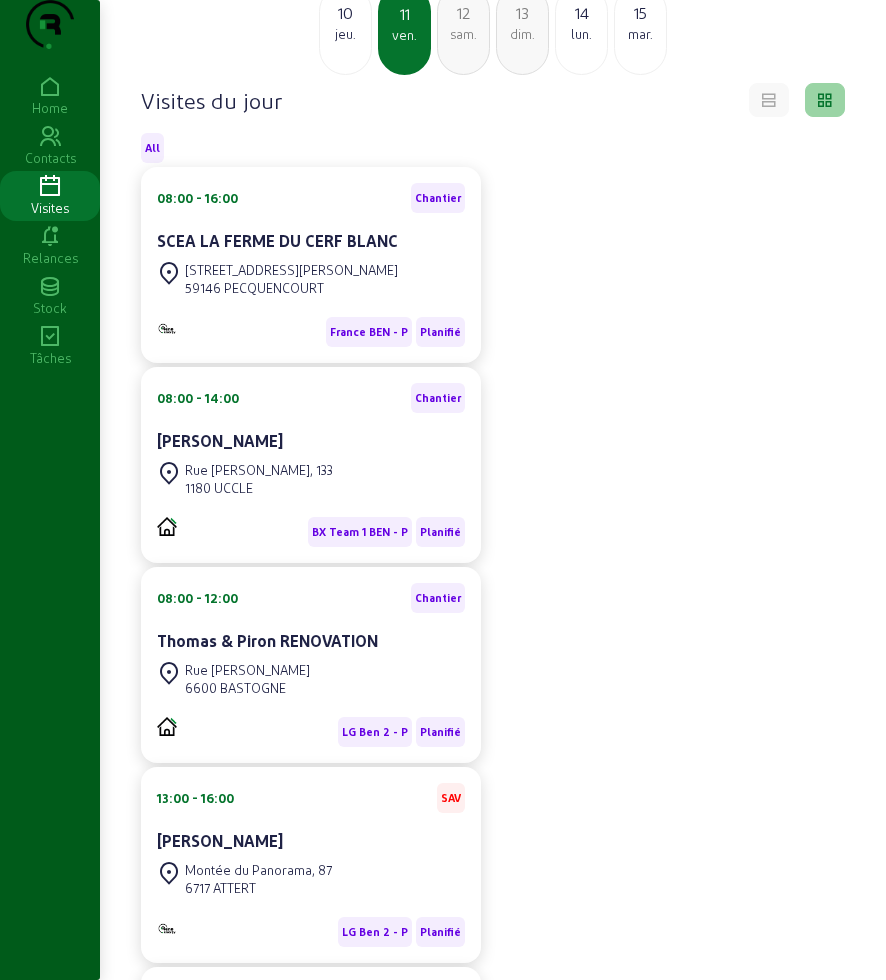 scroll, scrollTop: 375, scrollLeft: 0, axis: vertical 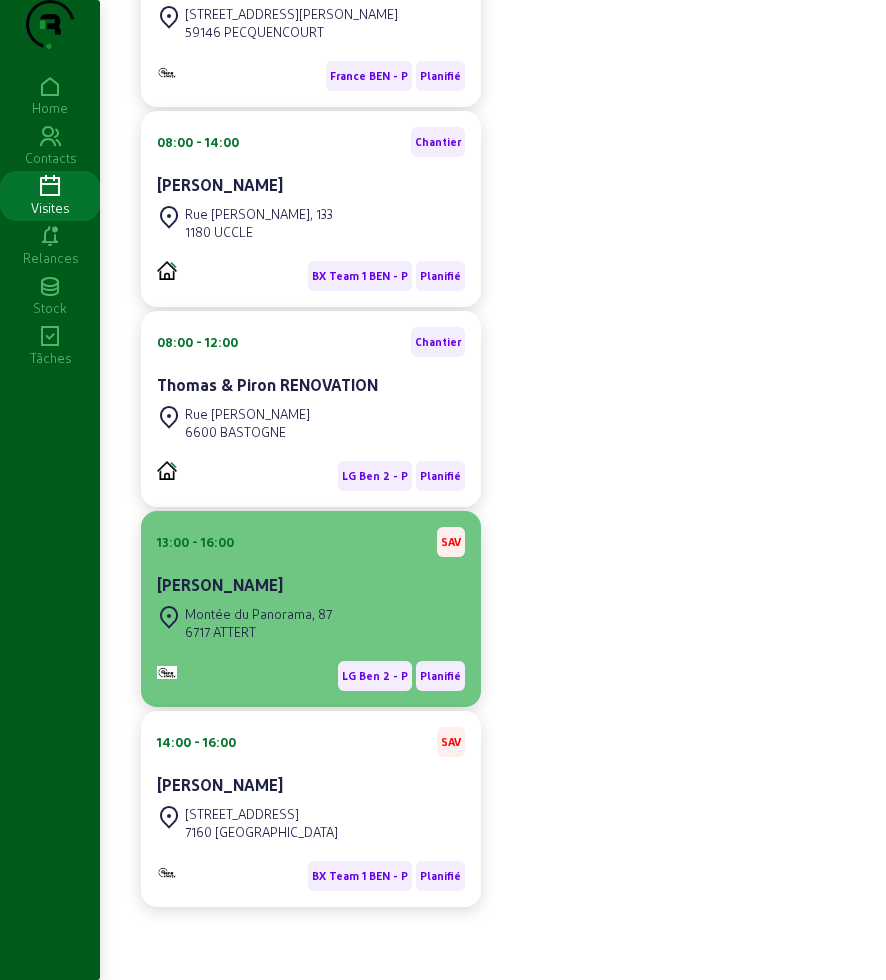 click on "6717 ATTERT" 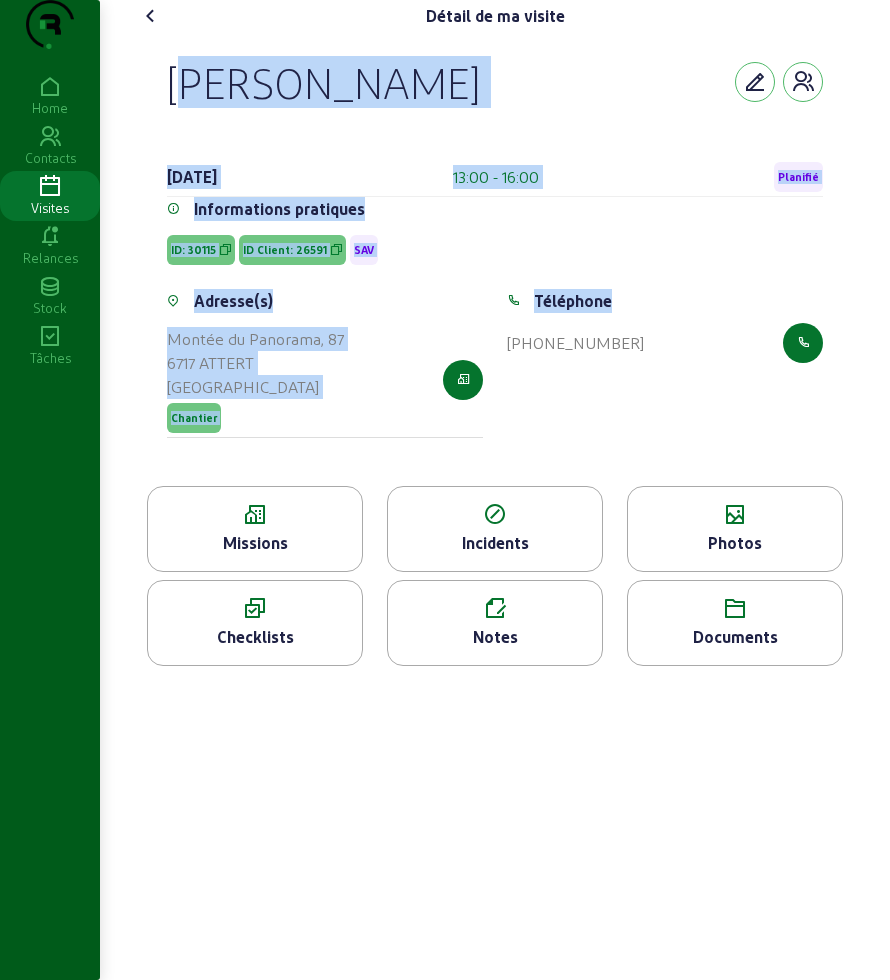 drag, startPoint x: 162, startPoint y: 115, endPoint x: 504, endPoint y: 466, distance: 490.0663 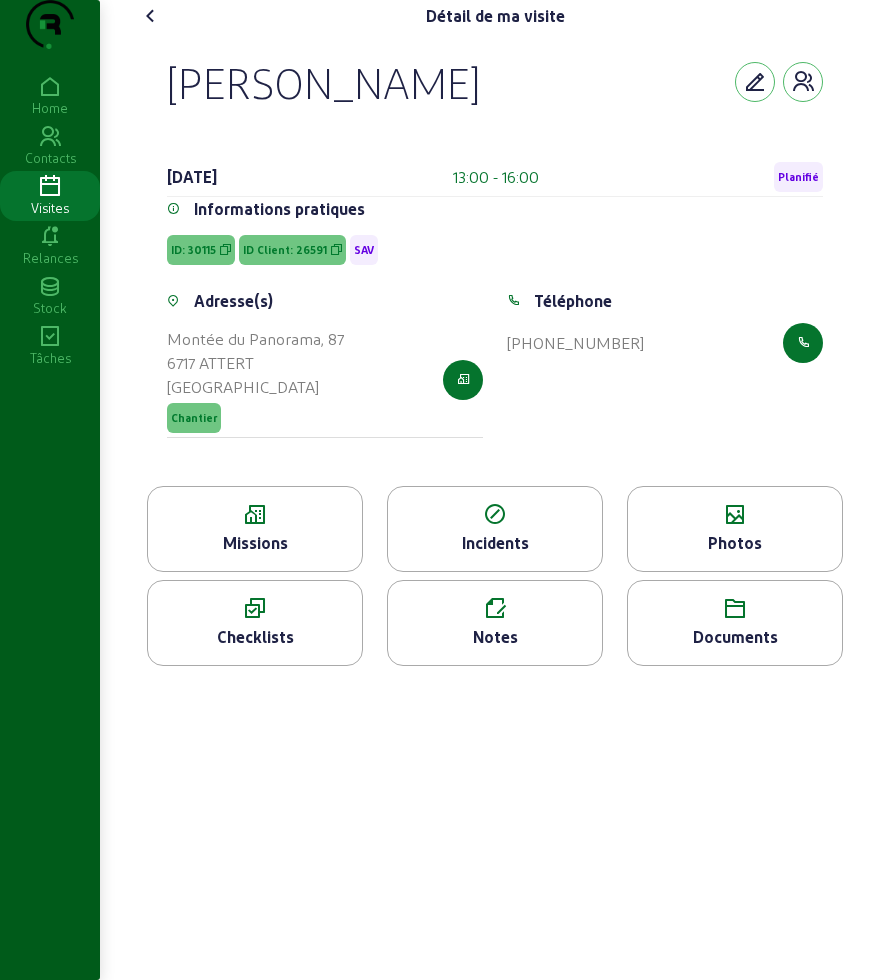 click 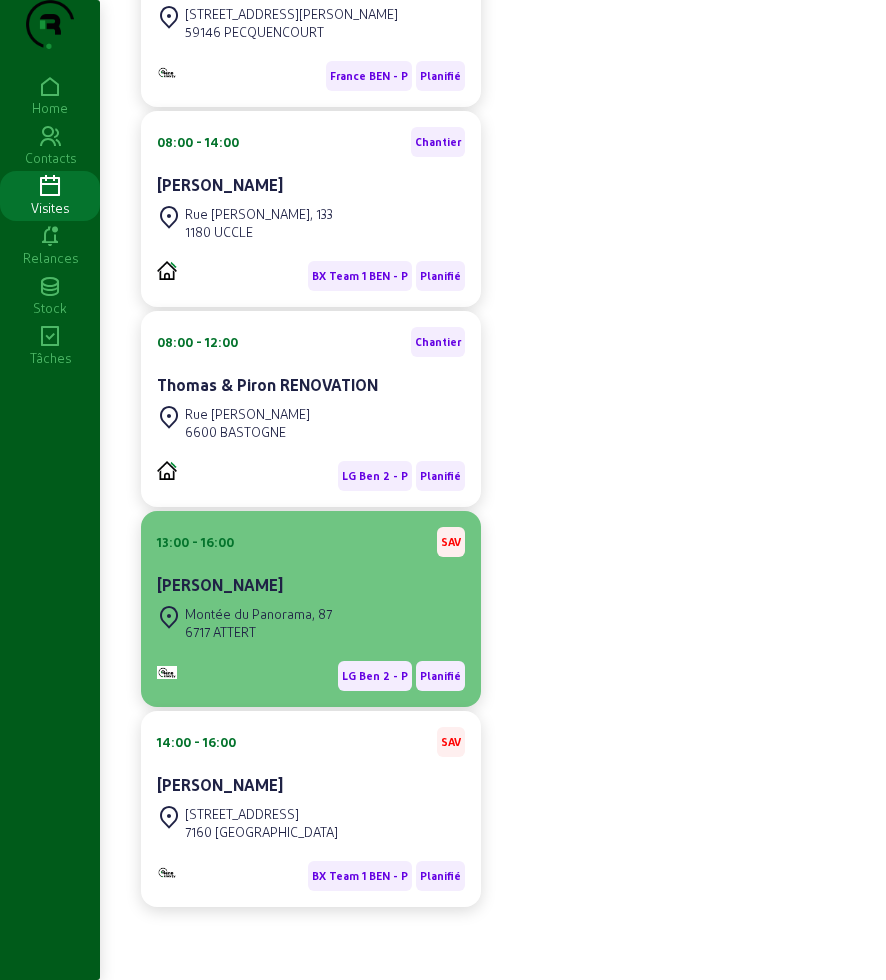 scroll, scrollTop: 0, scrollLeft: 0, axis: both 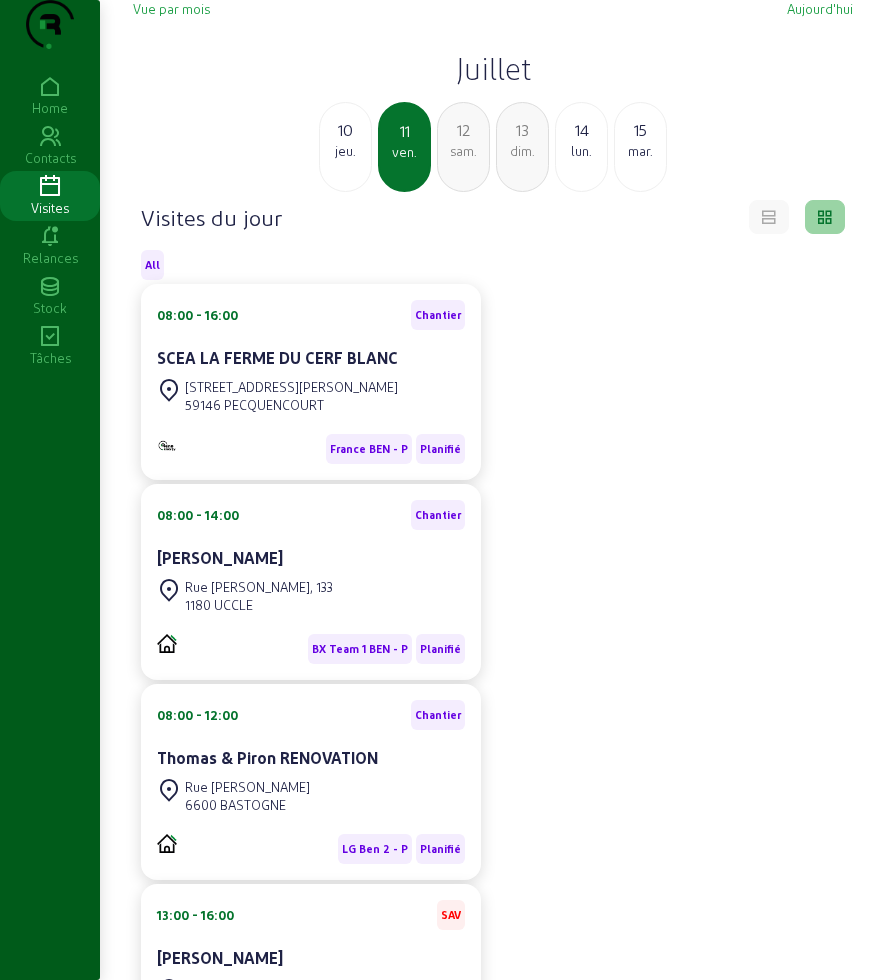 click on "[PERSON_NAME]" 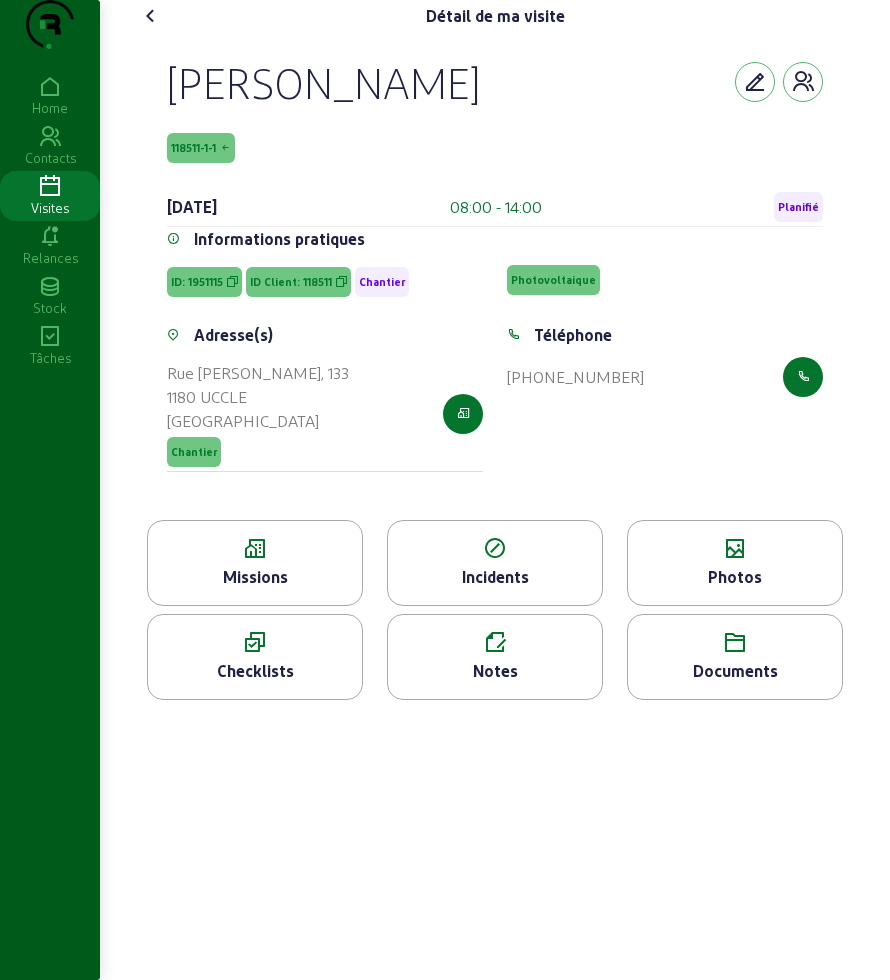 click 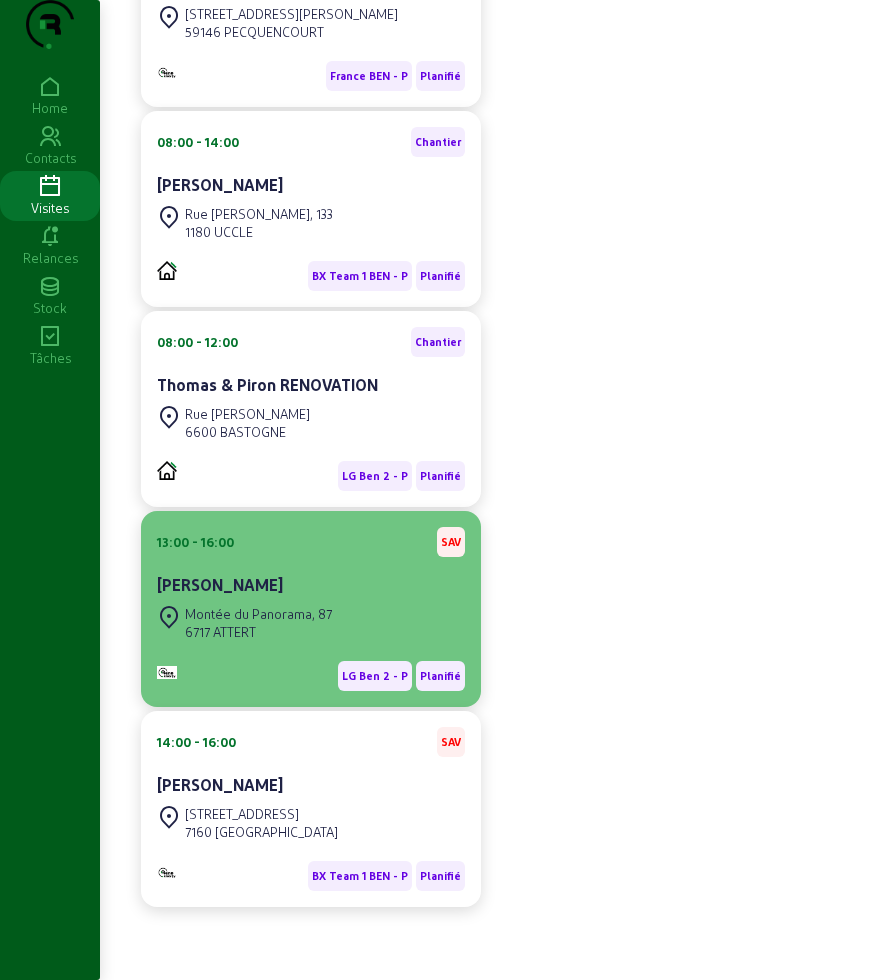 scroll, scrollTop: 413, scrollLeft: 0, axis: vertical 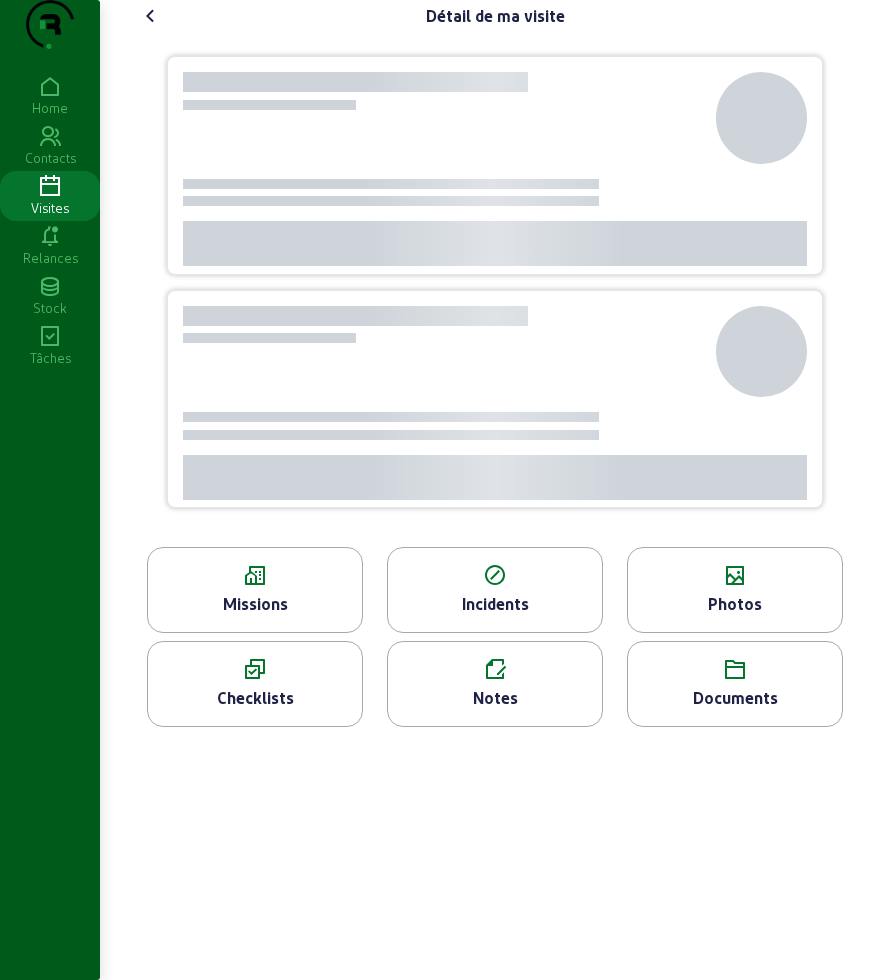 click 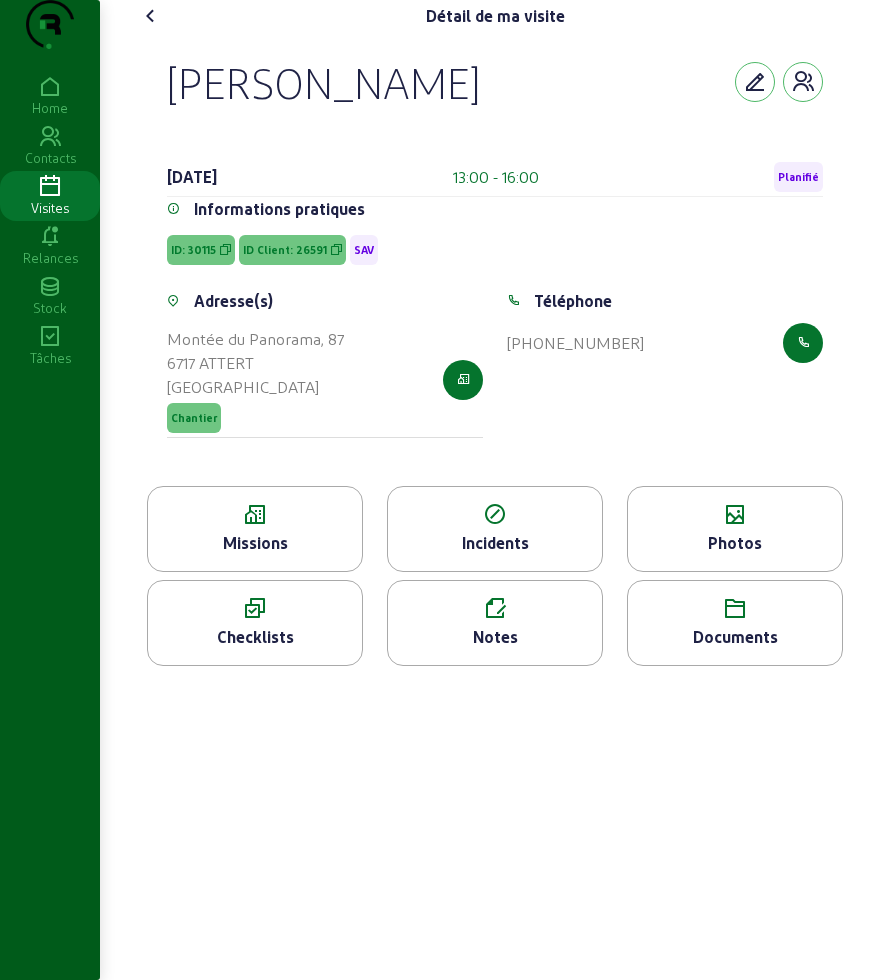 click 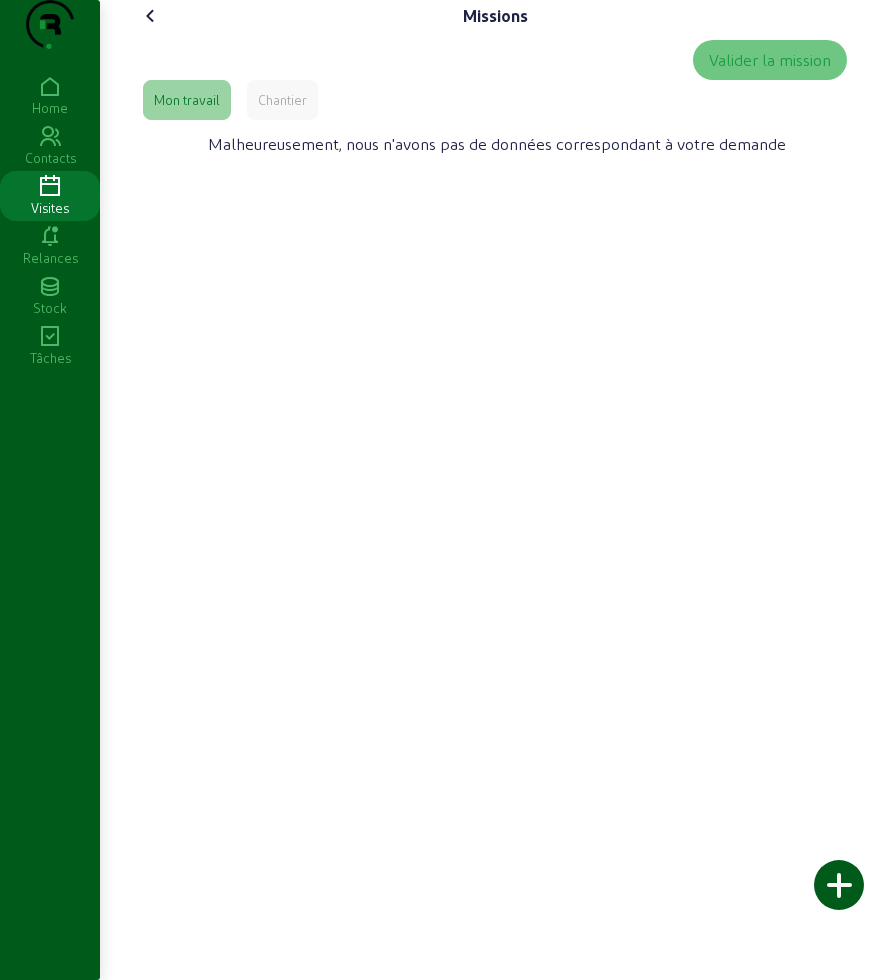 click on "Chantier" 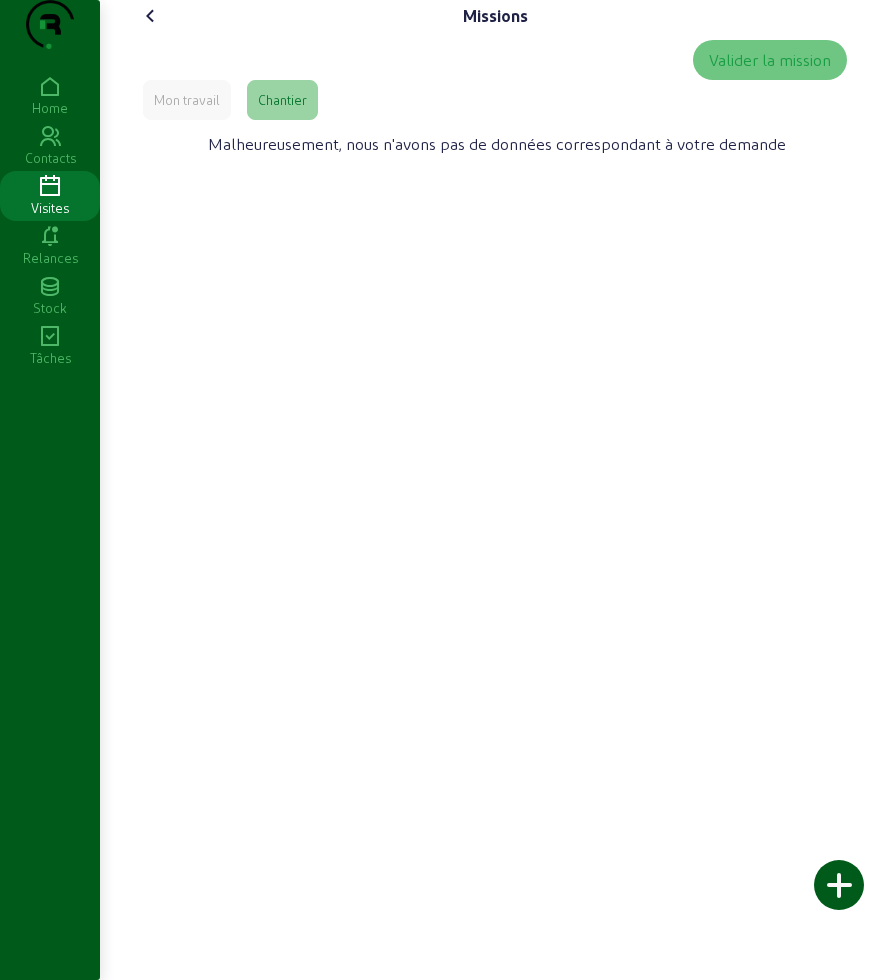 click 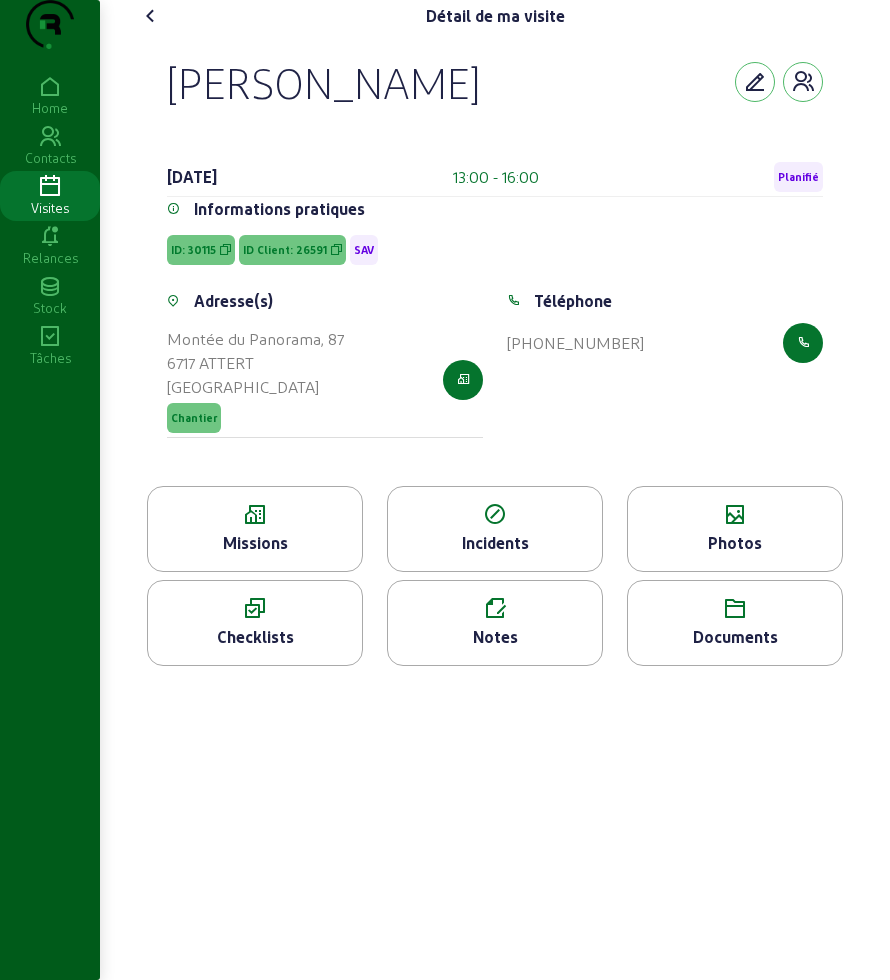 click 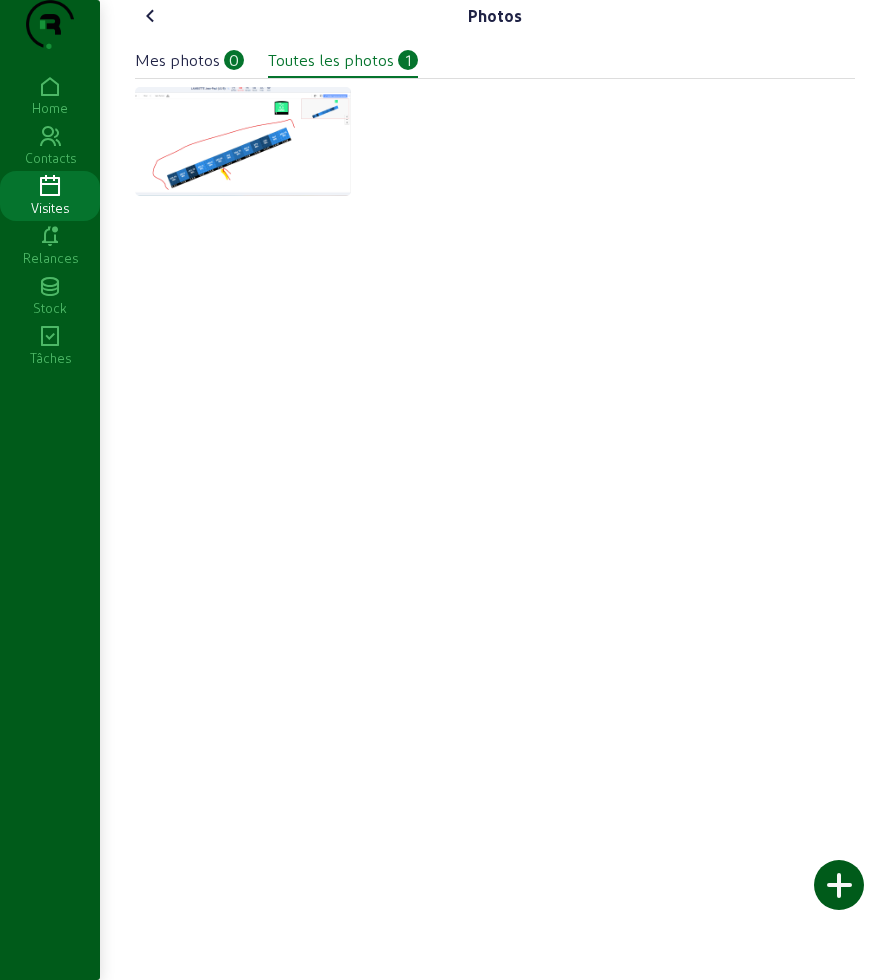 click 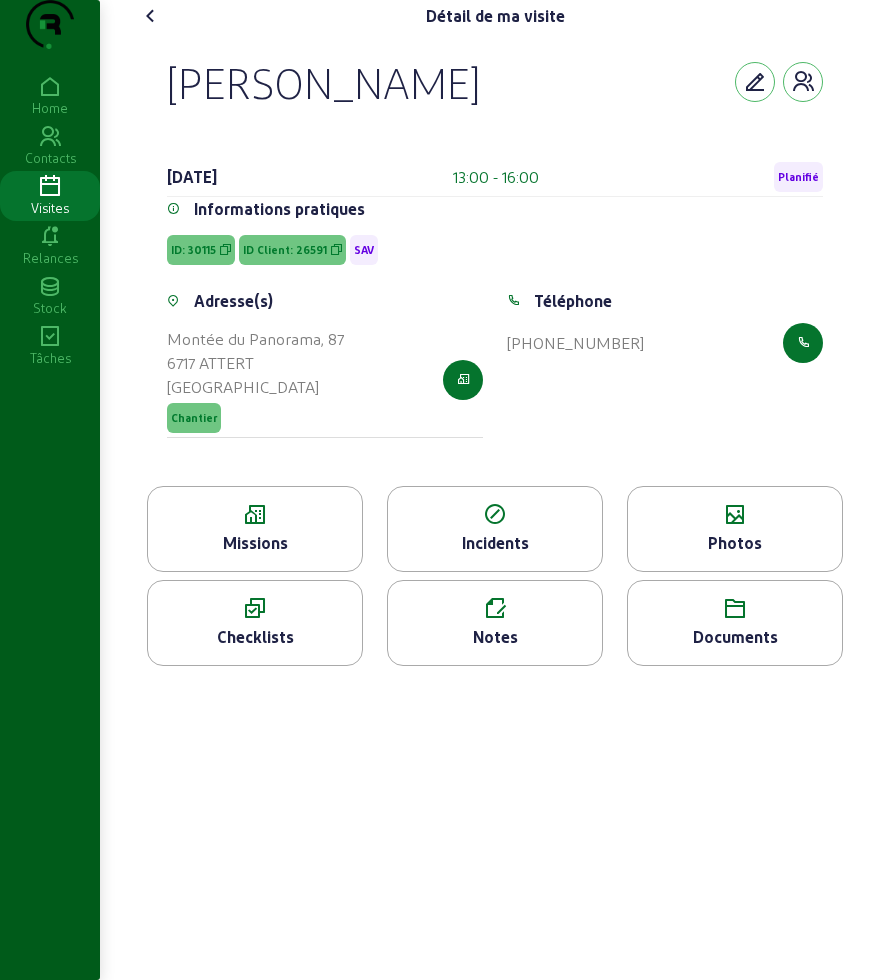 click 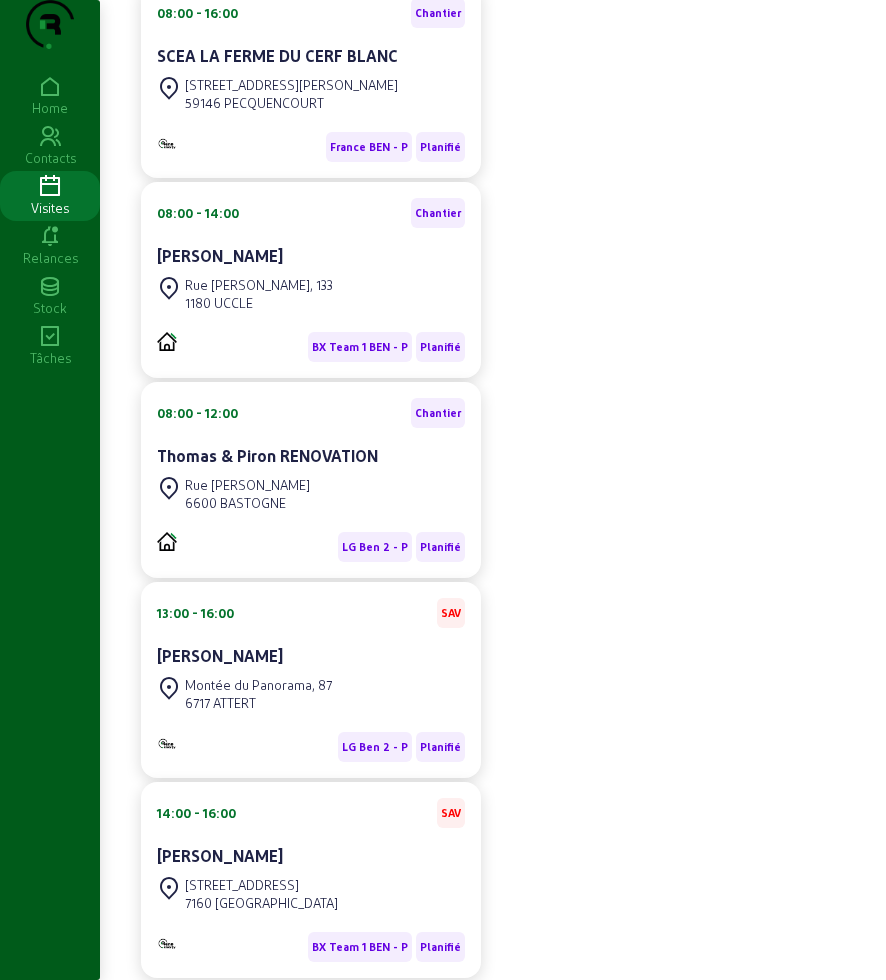 scroll, scrollTop: 0, scrollLeft: 0, axis: both 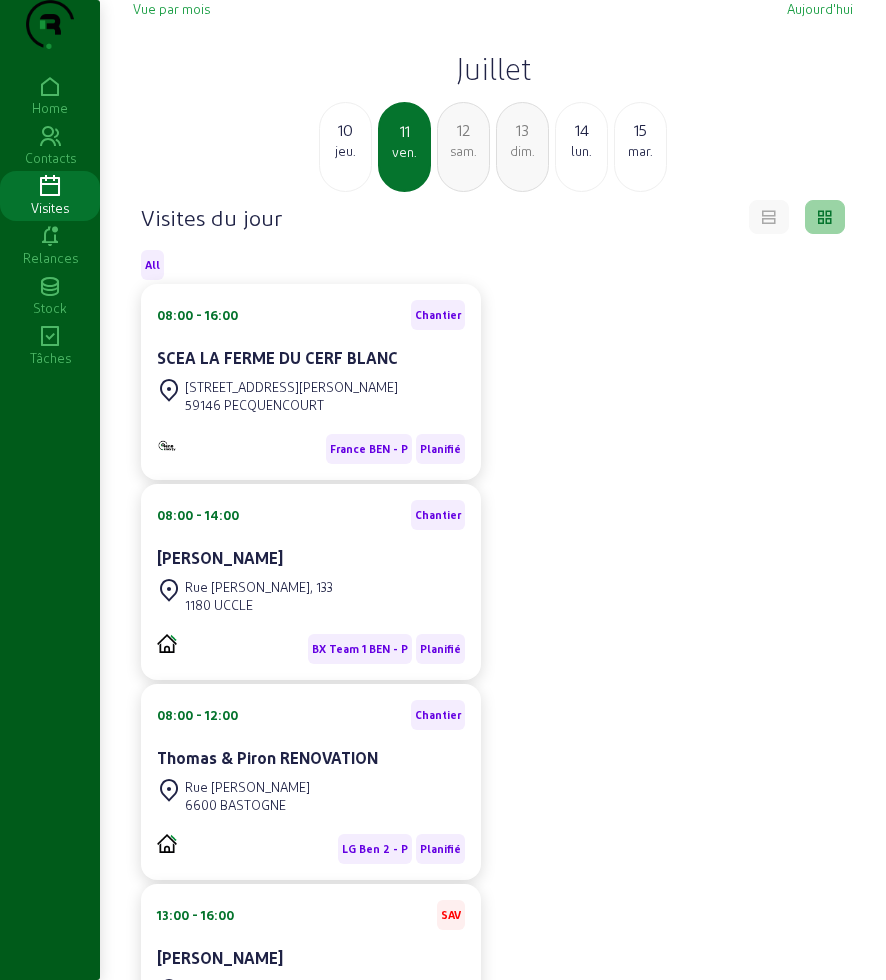 click on "jeu." 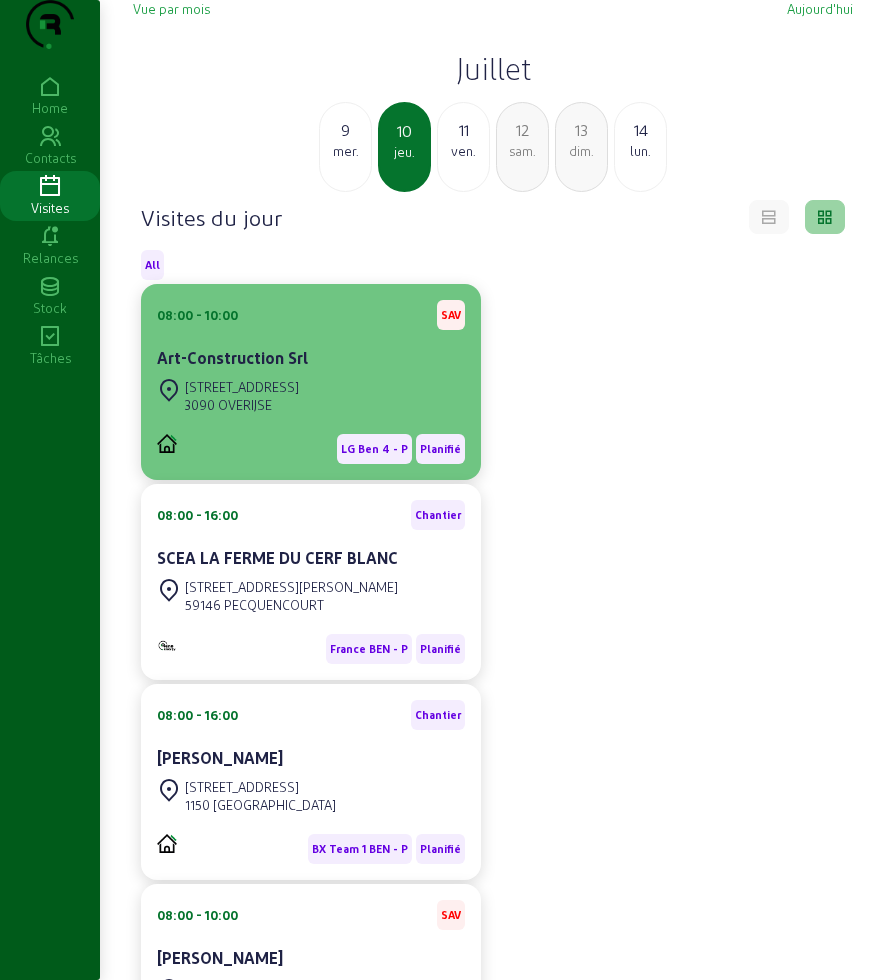 click on "Art-Construction Srl" 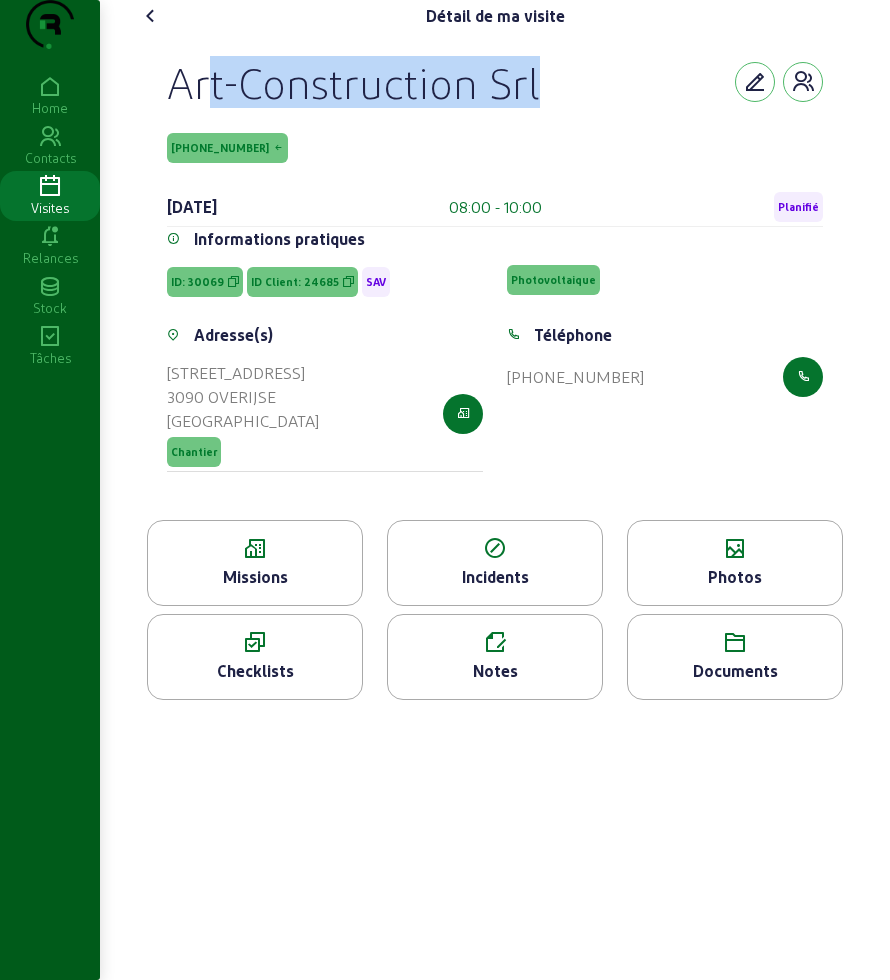 drag, startPoint x: 163, startPoint y: 93, endPoint x: 638, endPoint y: 147, distance: 478.05963 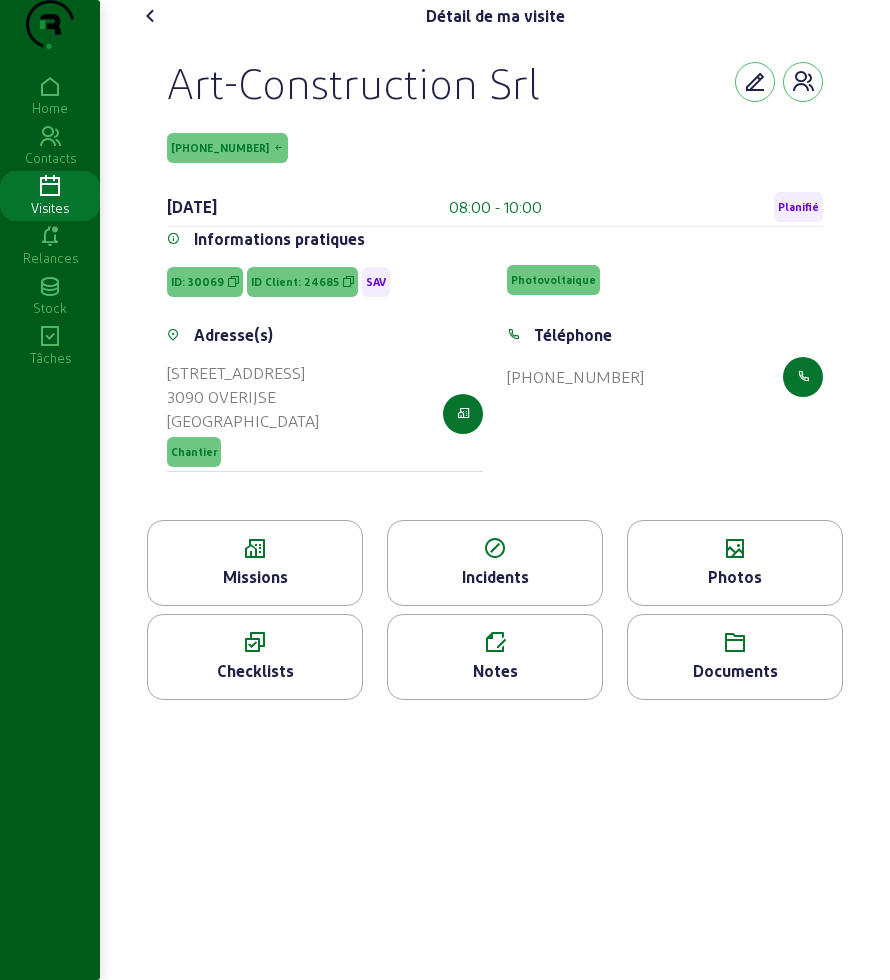 click 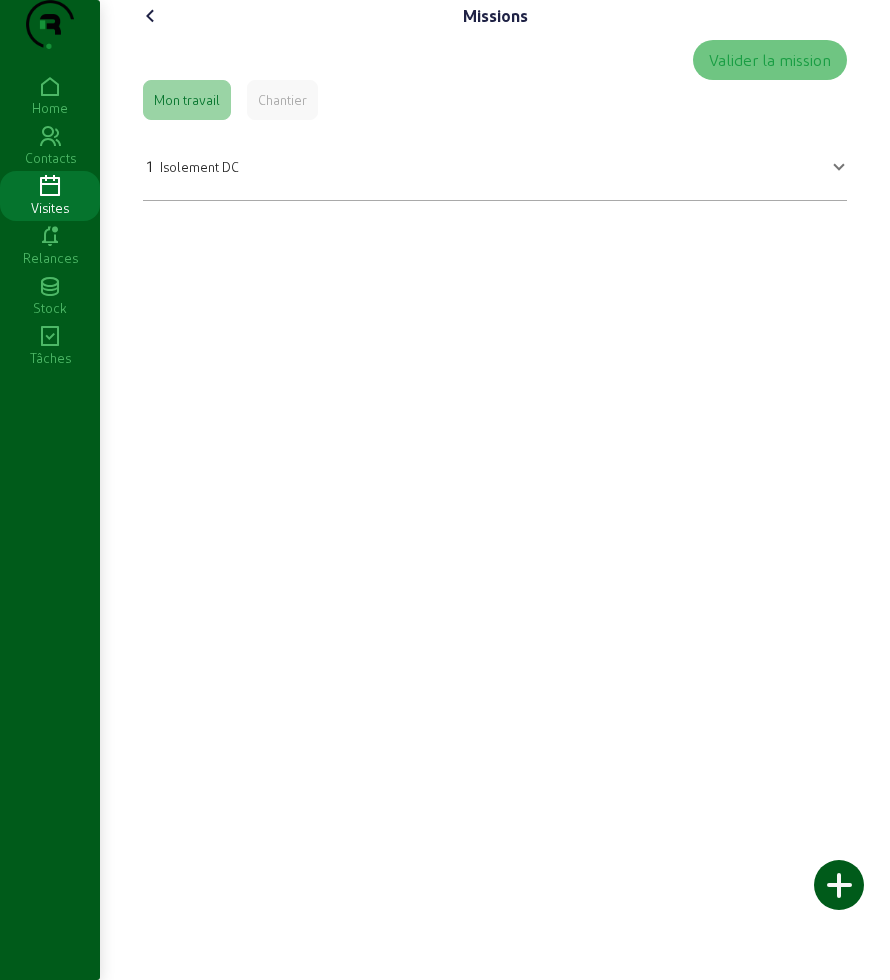 click on "Chantier" 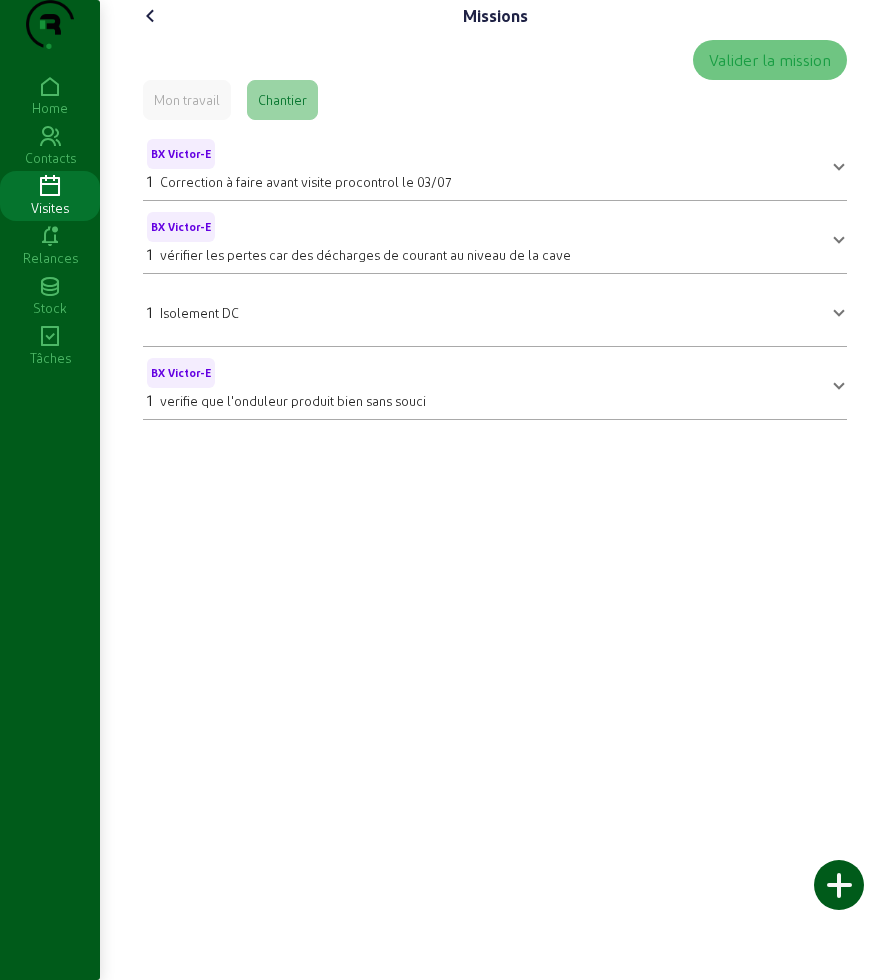 click on "Mon travail" 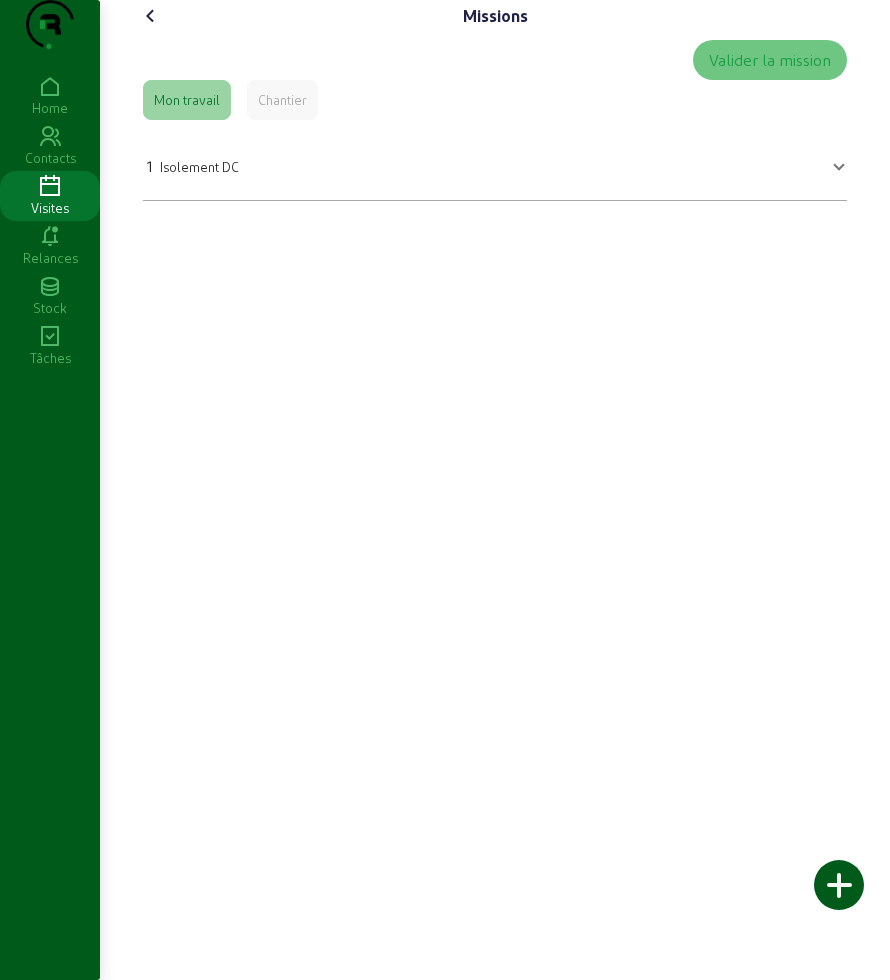 click on "1 Isolement DC" at bounding box center (495, 164) 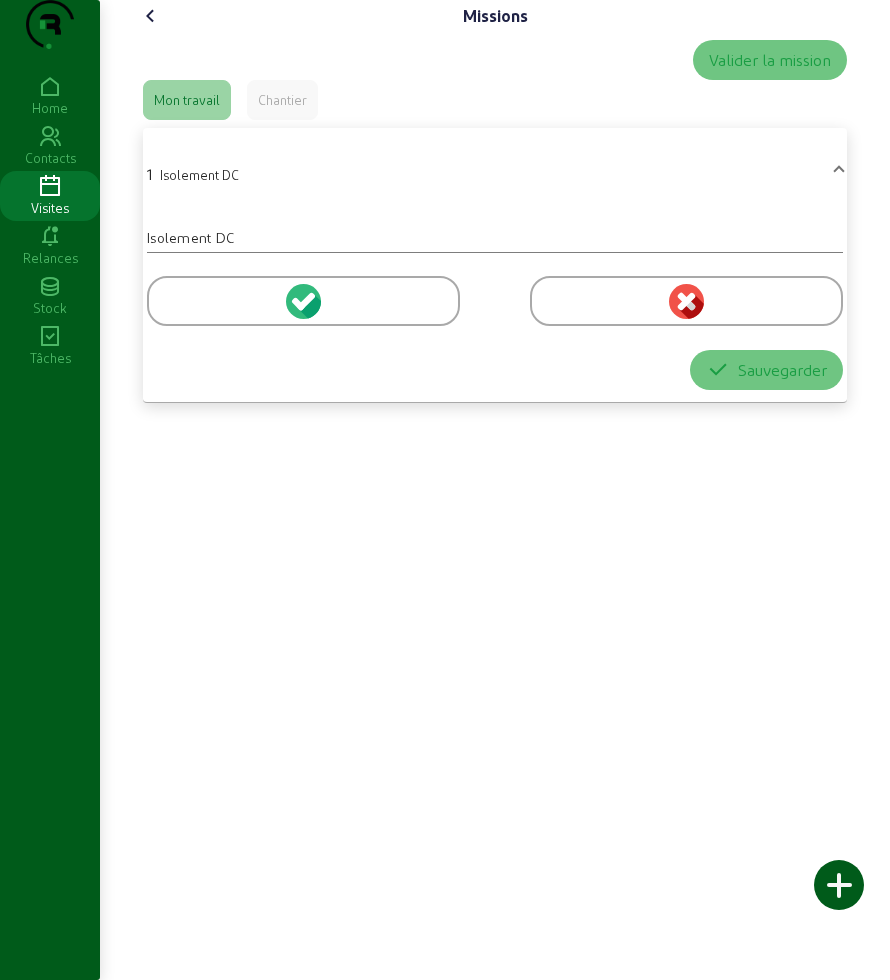 click at bounding box center [303, 301] 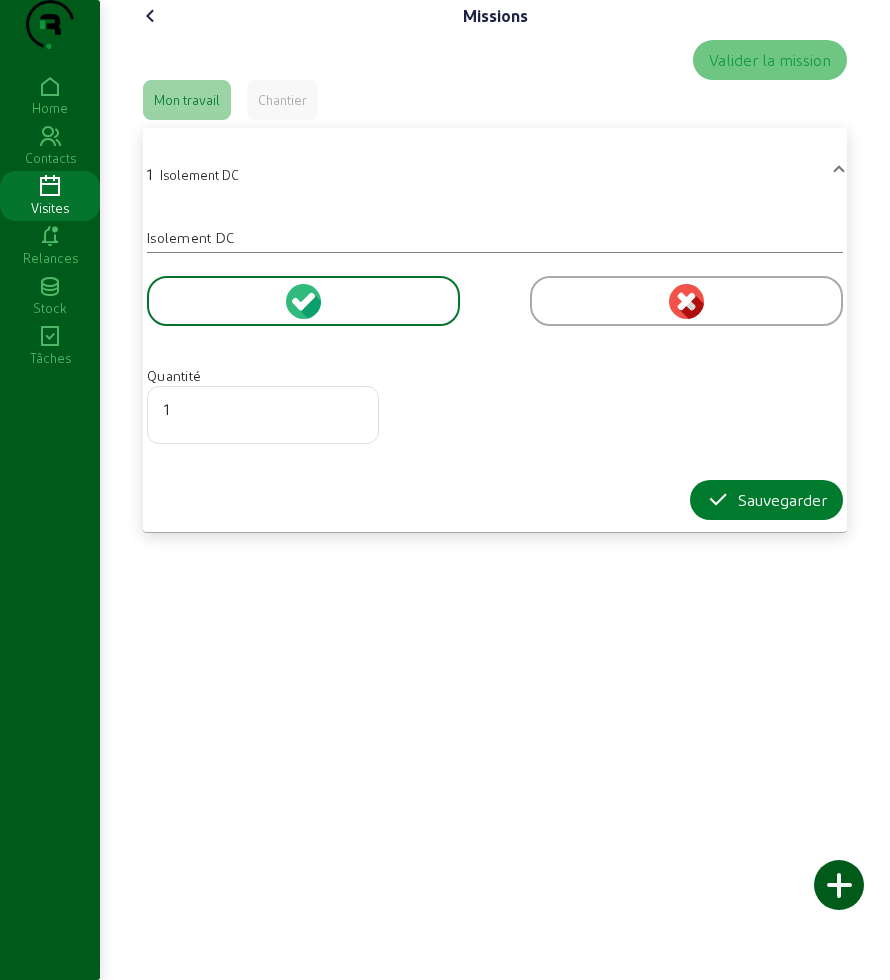 click at bounding box center [718, 500] 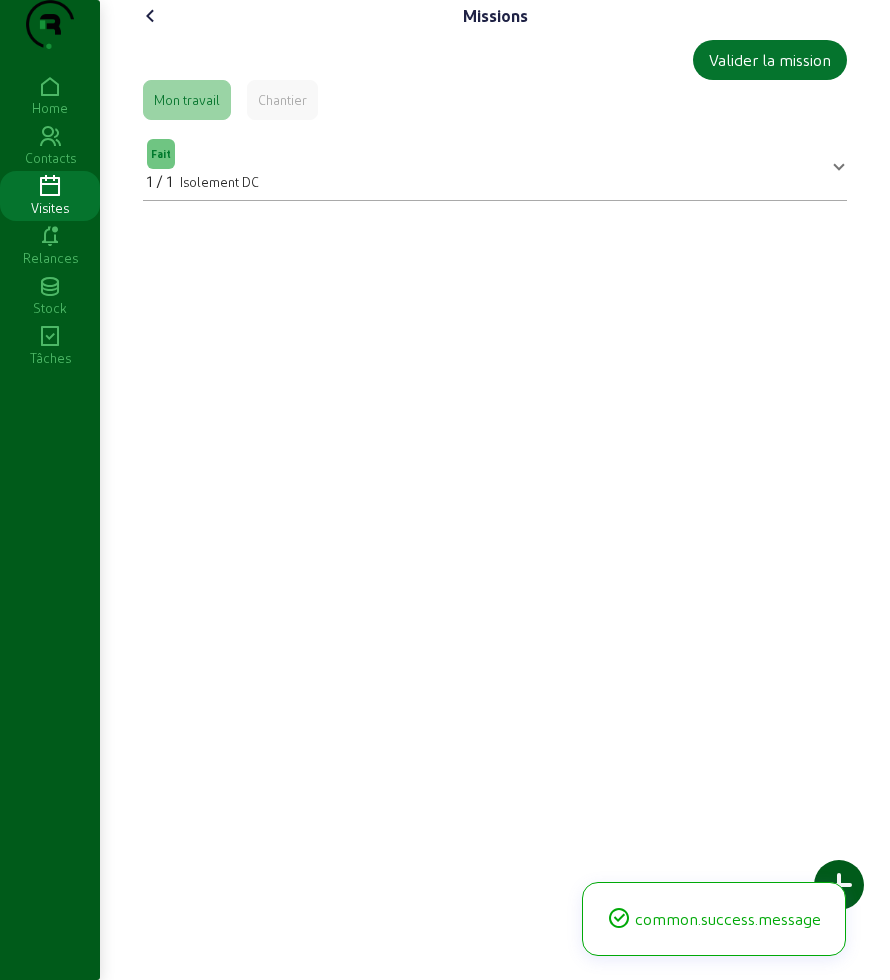 click 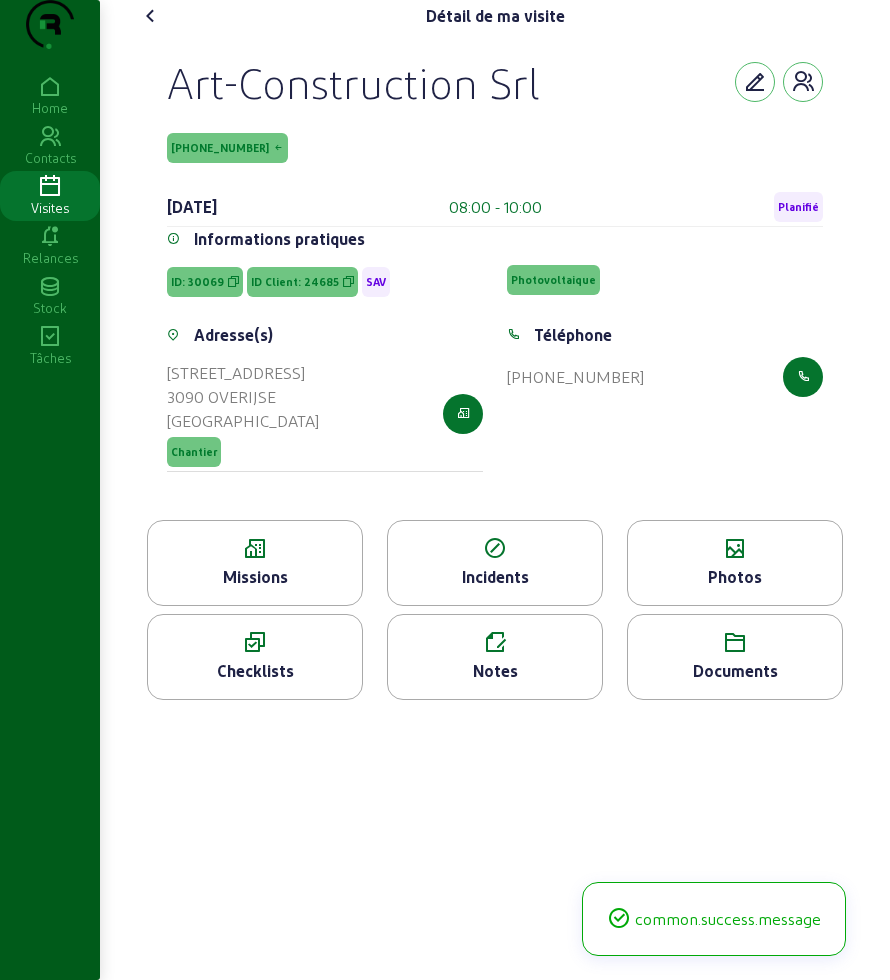 click 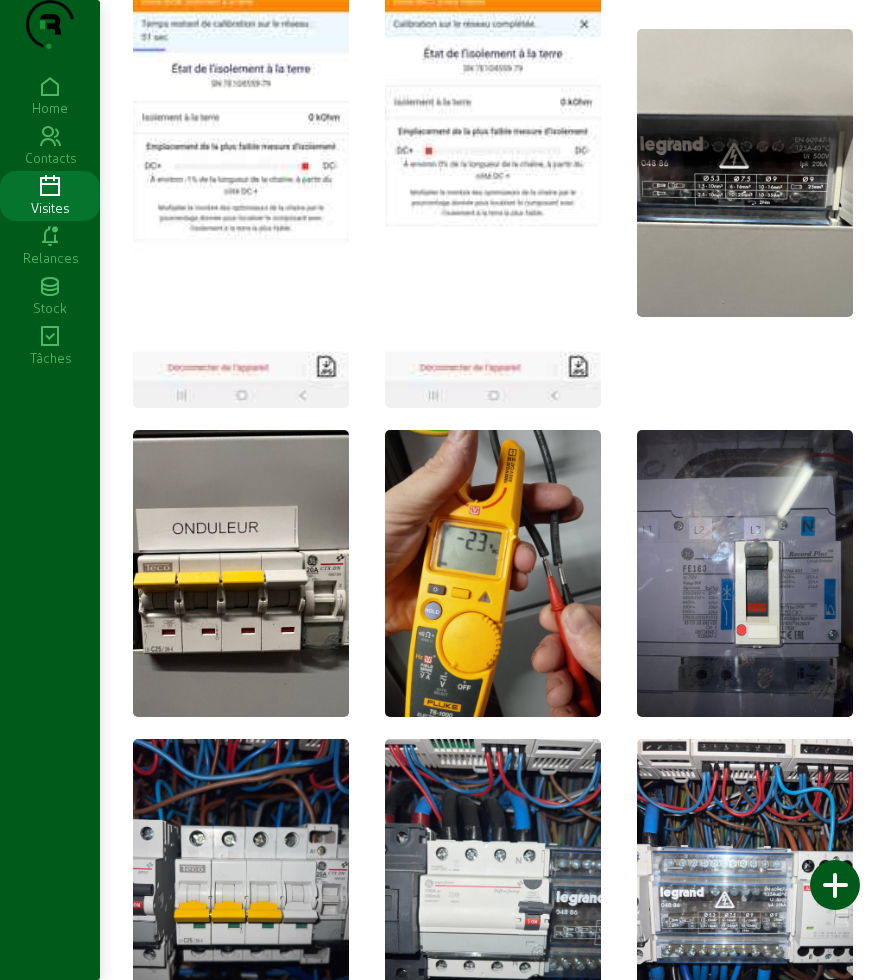 scroll, scrollTop: 375, scrollLeft: 0, axis: vertical 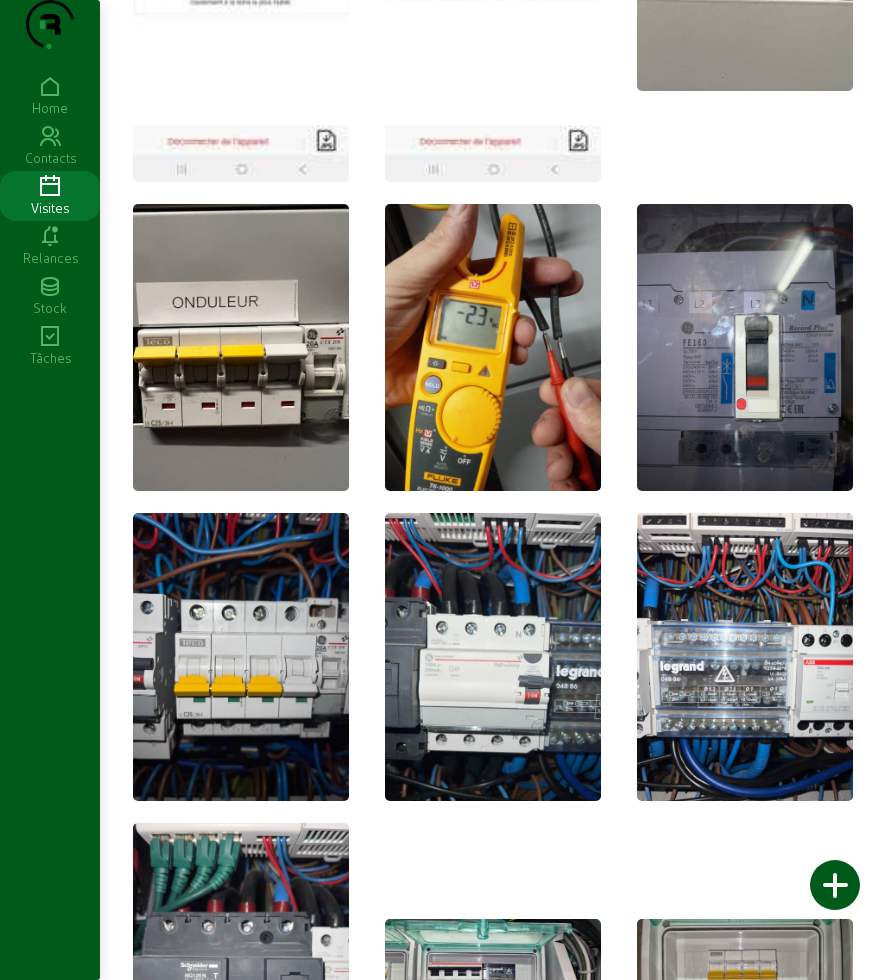 click 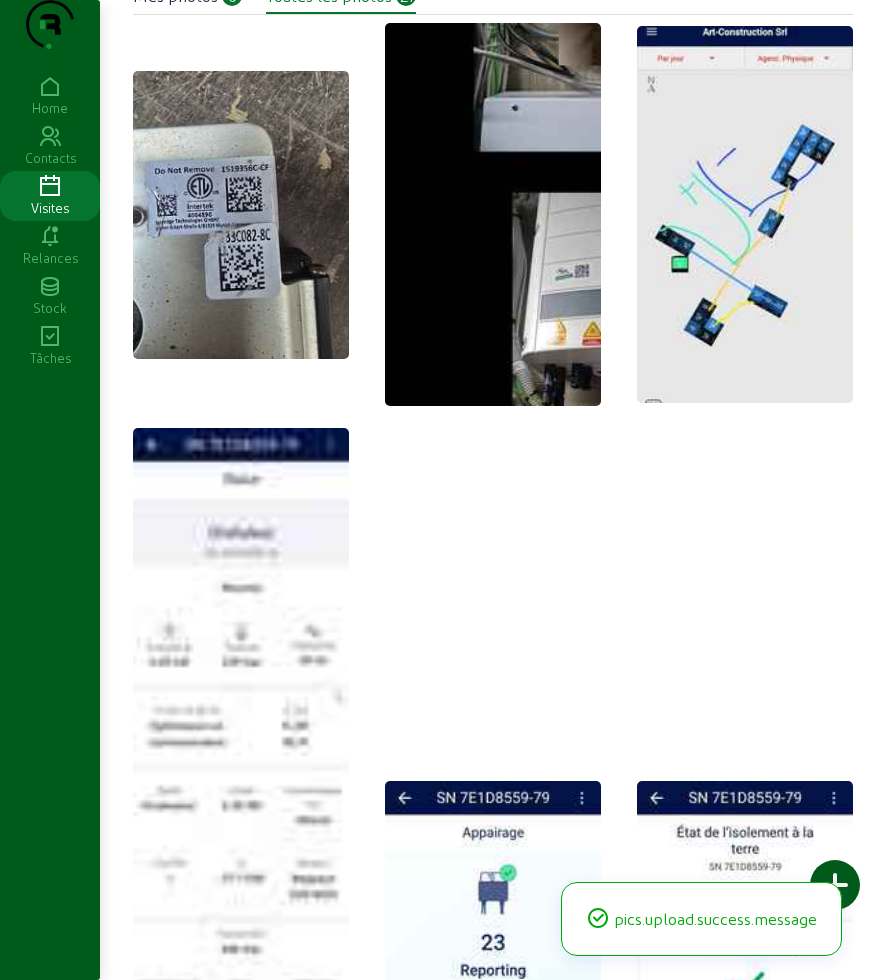 scroll, scrollTop: 0, scrollLeft: 0, axis: both 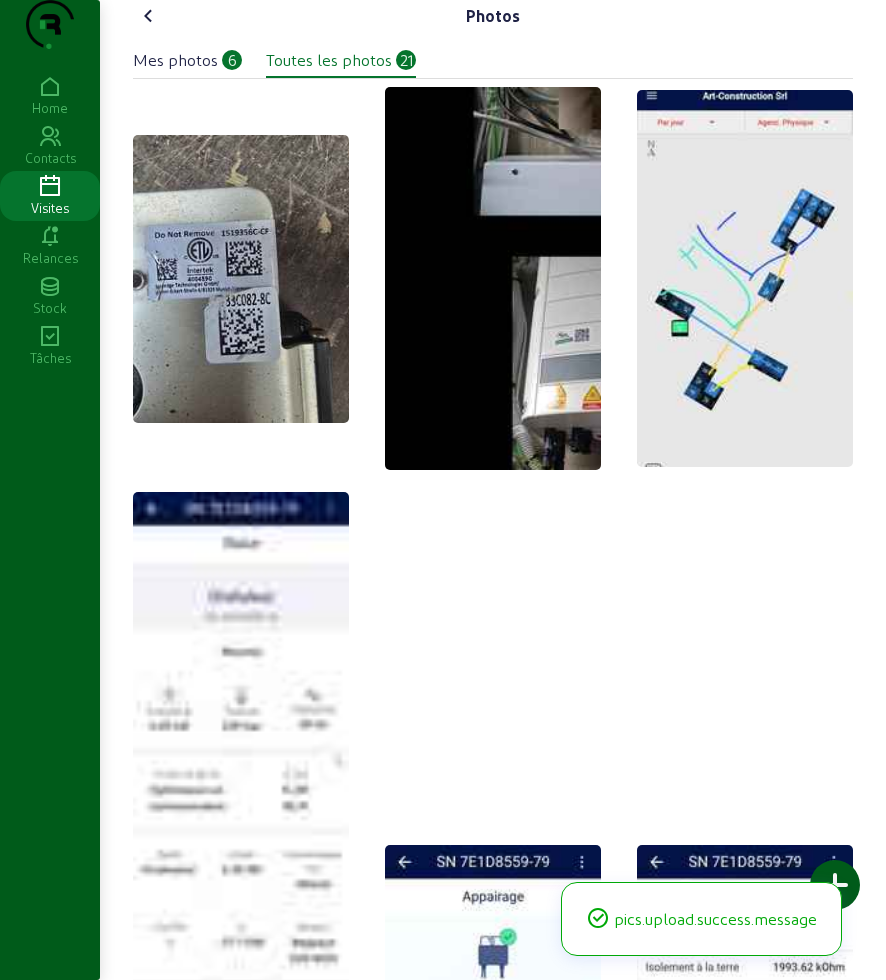 click 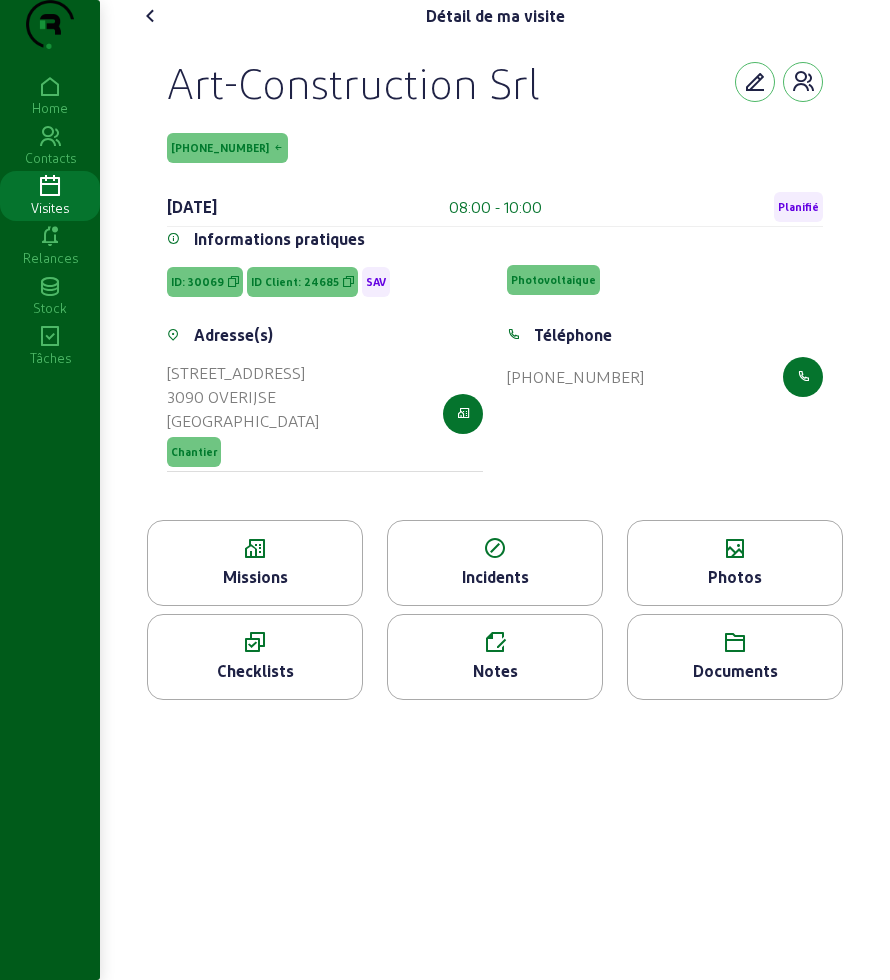 click 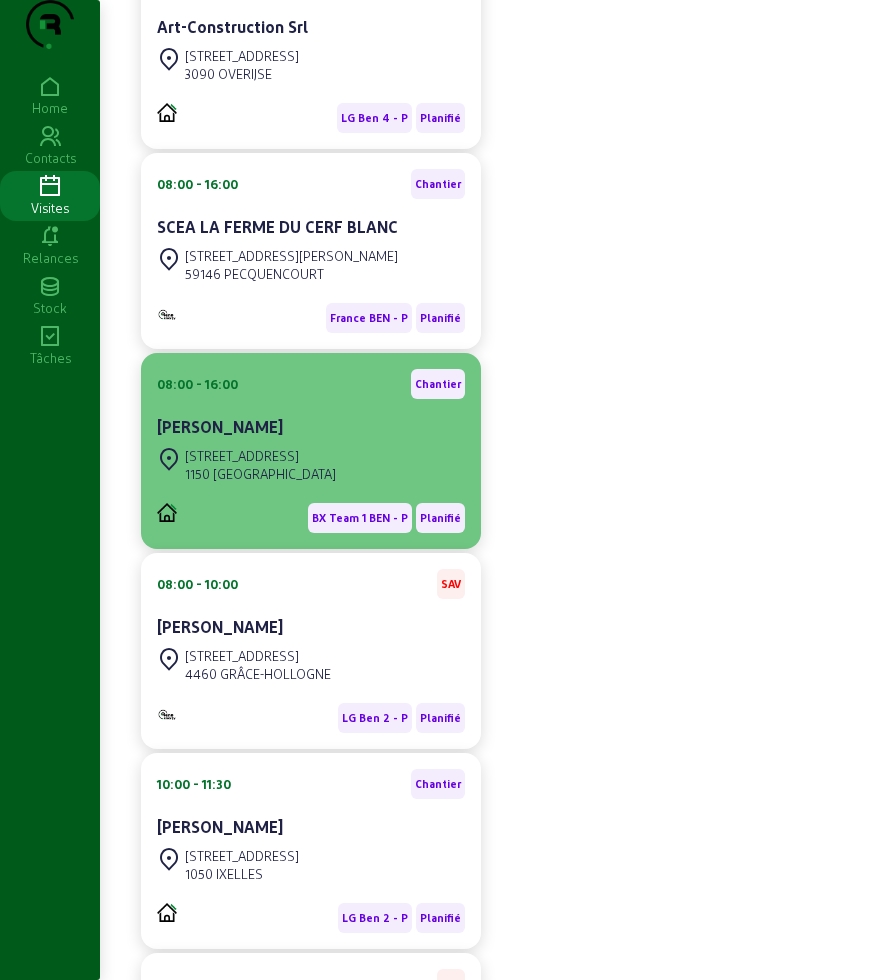 scroll, scrollTop: 375, scrollLeft: 0, axis: vertical 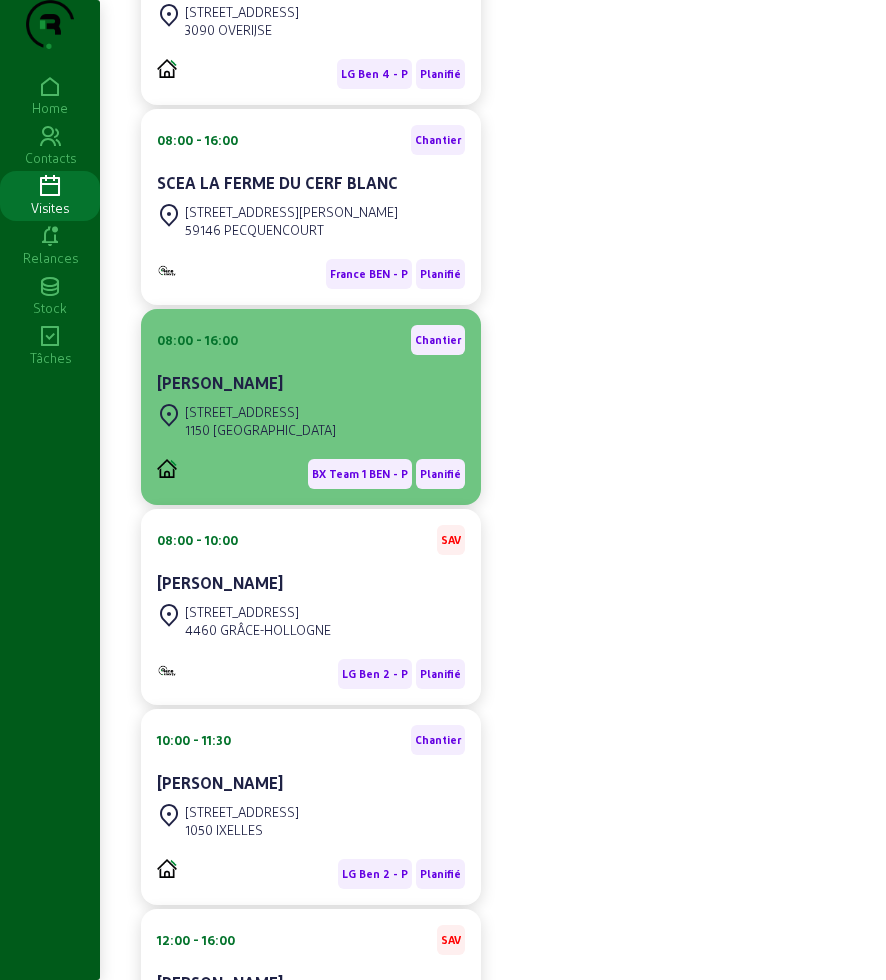 click on "1150 [GEOGRAPHIC_DATA]" 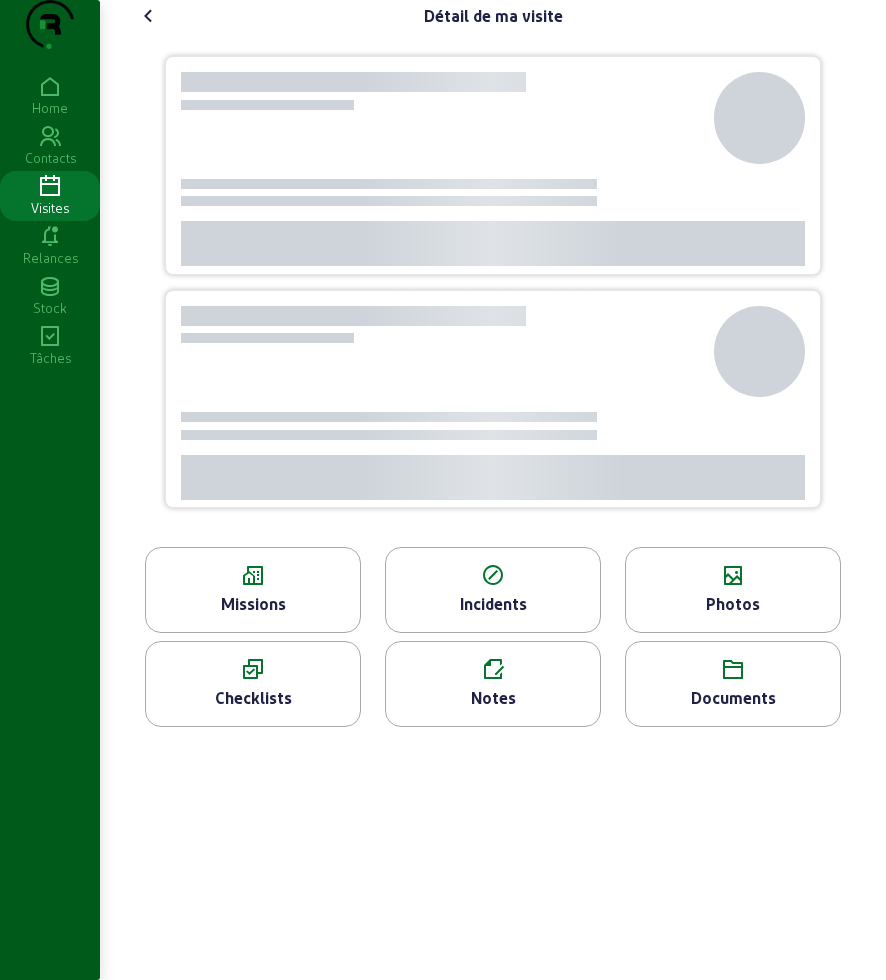 scroll, scrollTop: 0, scrollLeft: 0, axis: both 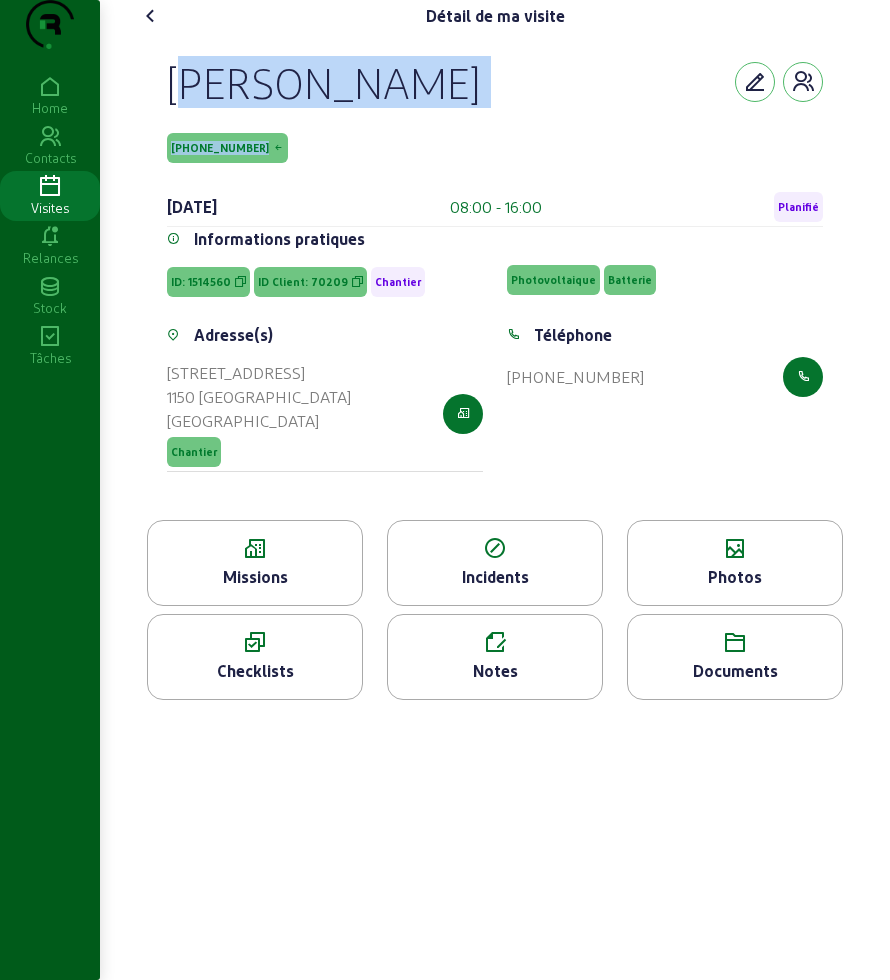 drag, startPoint x: 159, startPoint y: 113, endPoint x: 381, endPoint y: 151, distance: 225.22878 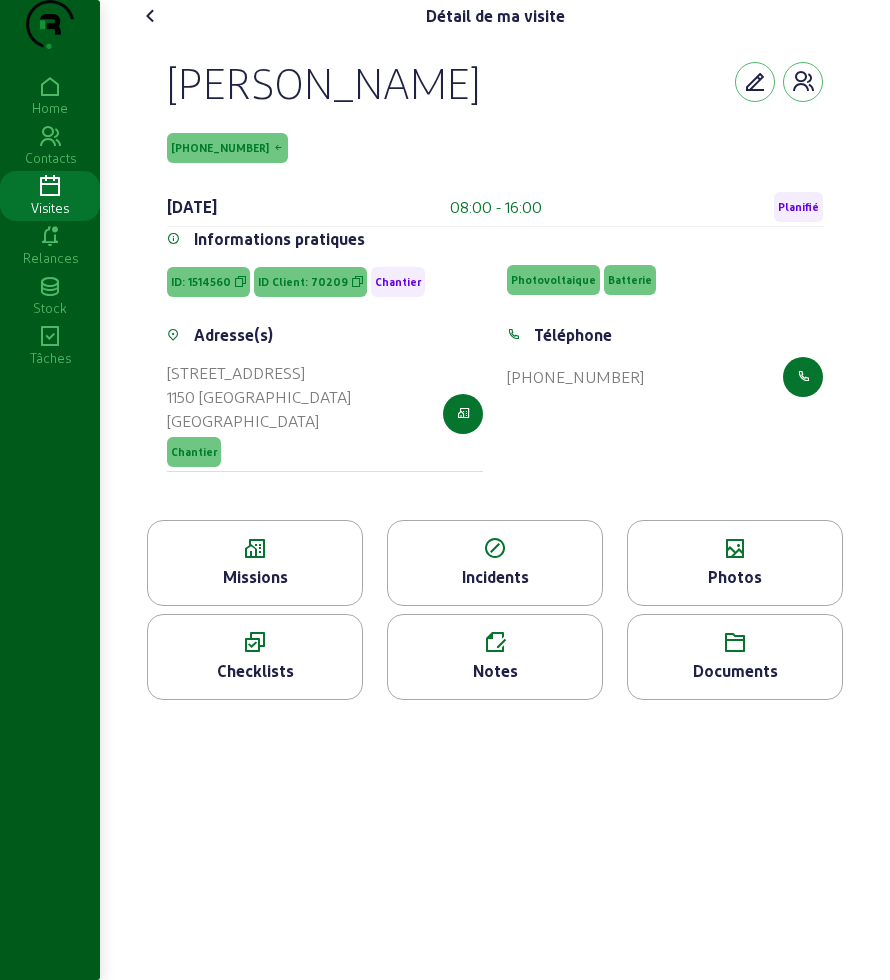 click on "Missions" 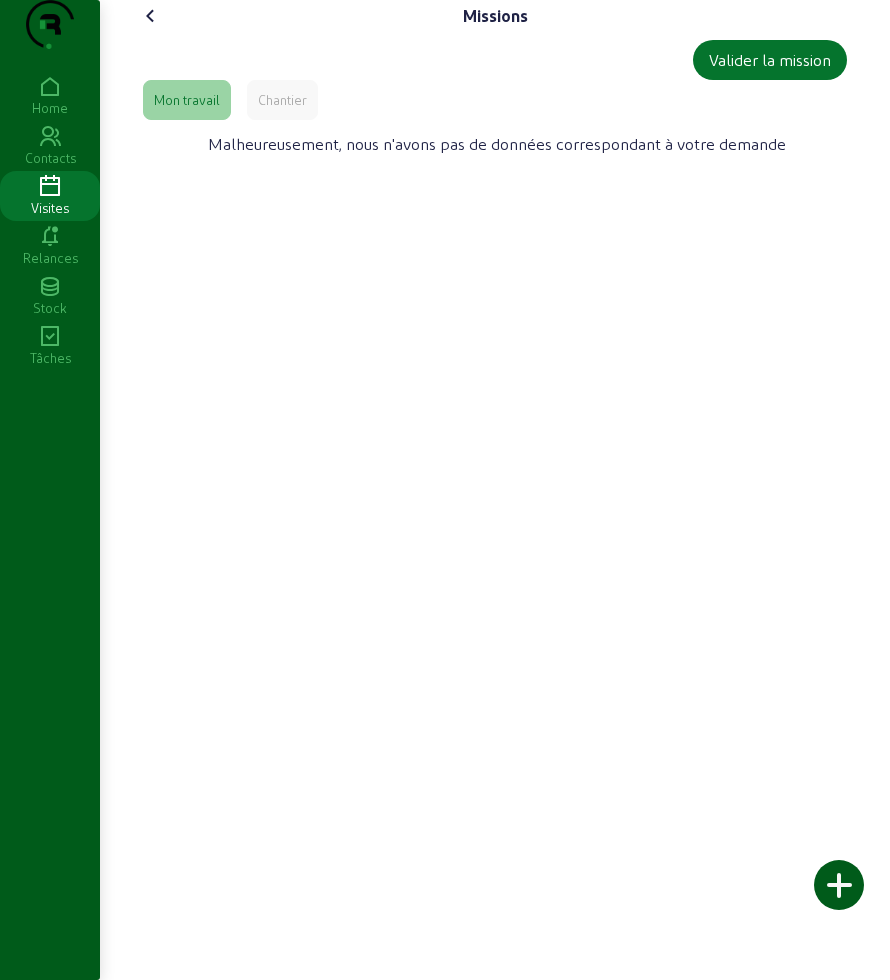 click on "Chantier" 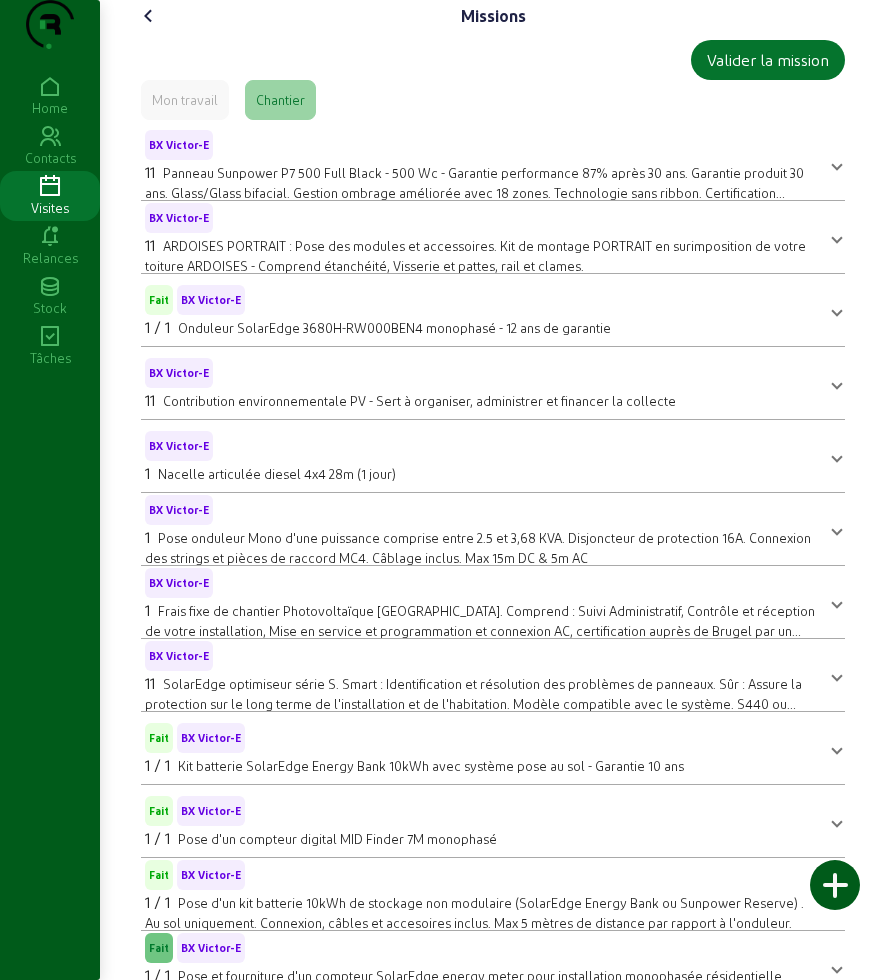 click 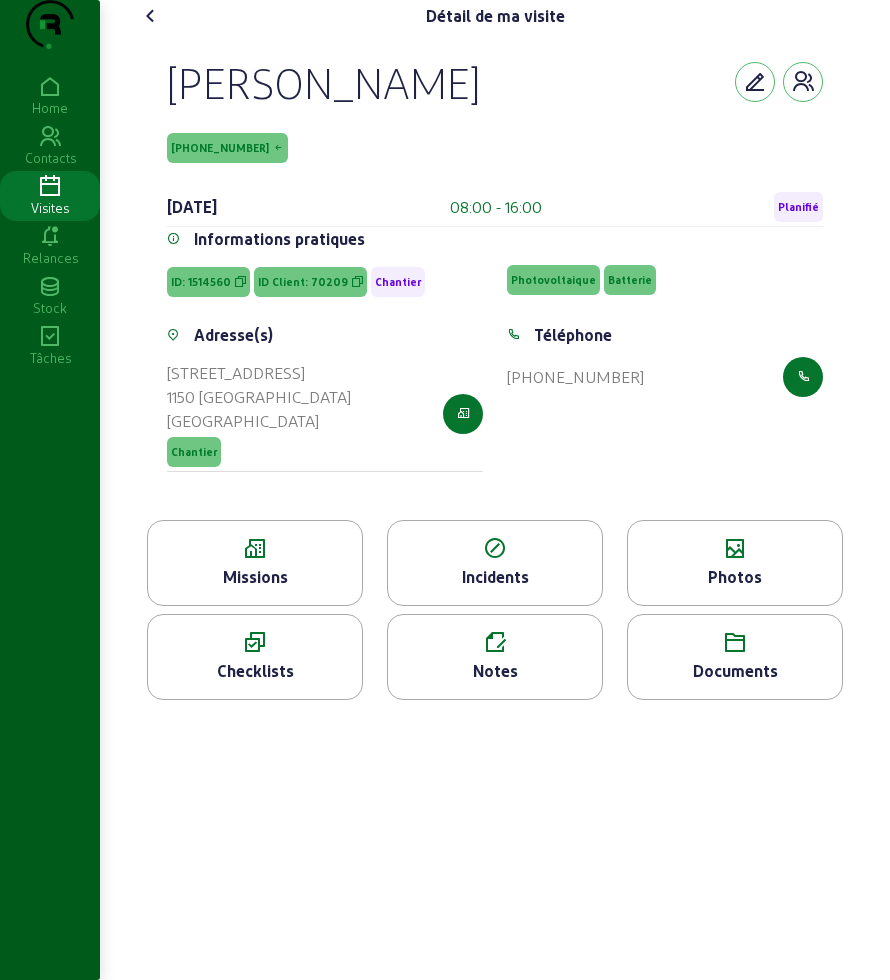 click 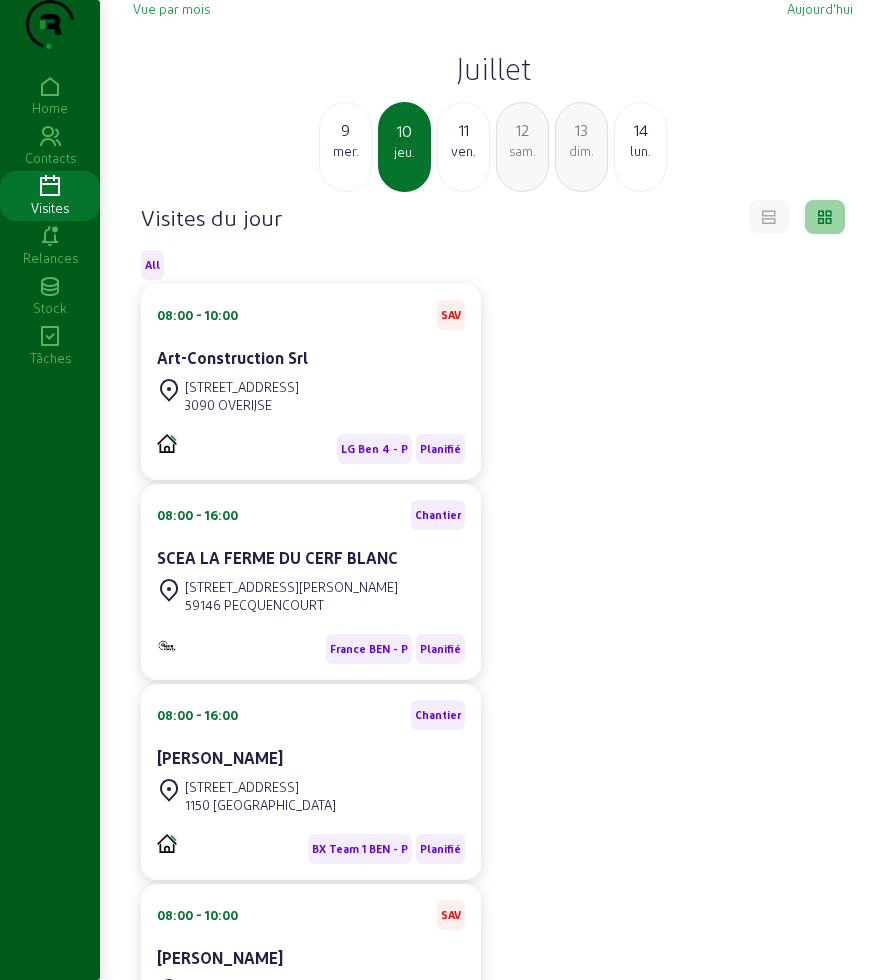 click on "[STREET_ADDRESS]" 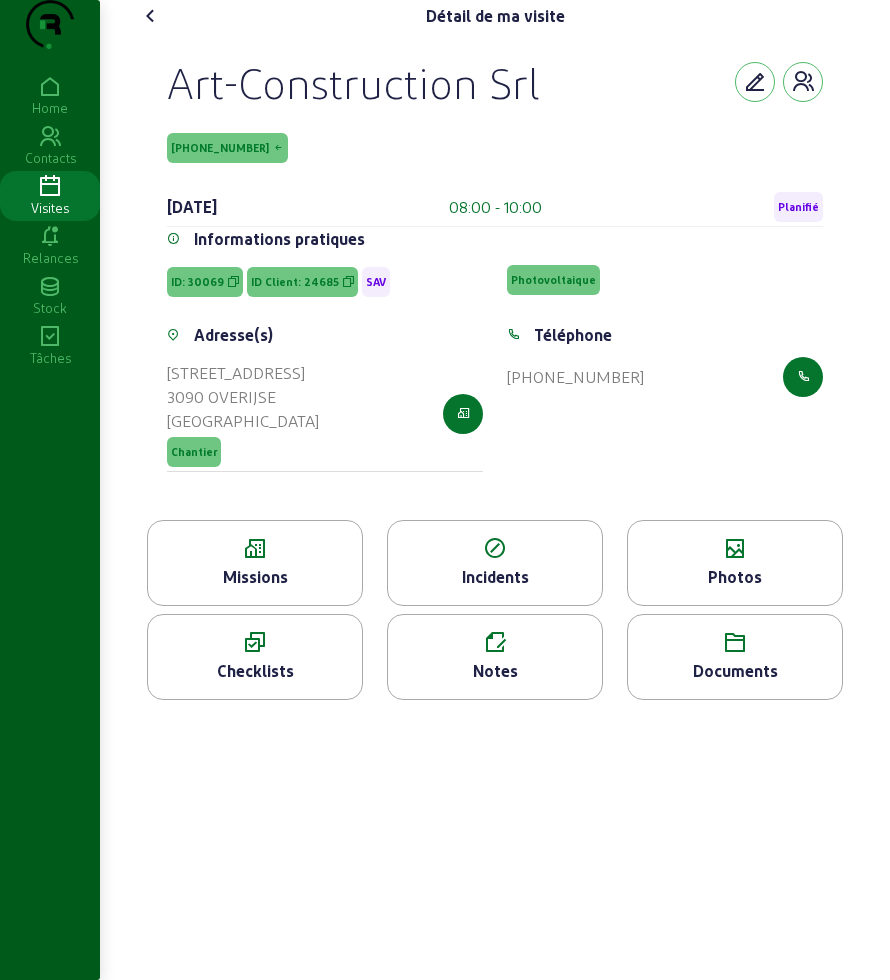 click on "Missions" 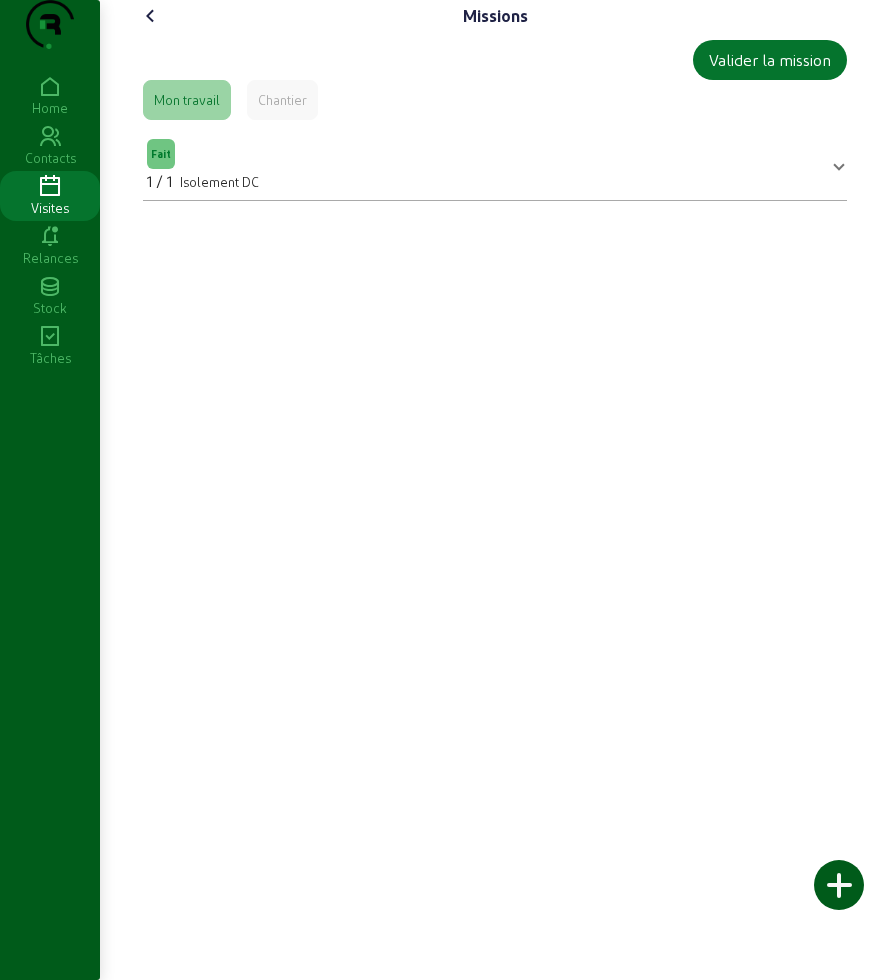drag, startPoint x: 295, startPoint y: 80, endPoint x: 295, endPoint y: 123, distance: 43 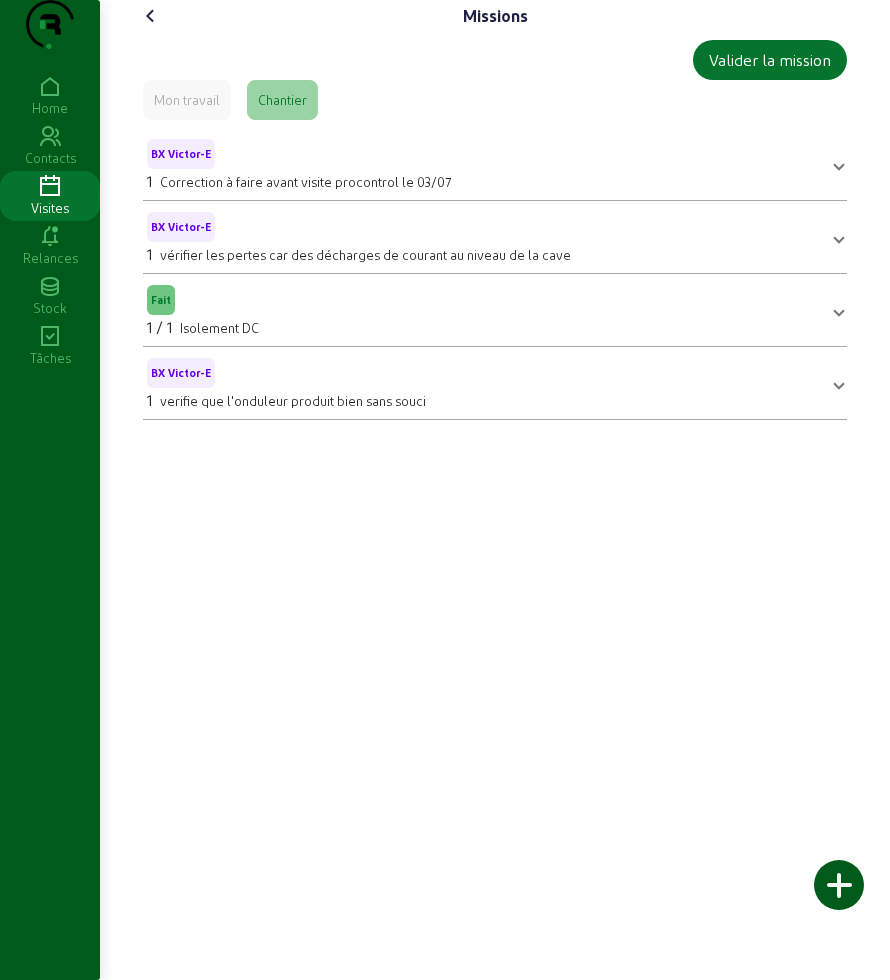 click 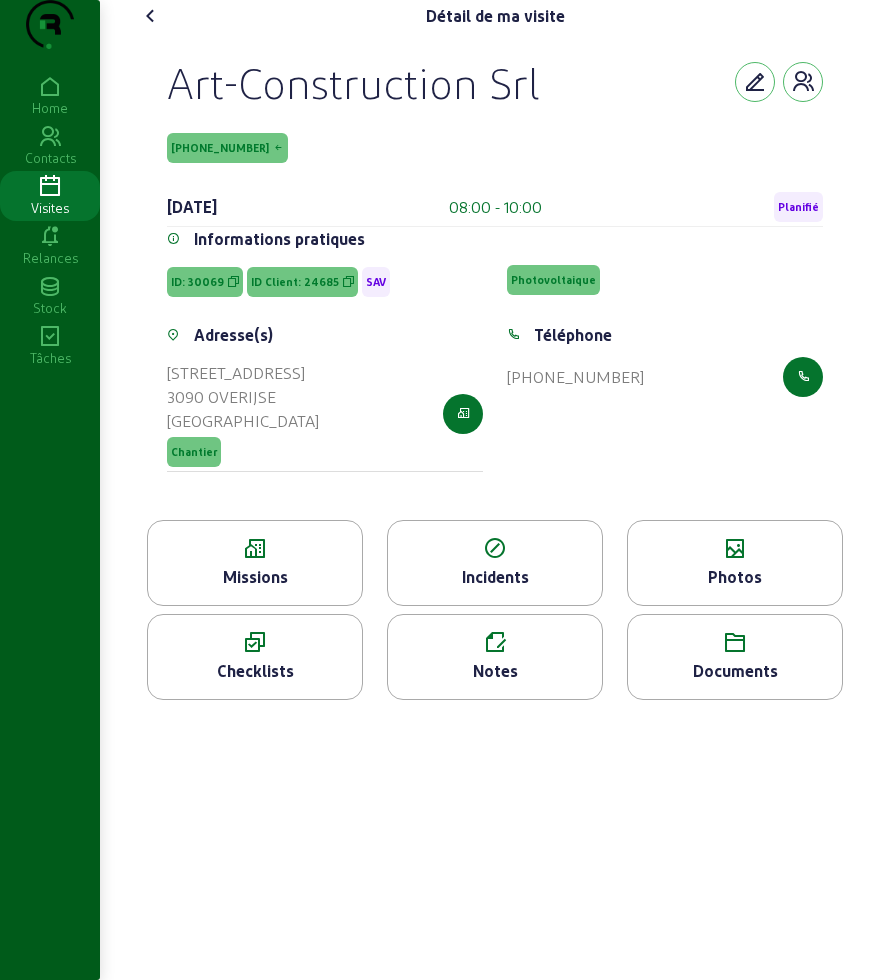 click on "Notes" 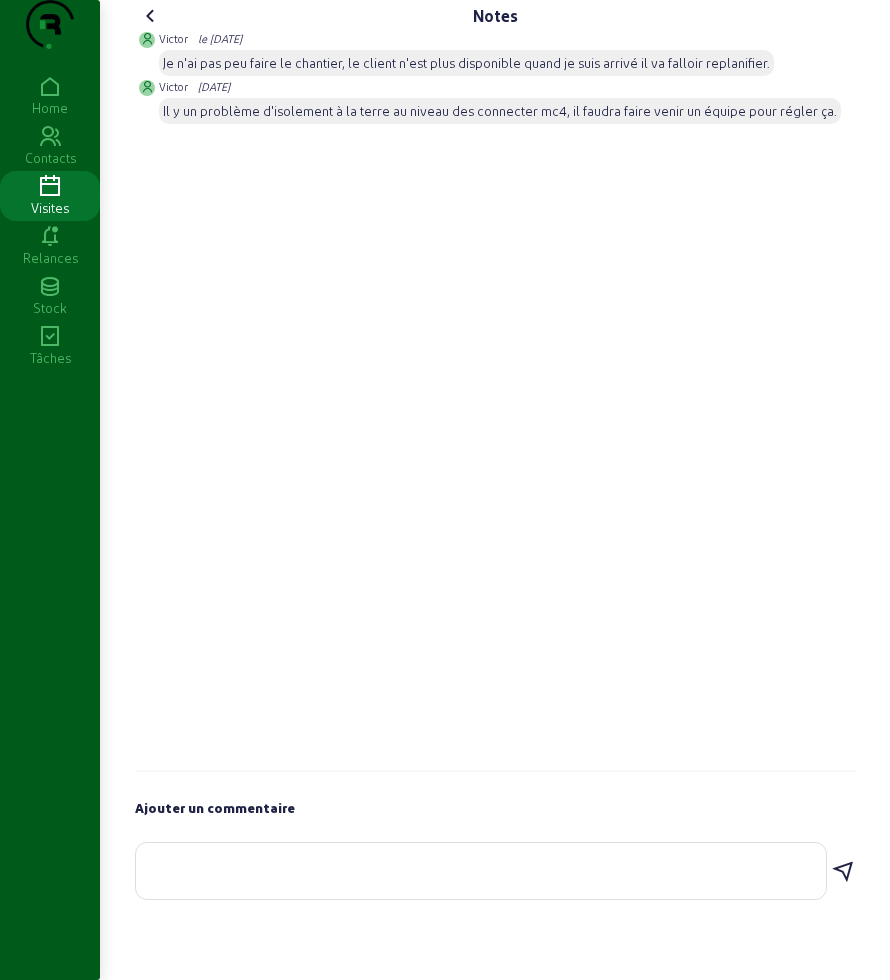click on "Ajouter un commentaire" 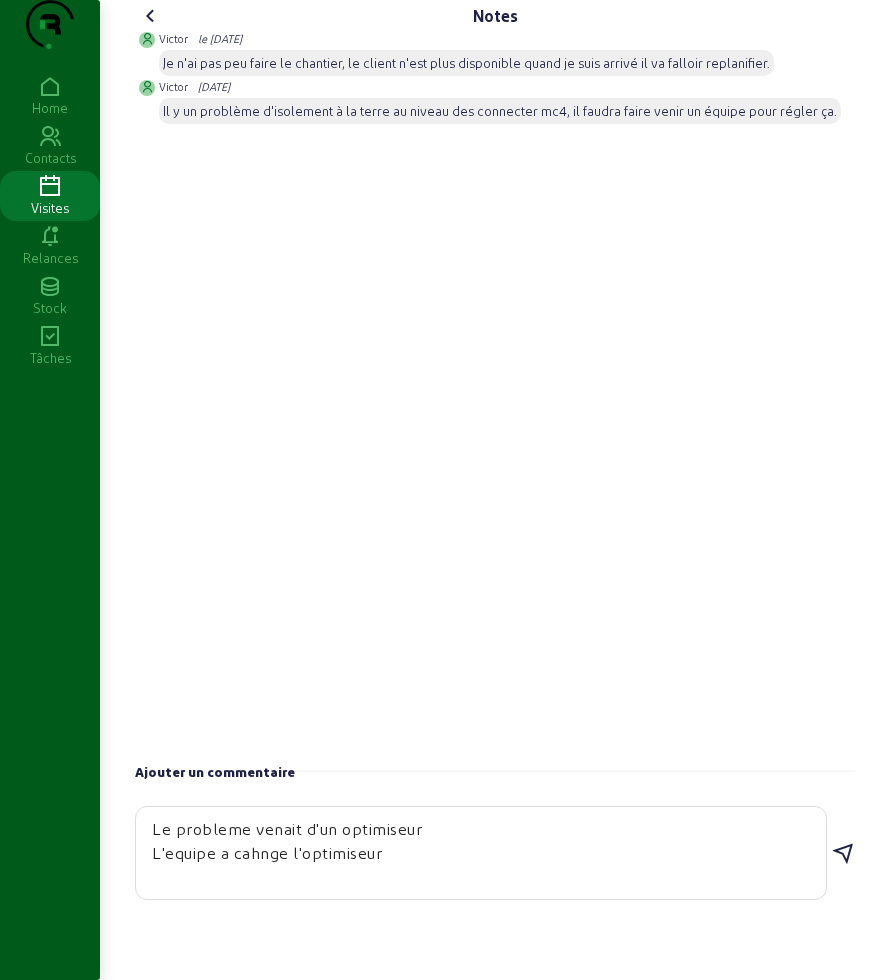 type on "Le probleme venait d'un optimiseur
L'equipe a cahnge l'optimiseur" 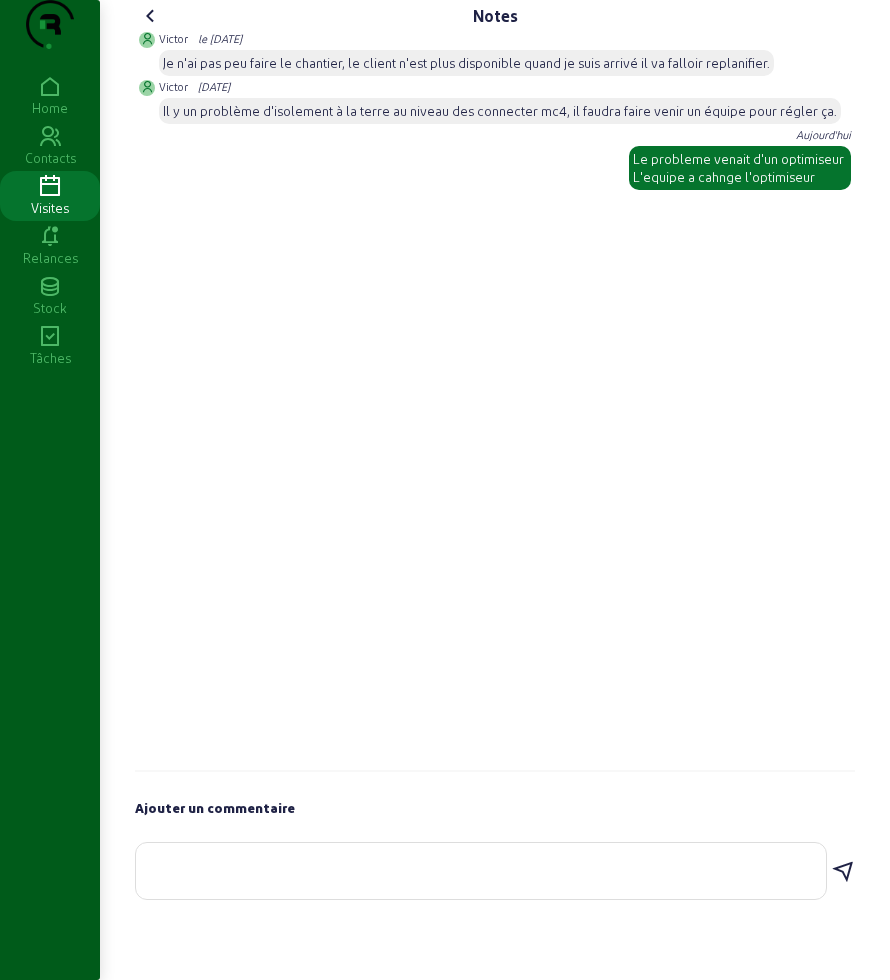 click 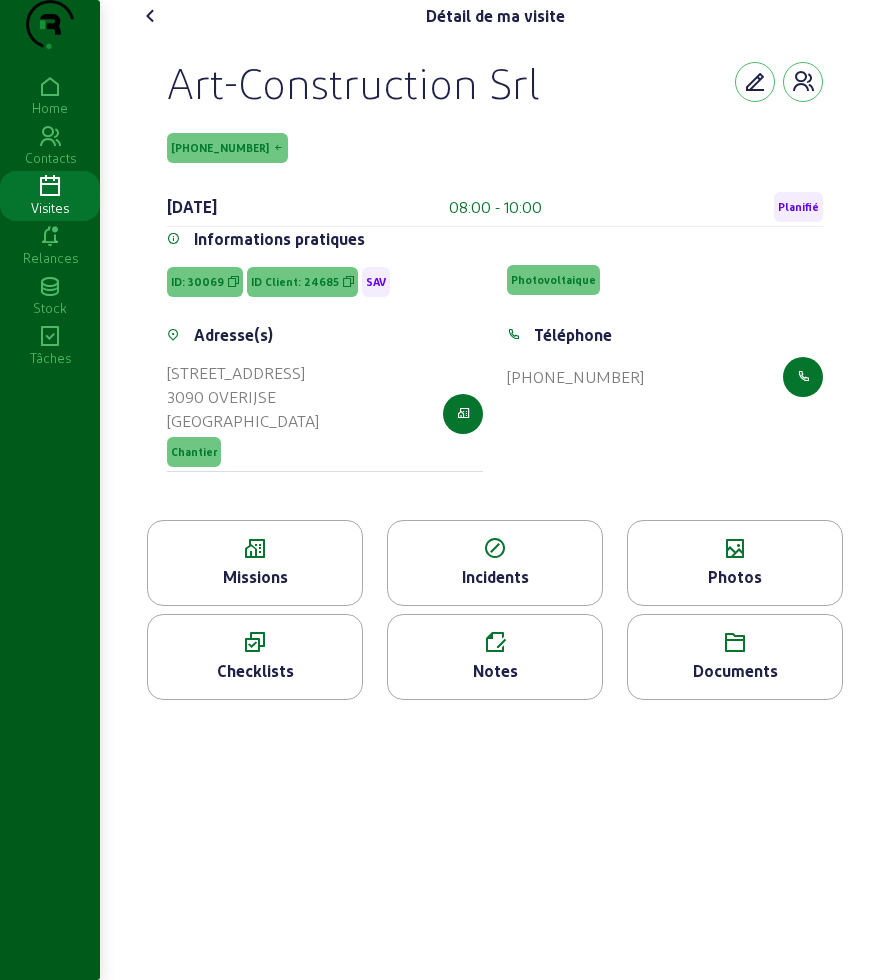 click on "Photos" 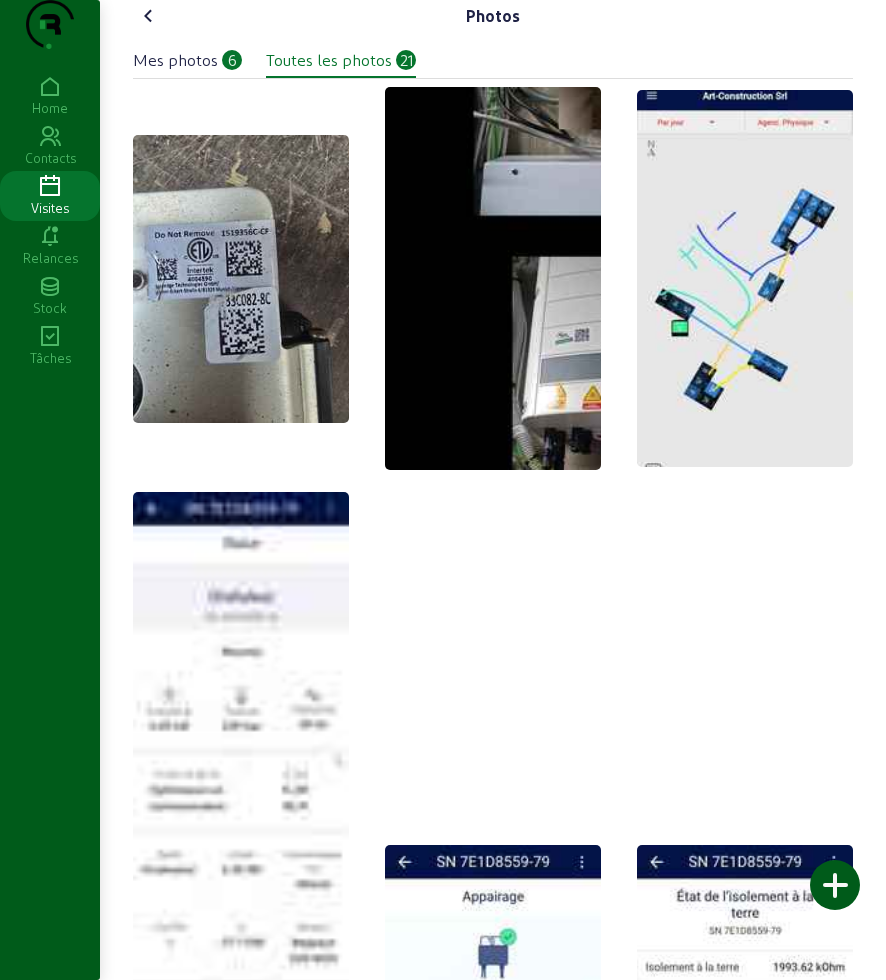 click 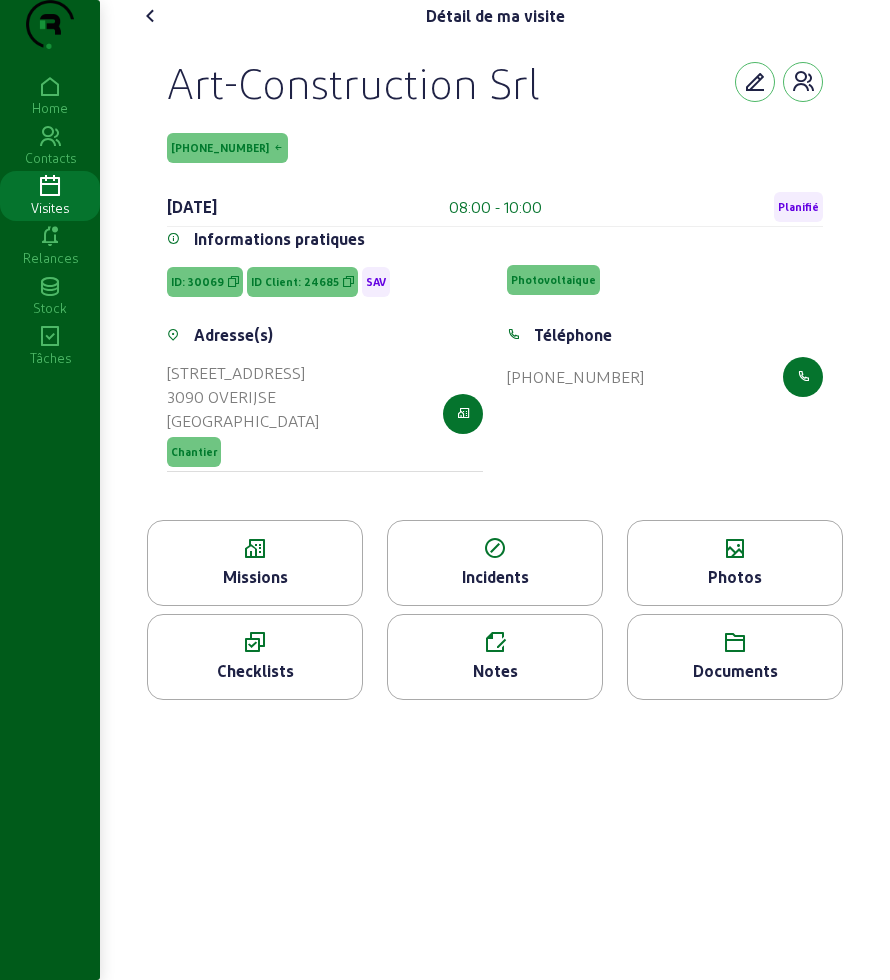 click 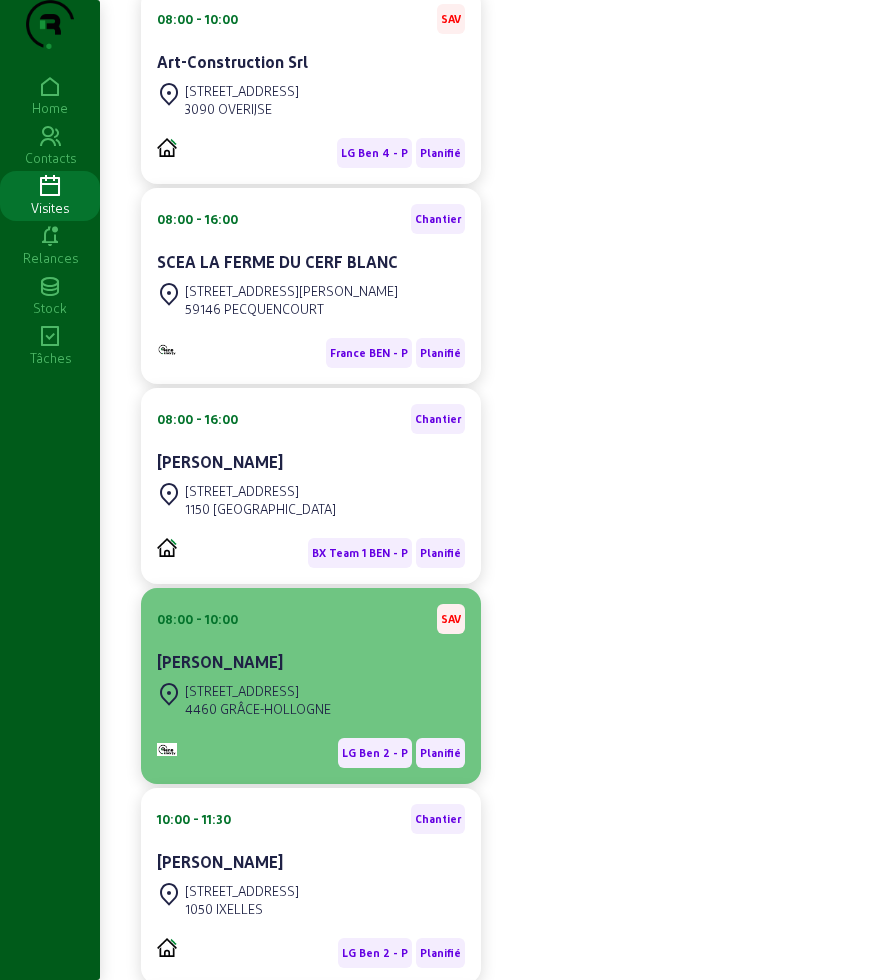 scroll, scrollTop: 375, scrollLeft: 0, axis: vertical 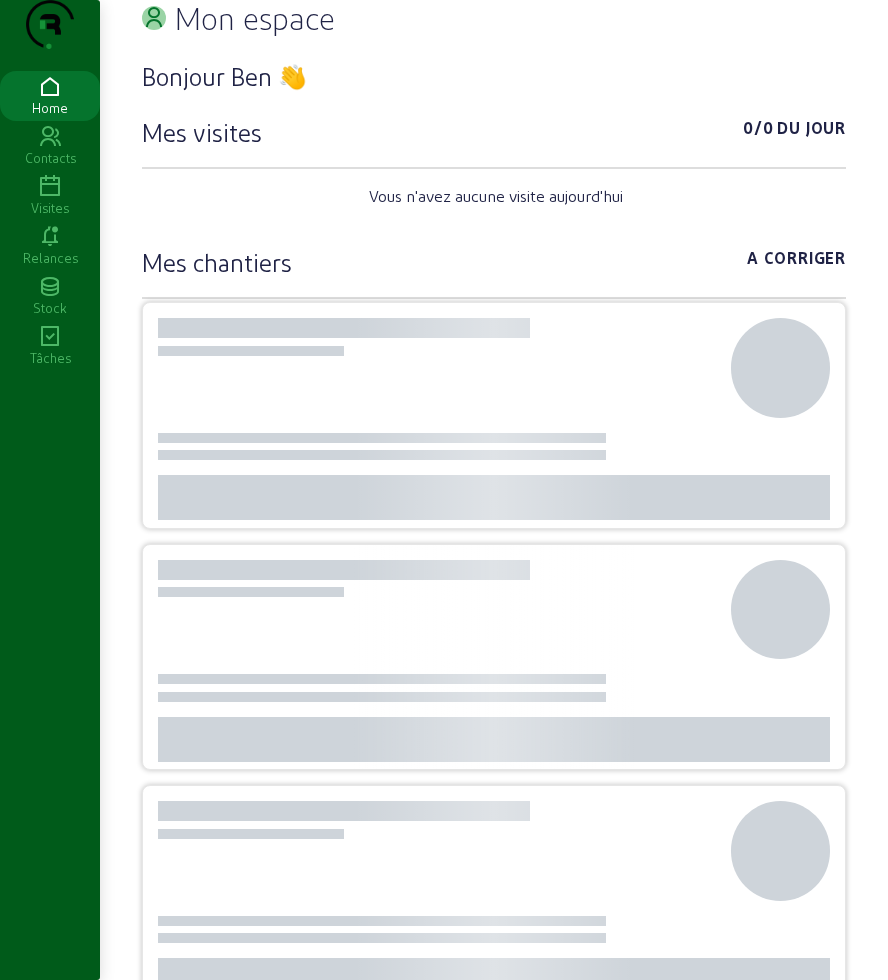 click 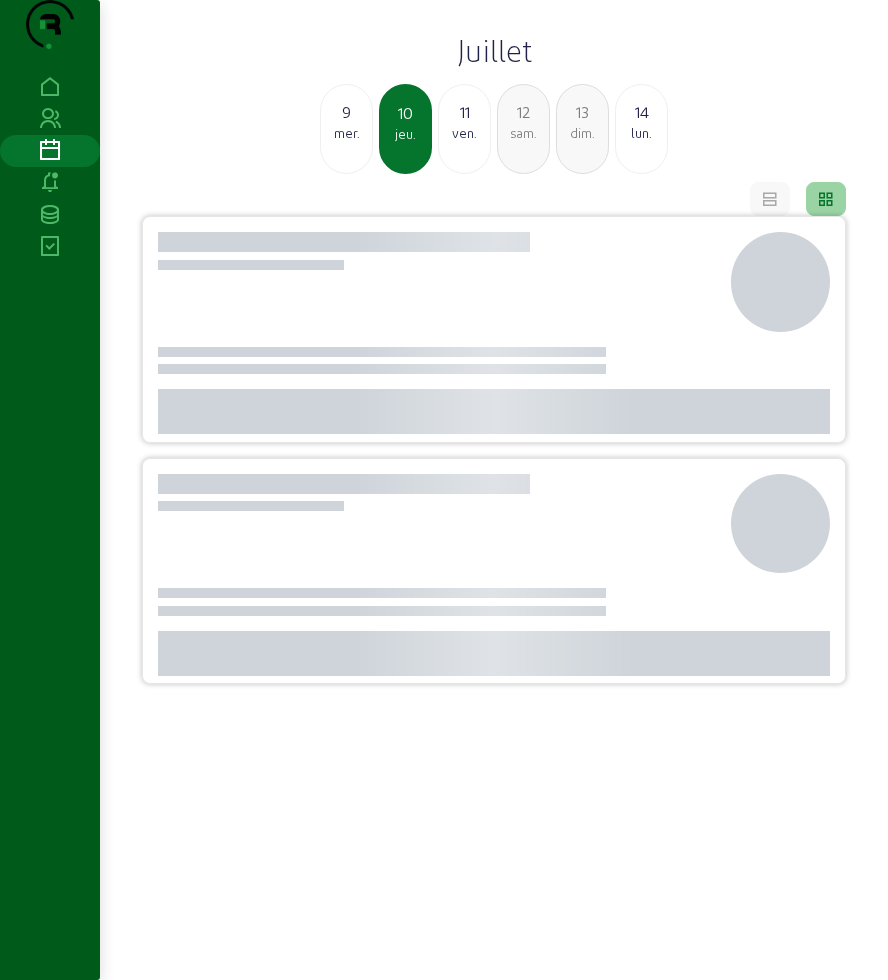 click on "11" 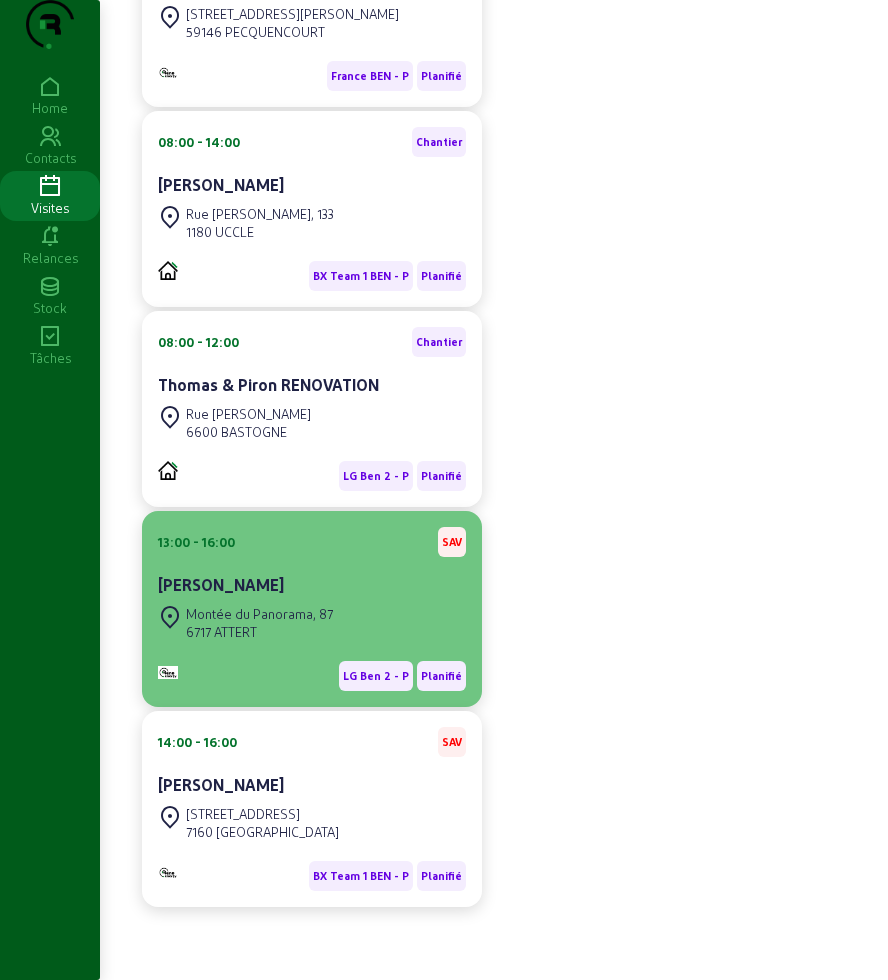 scroll, scrollTop: 413, scrollLeft: 0, axis: vertical 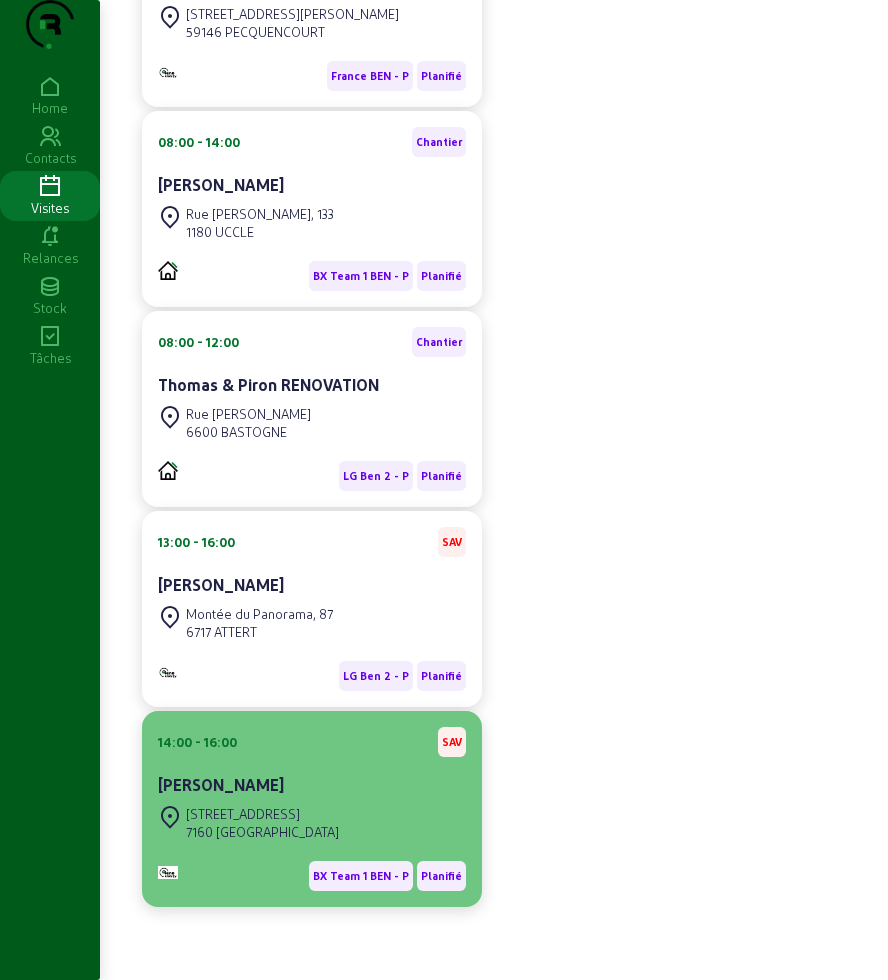 click on "[PERSON_NAME]" 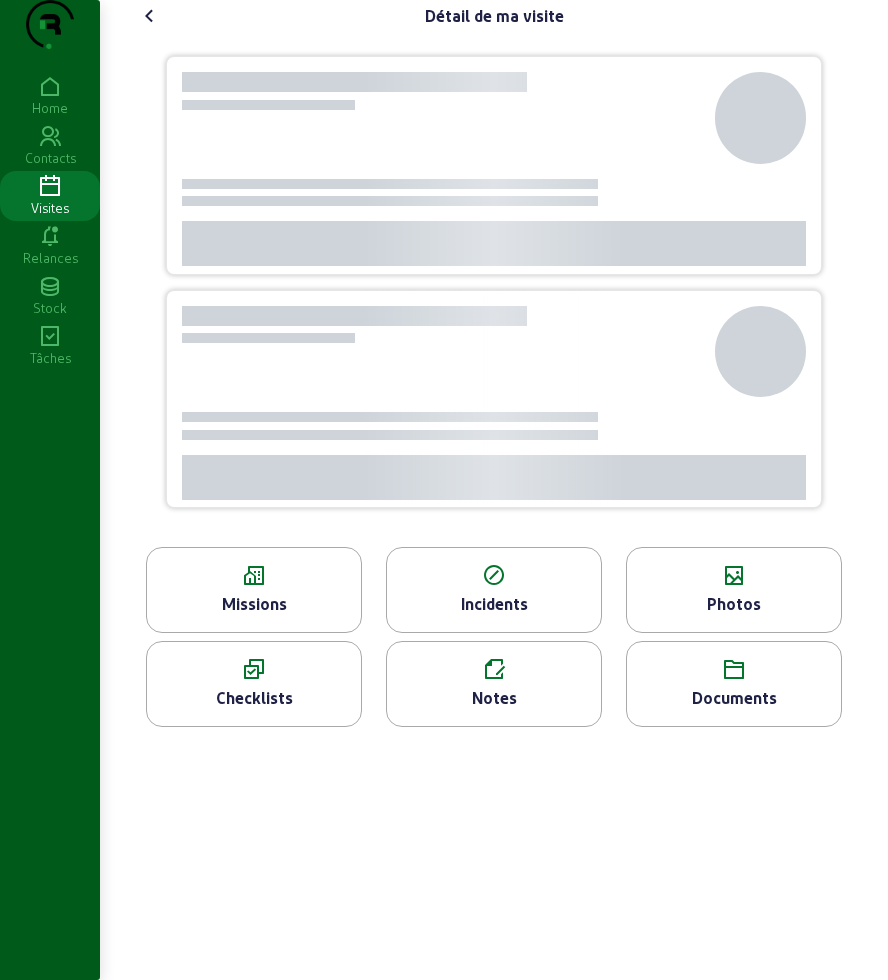 scroll, scrollTop: 0, scrollLeft: 0, axis: both 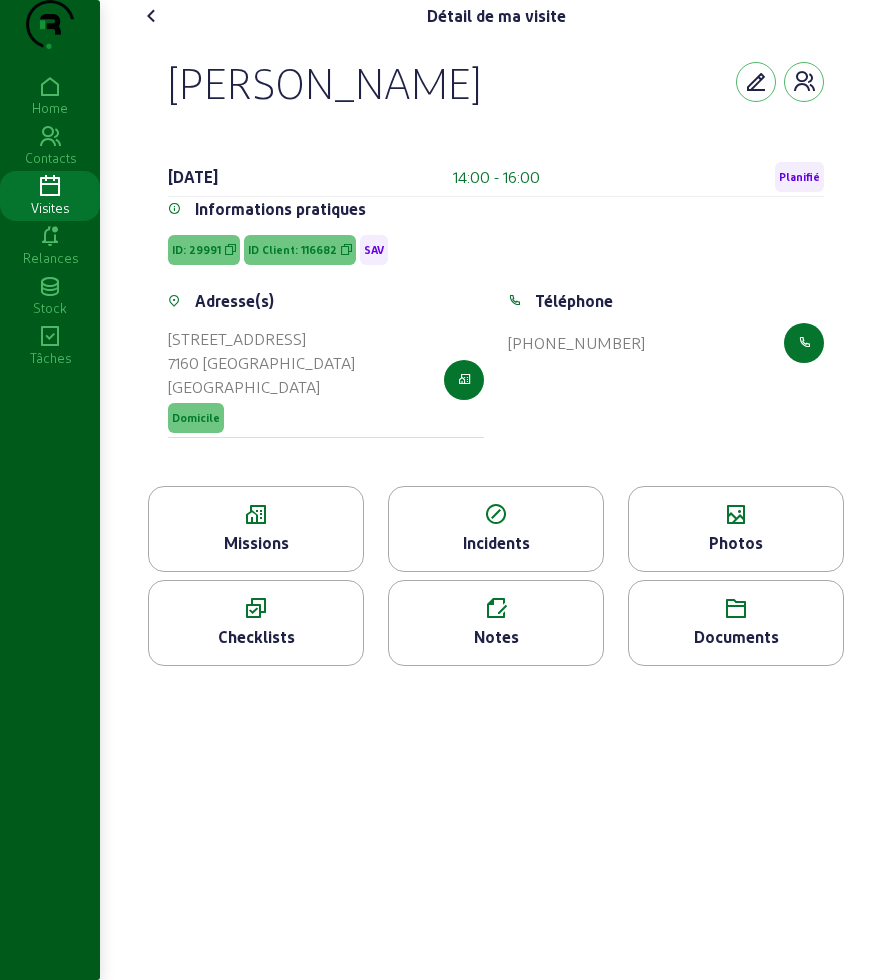 click on "Missions" 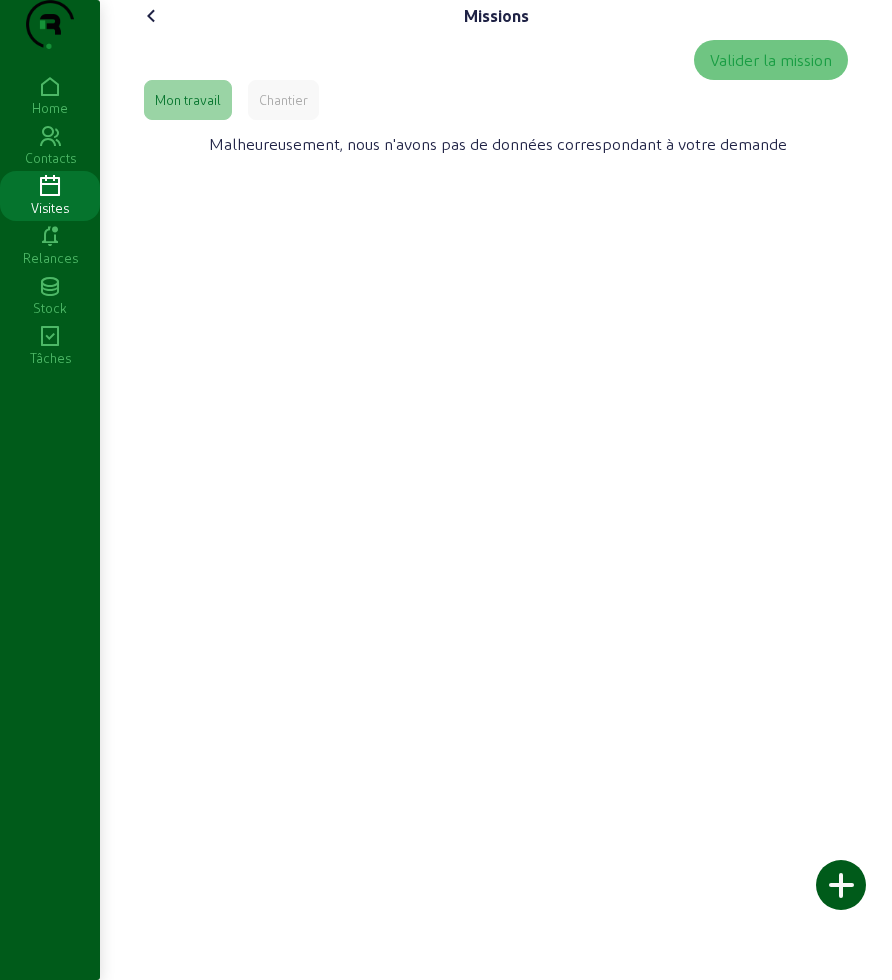 click on "Chantier" 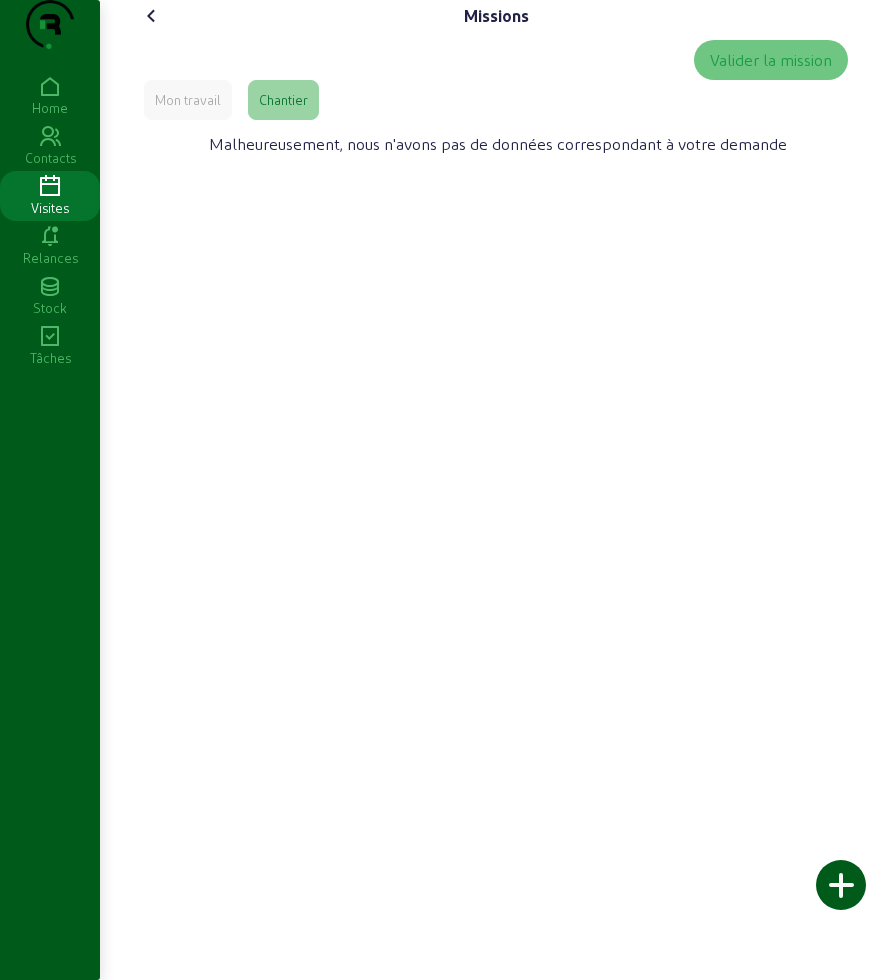 click on "Mon travail" 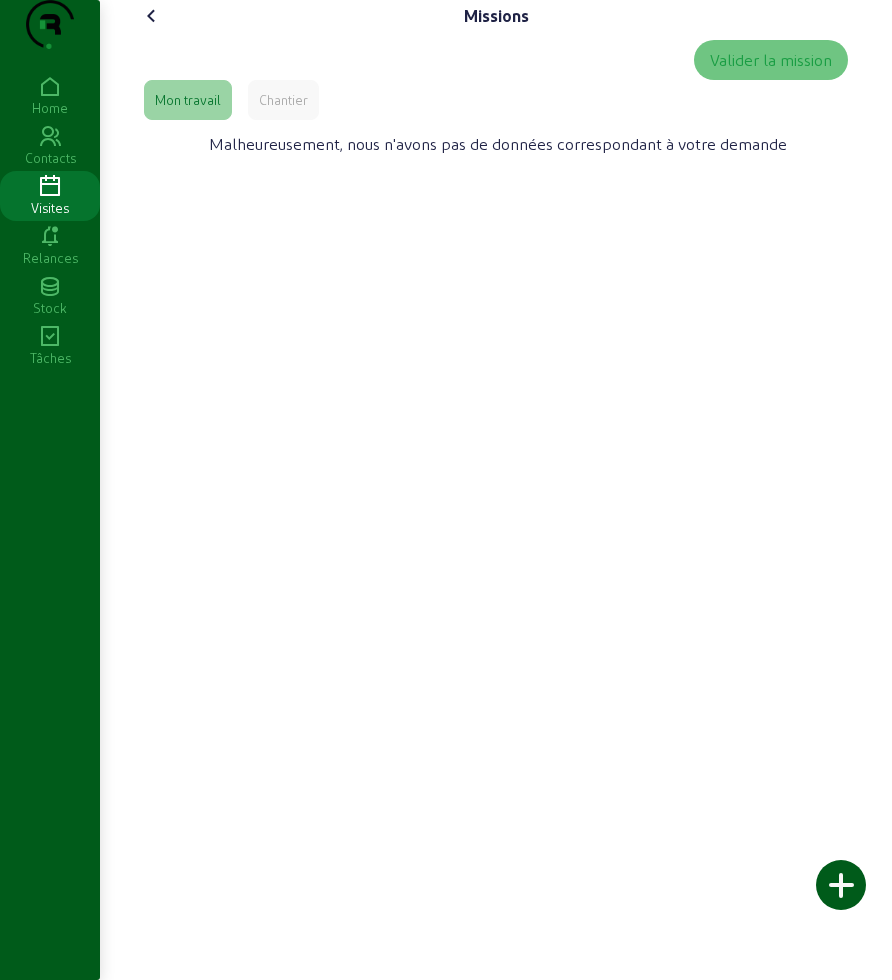 click 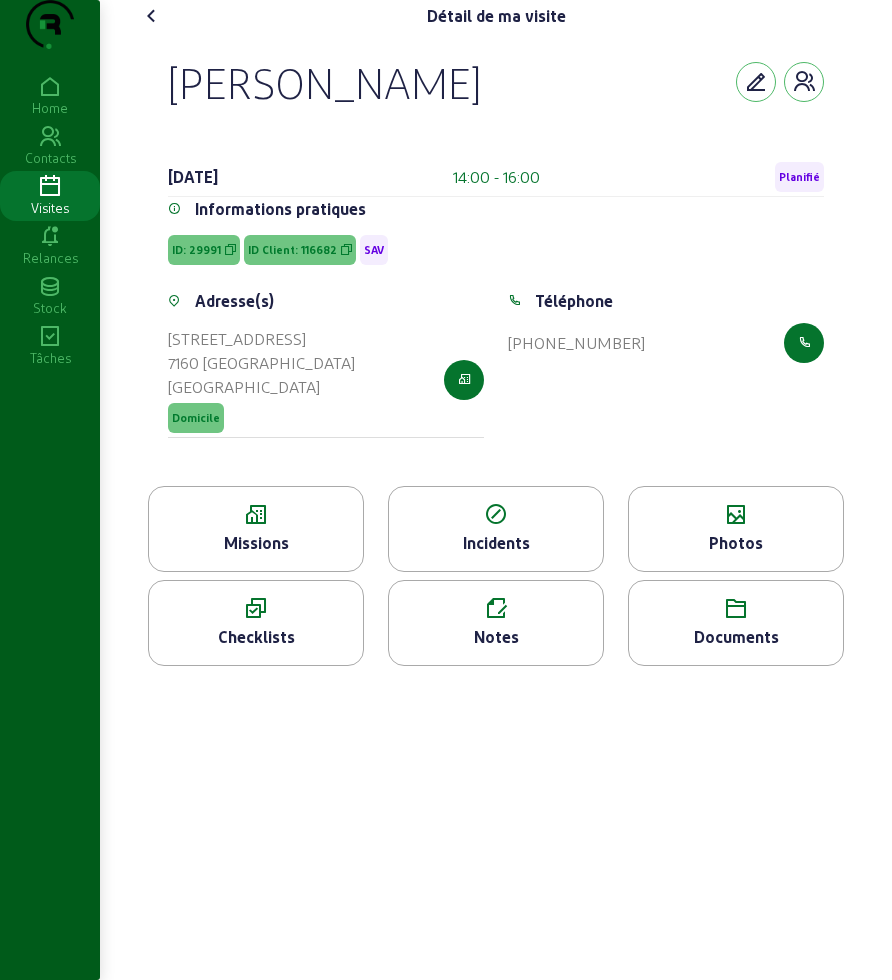 click on "Photos" 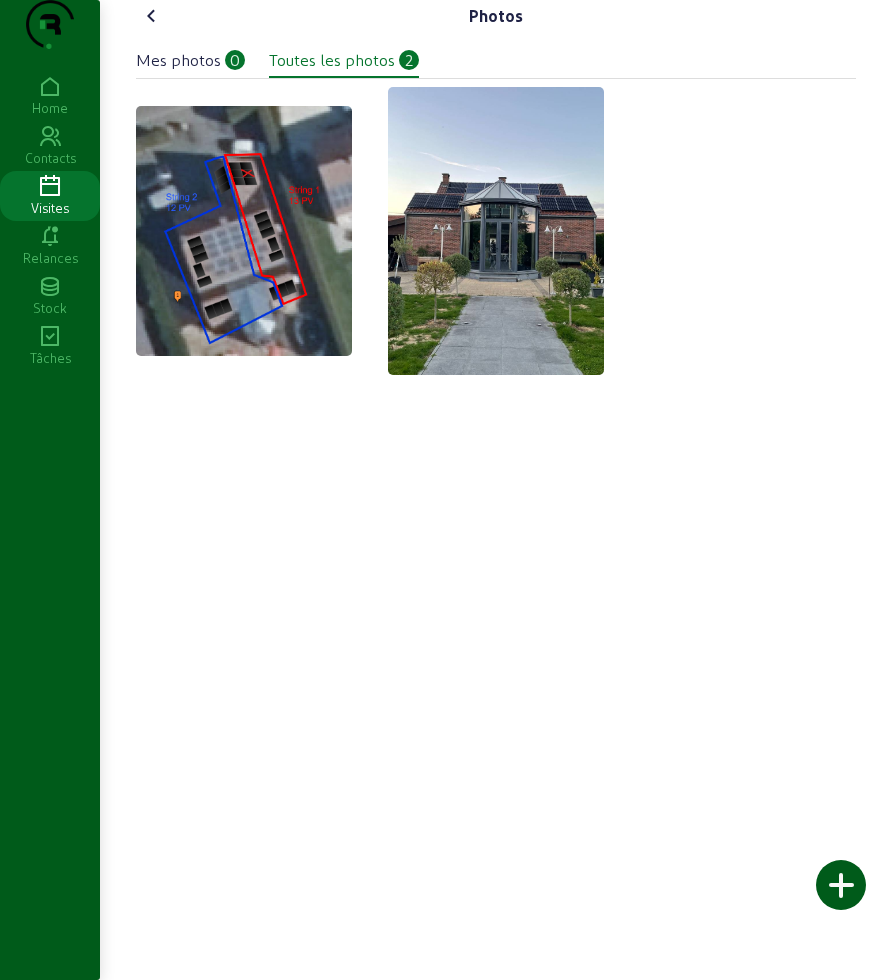 click 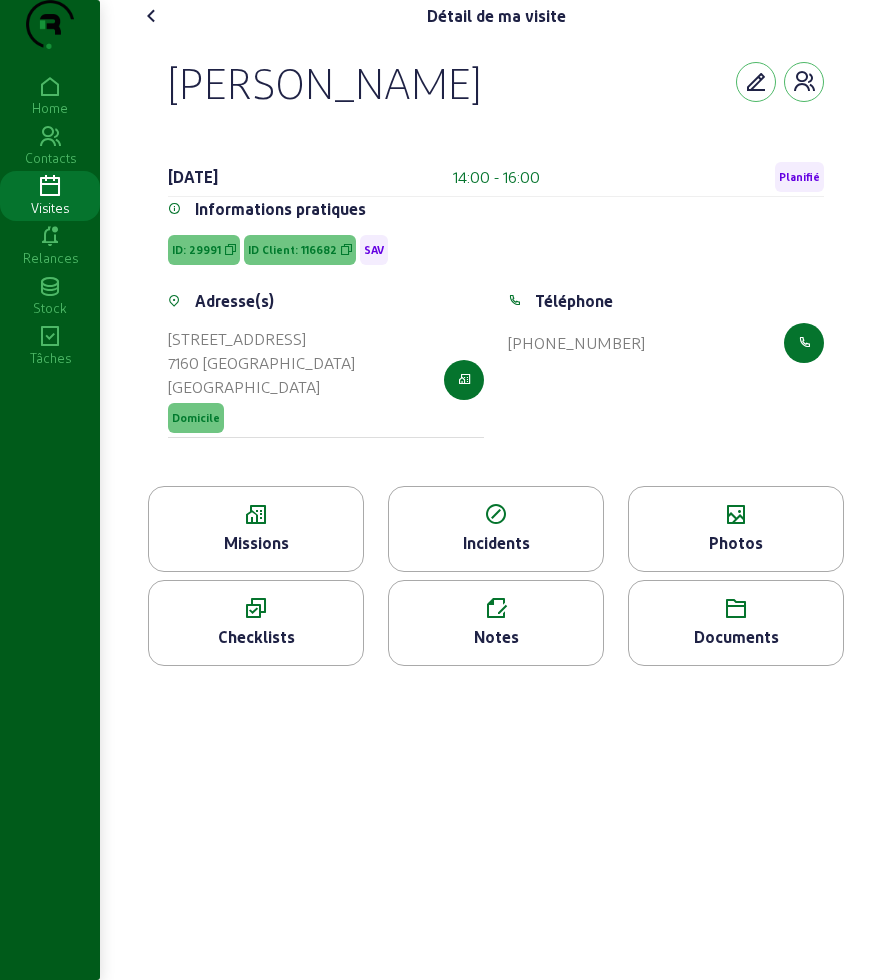 drag, startPoint x: 176, startPoint y: 49, endPoint x: 158, endPoint y: 48, distance: 18.027756 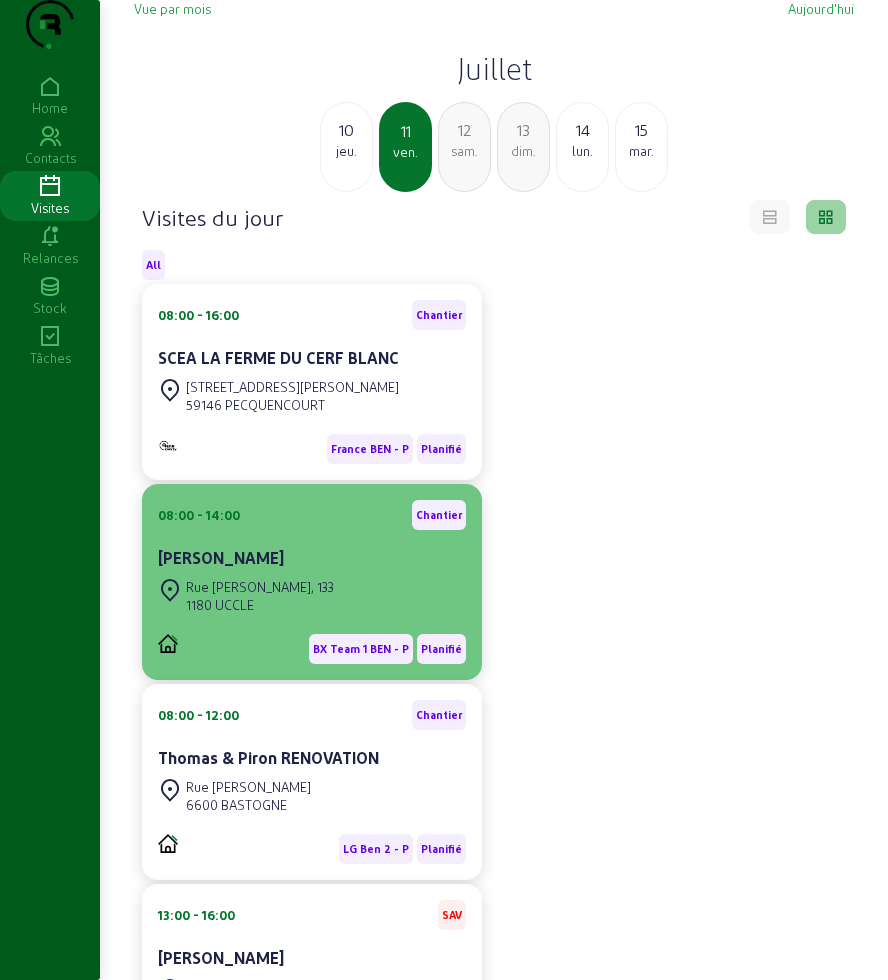 scroll, scrollTop: 125, scrollLeft: 0, axis: vertical 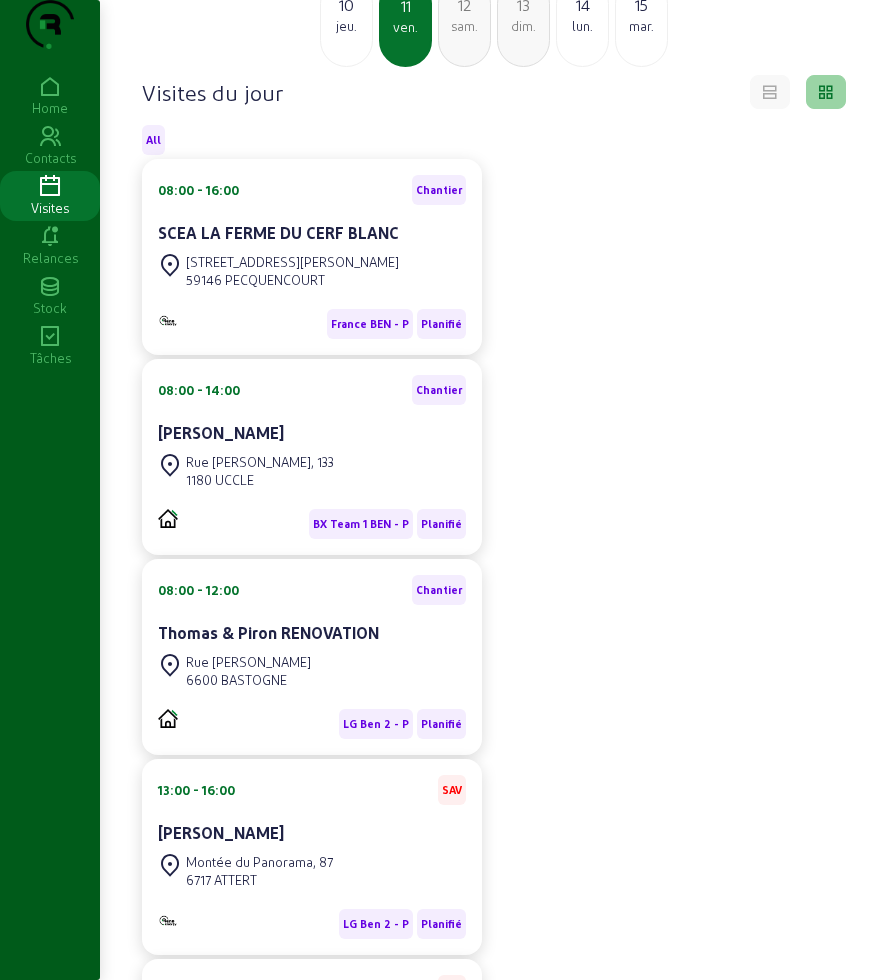 click on "jeu." 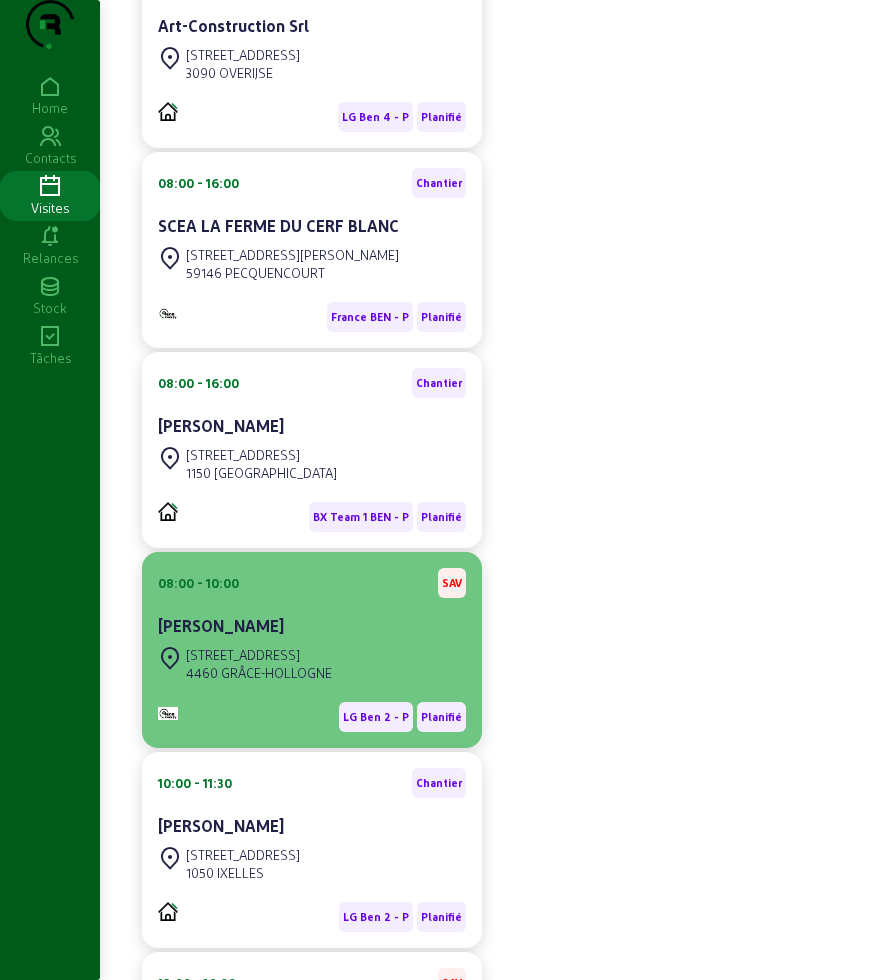 scroll, scrollTop: 375, scrollLeft: 0, axis: vertical 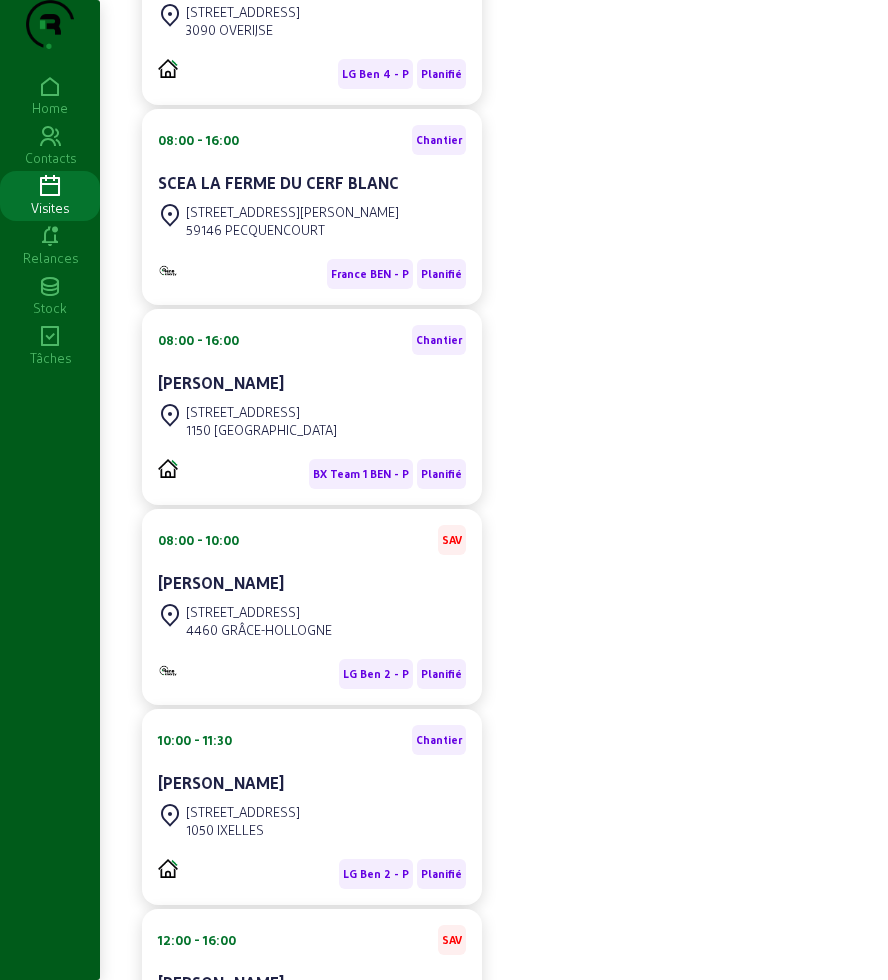 click on "[STREET_ADDRESS]" 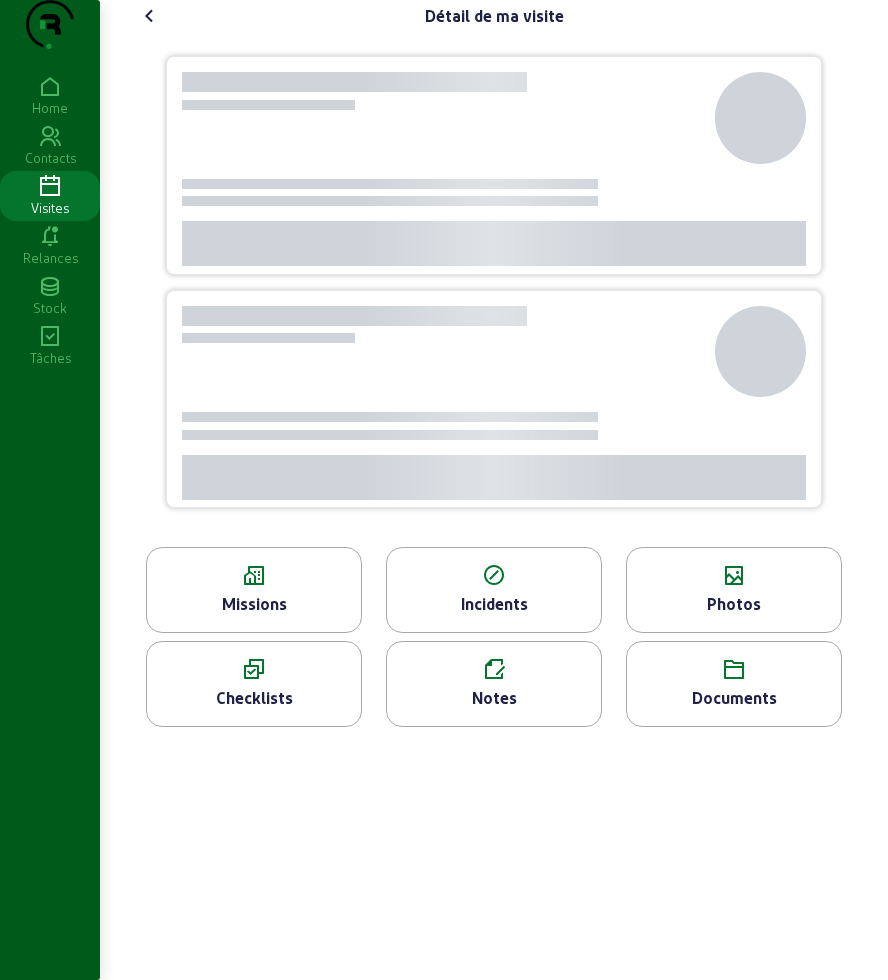 scroll, scrollTop: 0, scrollLeft: 0, axis: both 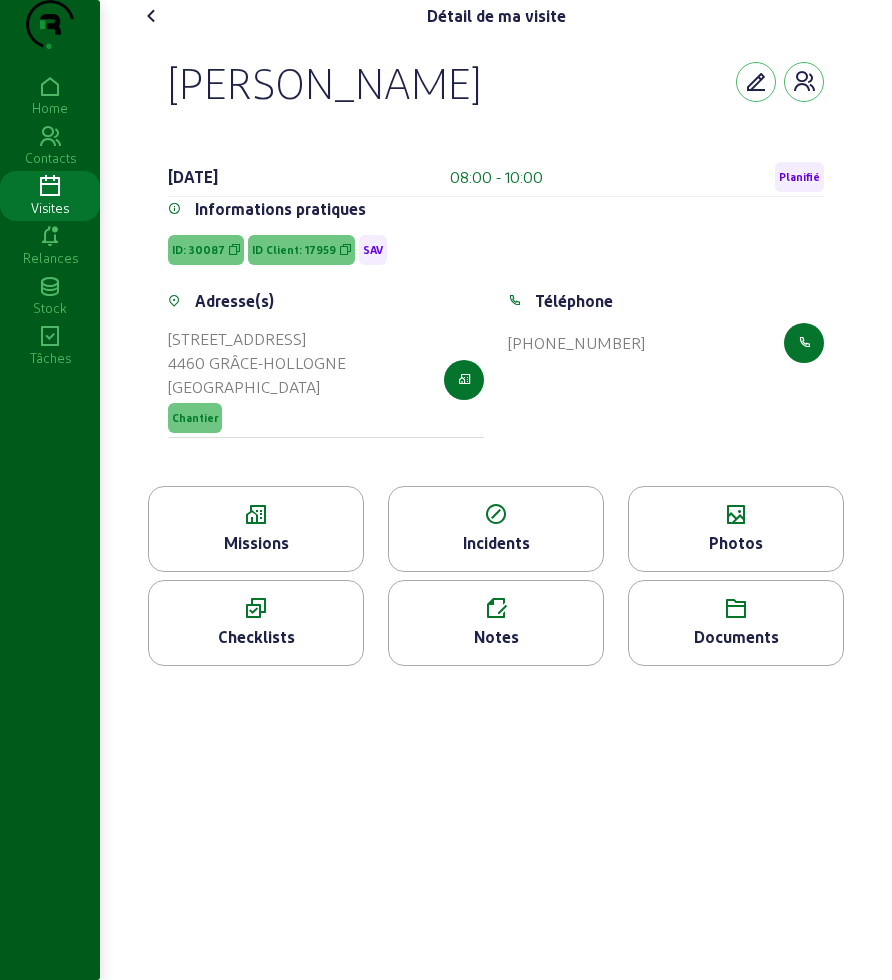 drag, startPoint x: 177, startPoint y: 111, endPoint x: 539, endPoint y: 111, distance: 362 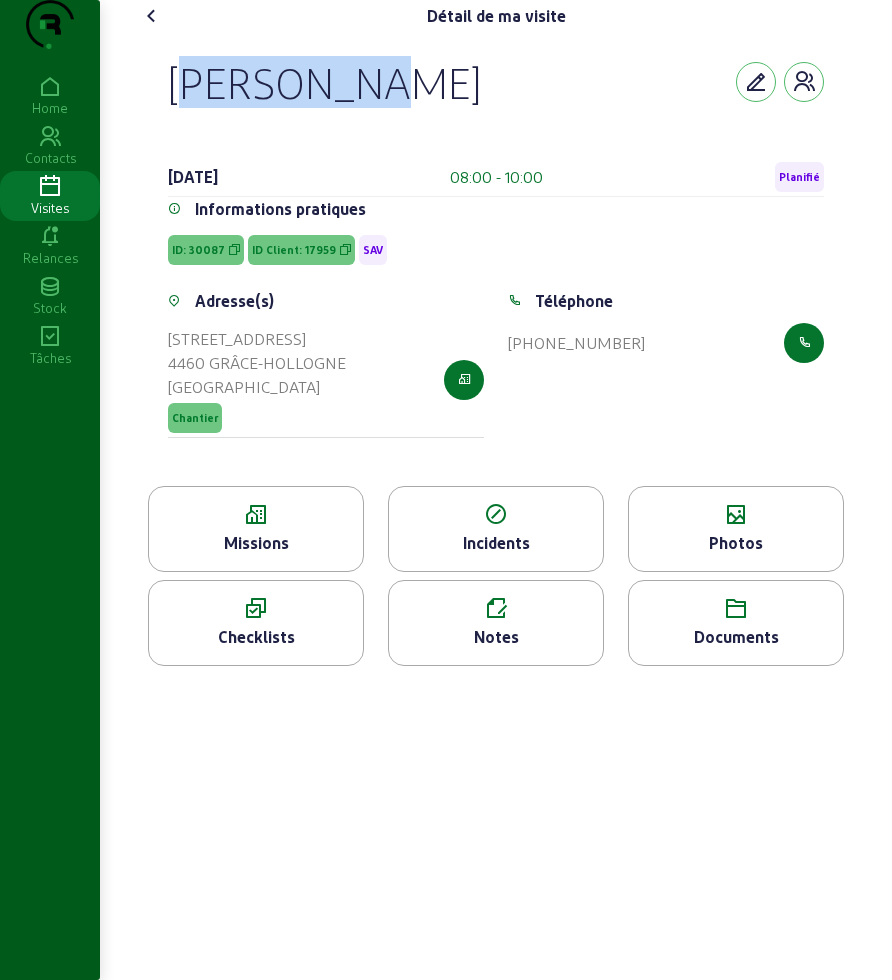 click on "[PERSON_NAME]" 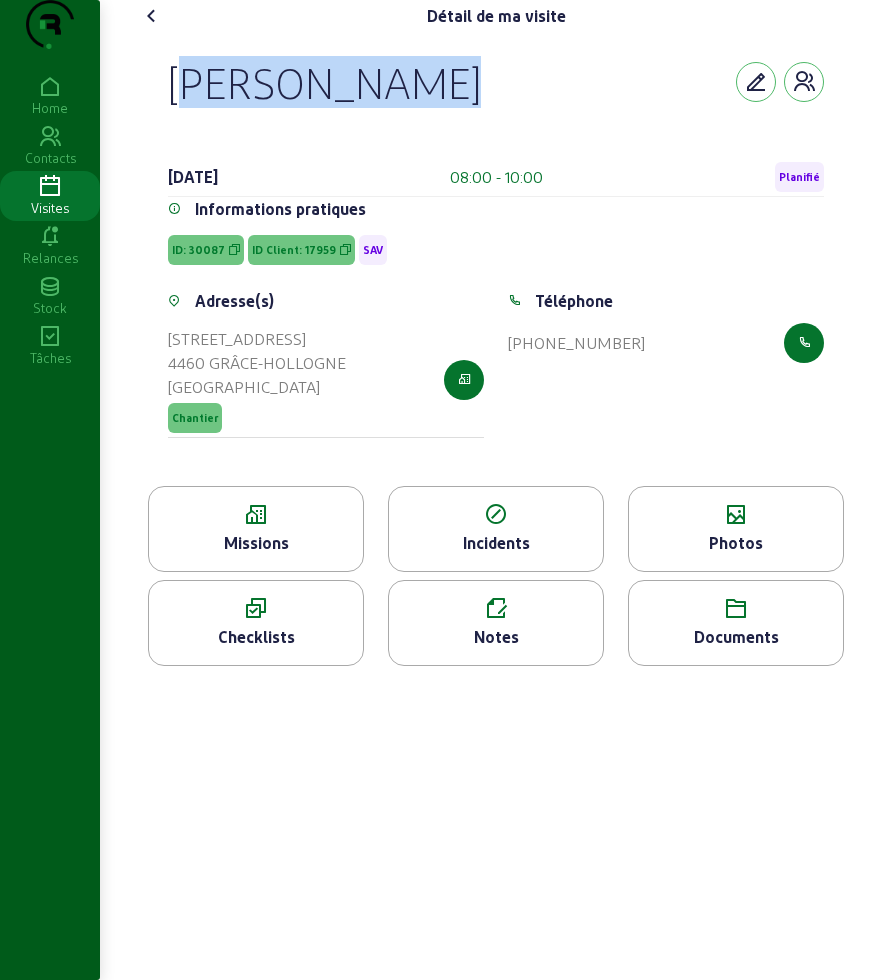 click on "[PERSON_NAME]" 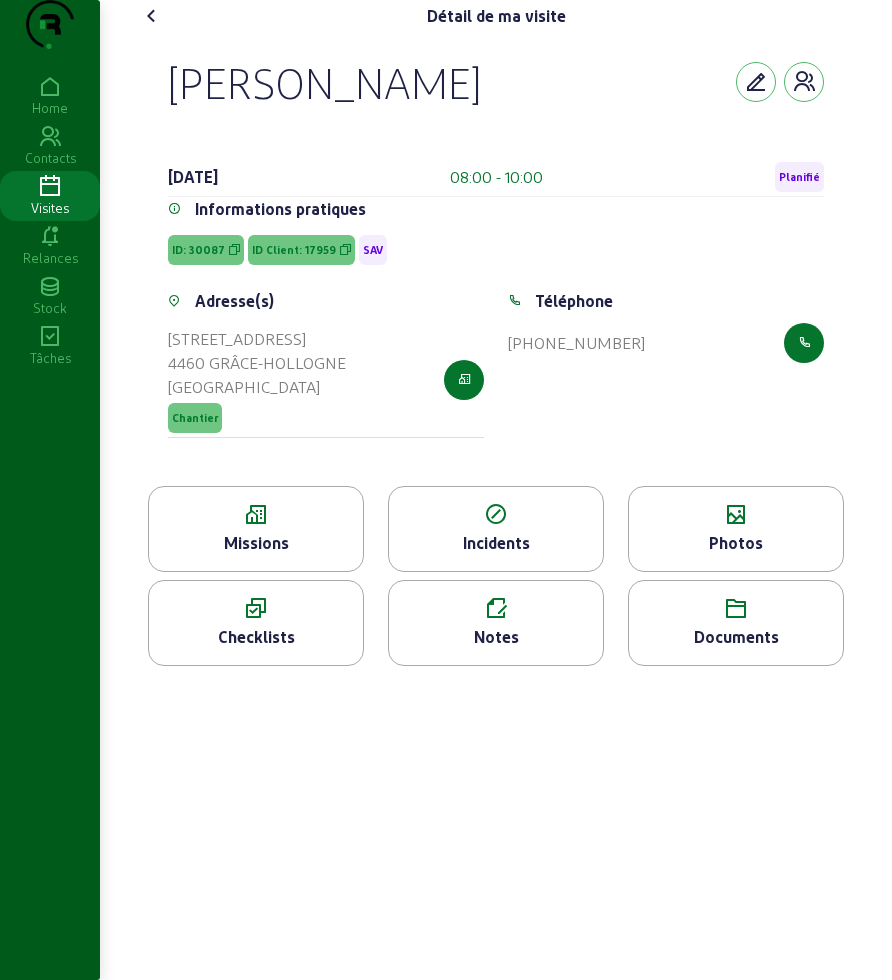 click on "Missions" 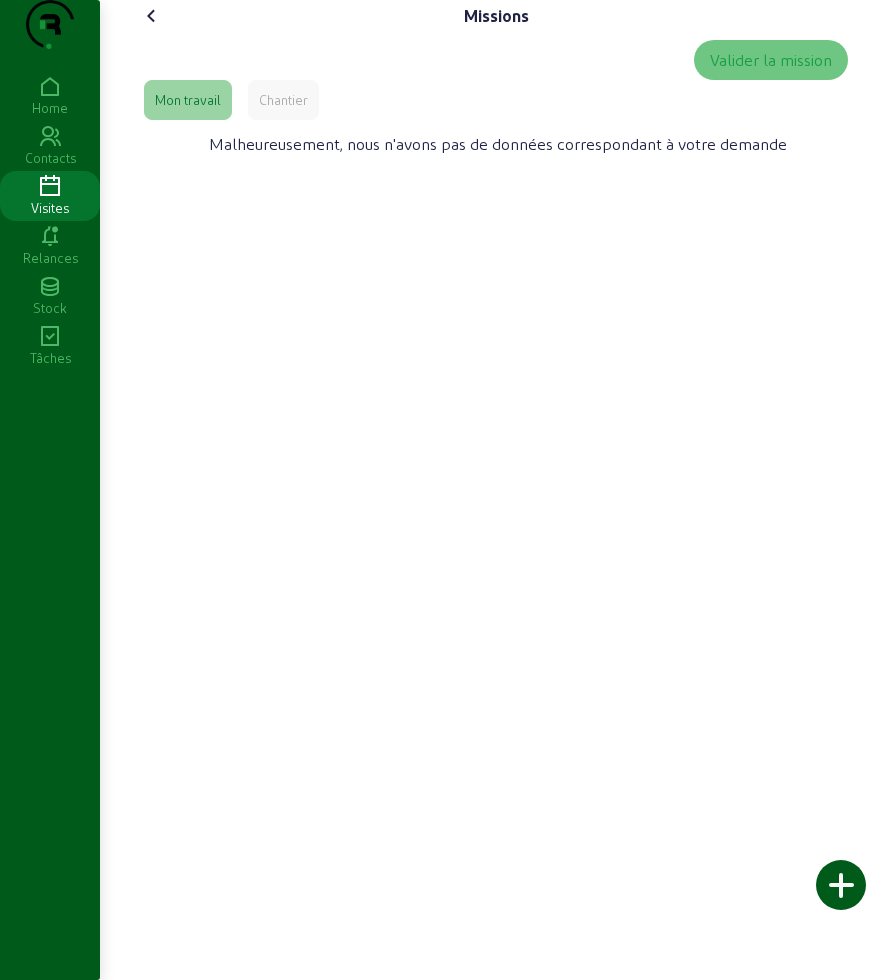 click 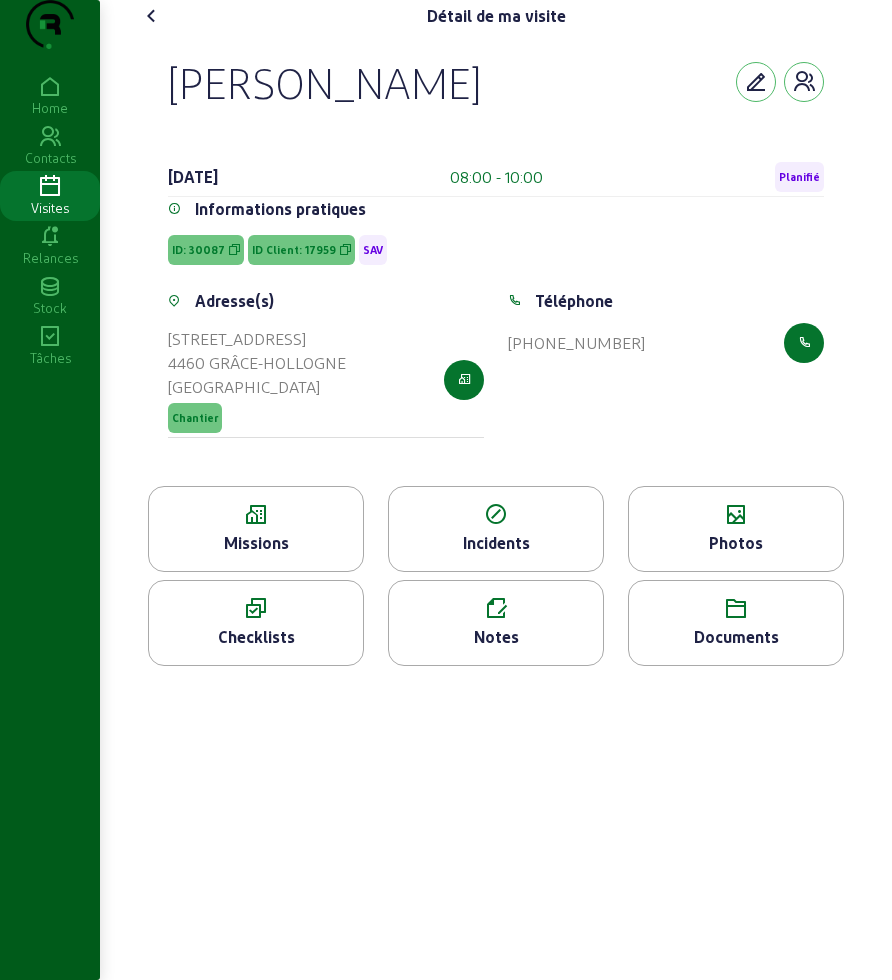 click on "[PERSON_NAME]  [DATE]  08:00 - 10:00  Planifié Informations pratiques ID: 30087 ID Client: 17959 SAV Adresse(s) [STREET_ADDRESS] Chantier Téléphone  [PHONE_NUMBER]" 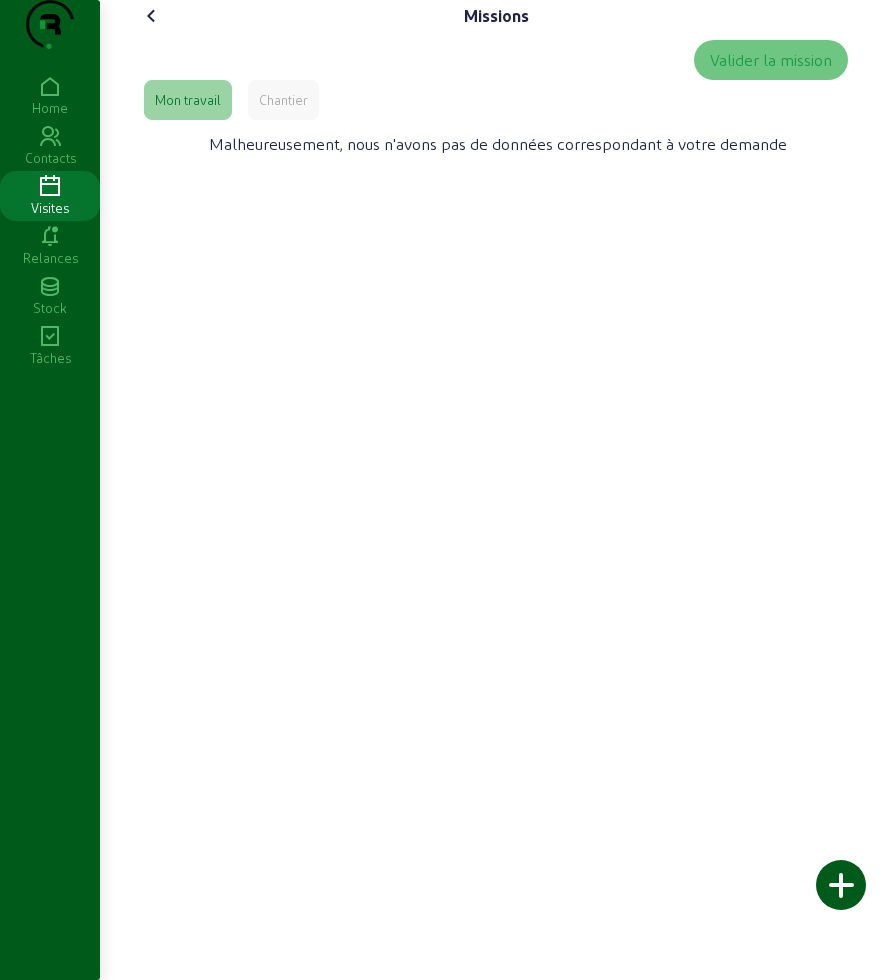 click 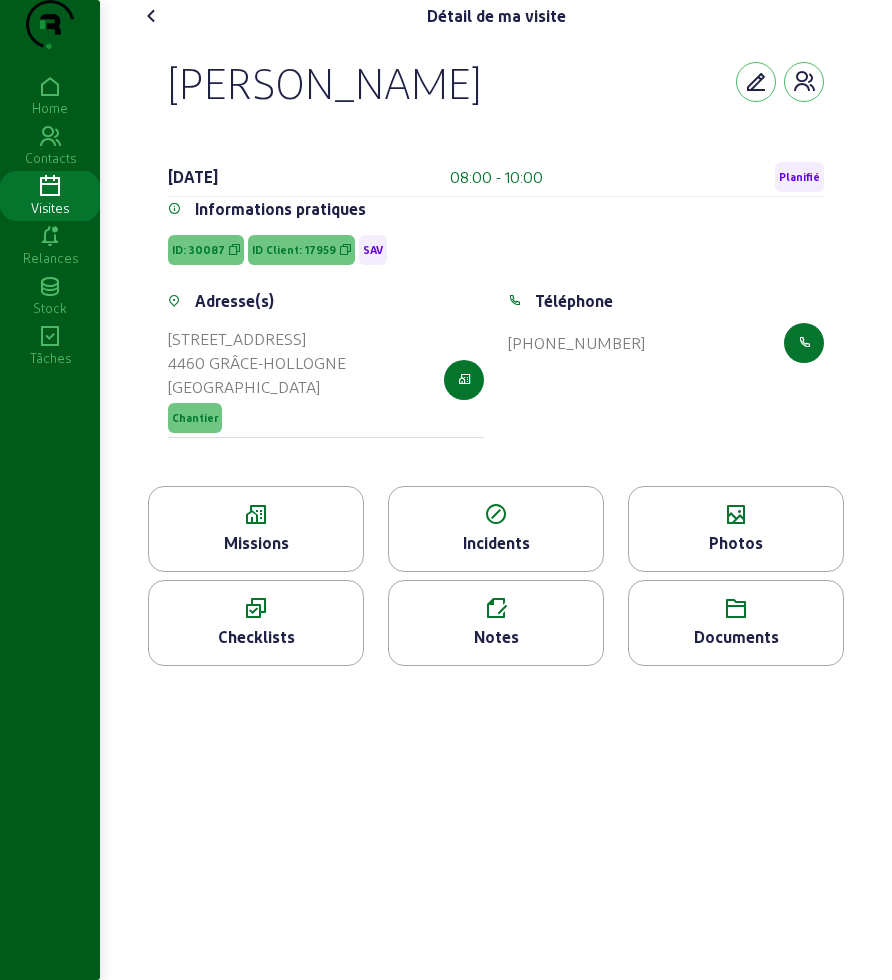 click 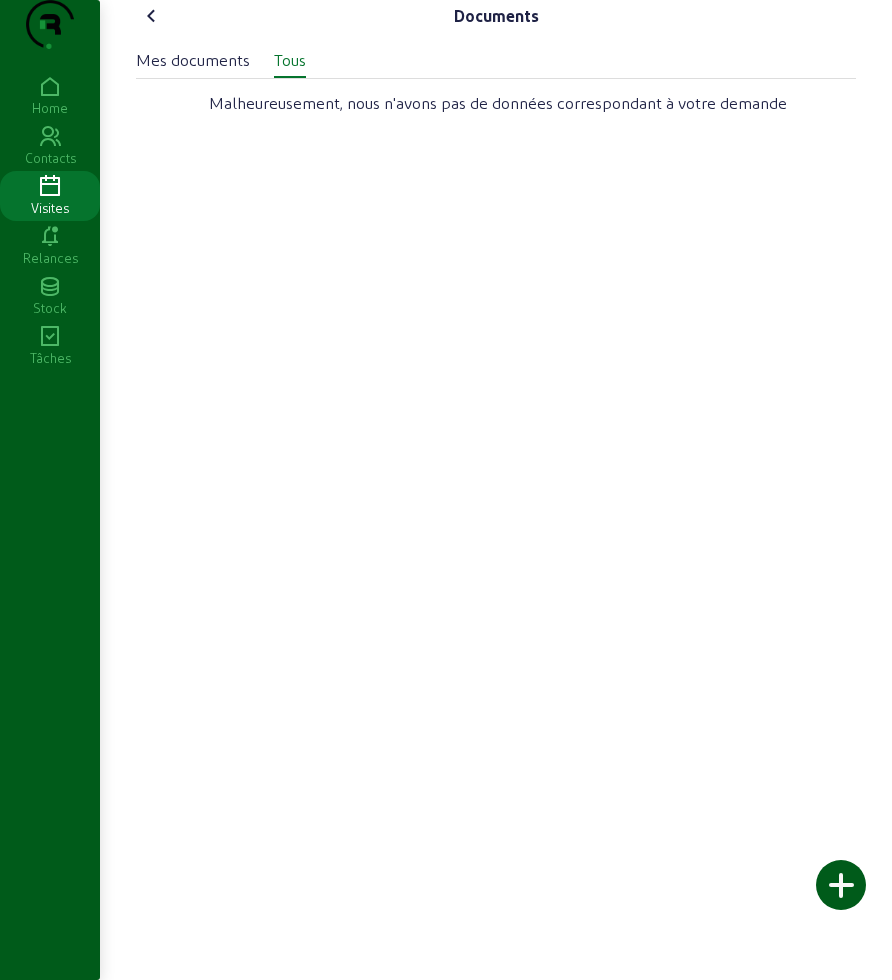 click on "Mes documents" 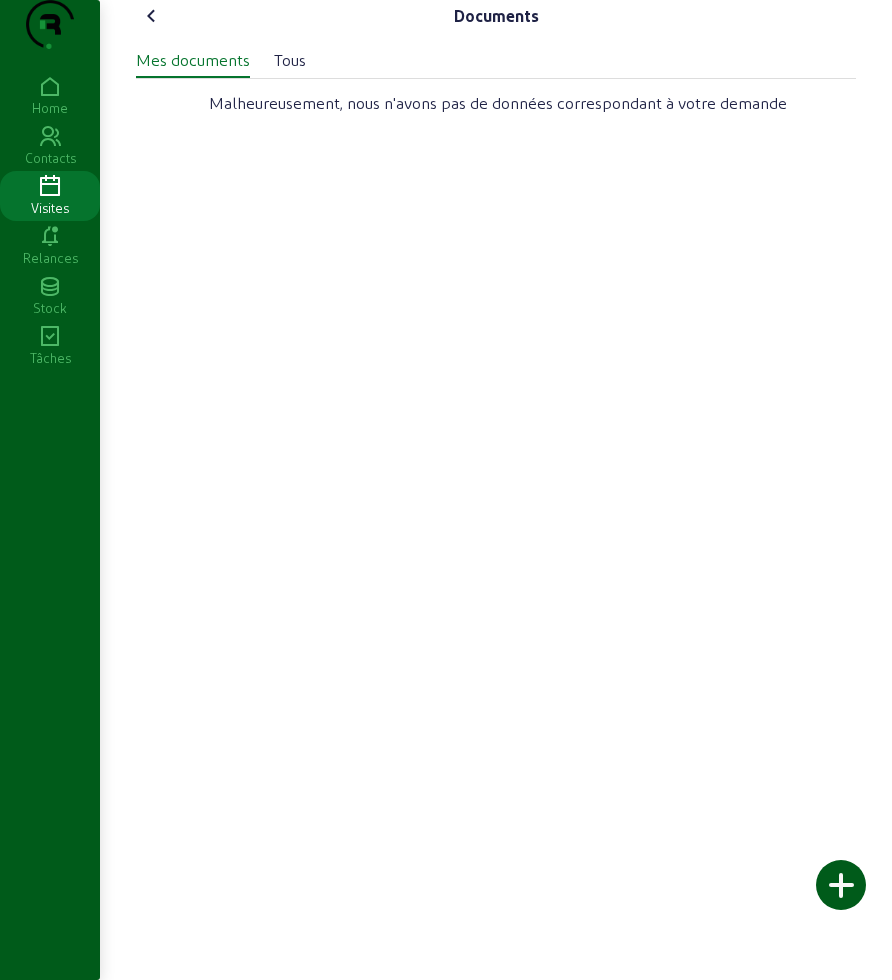click 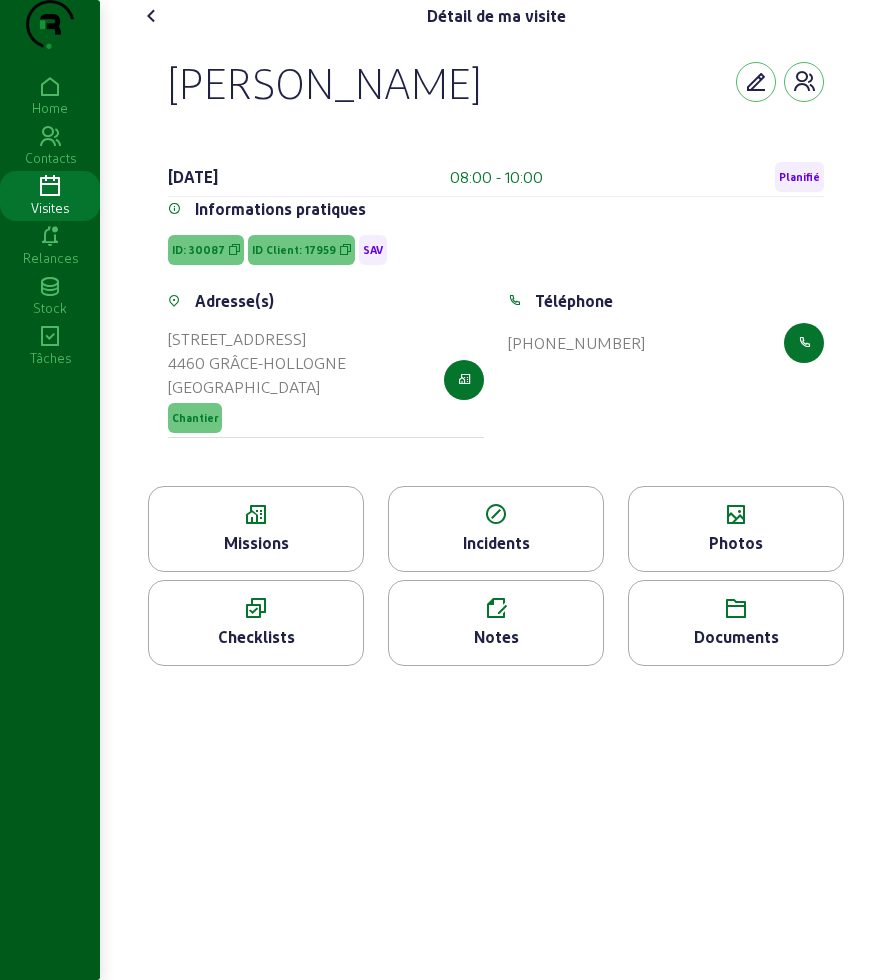 click 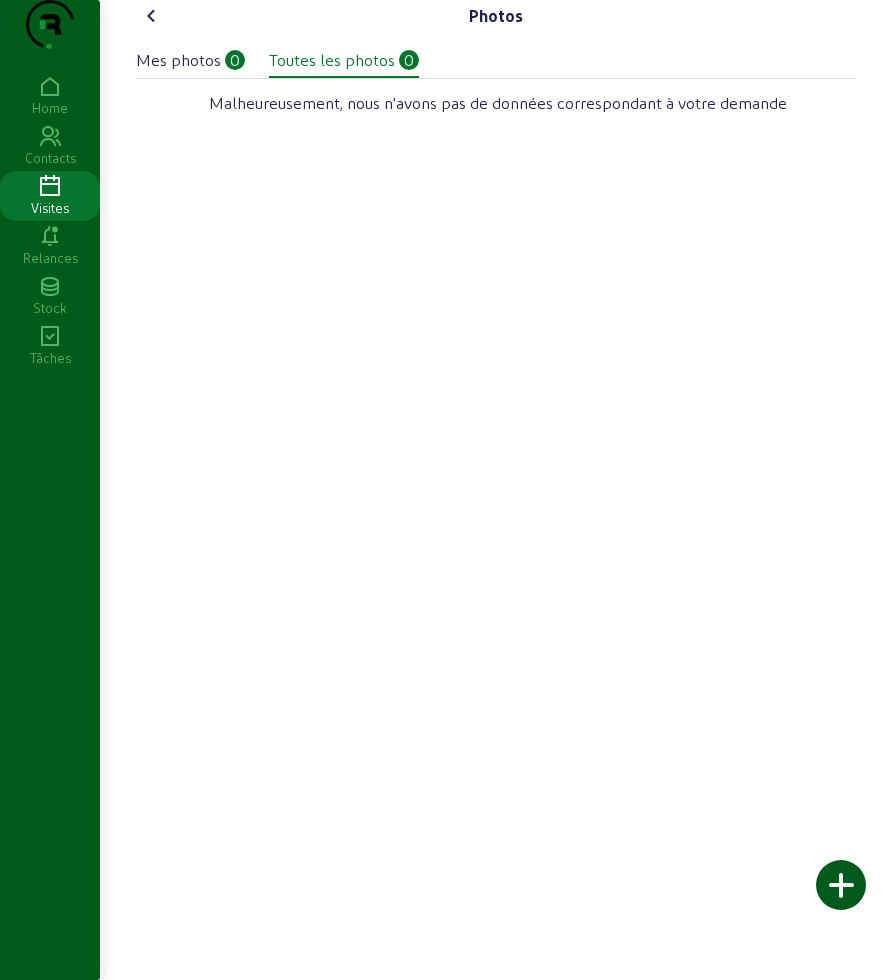 click 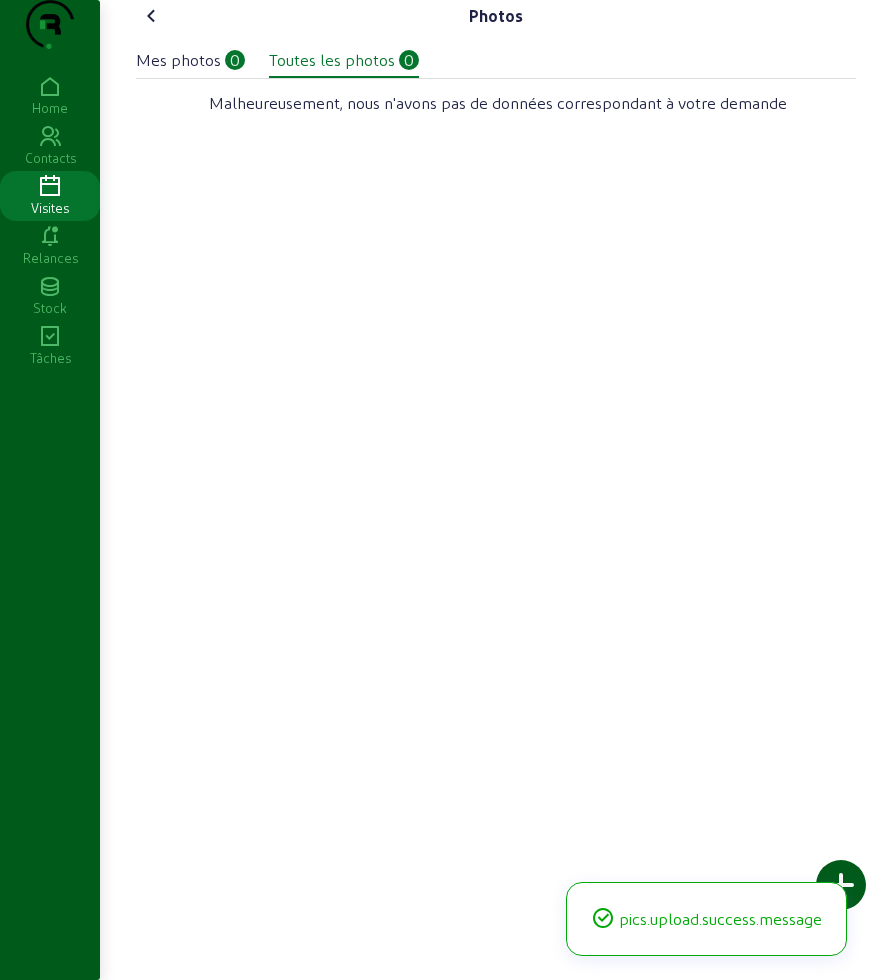 click 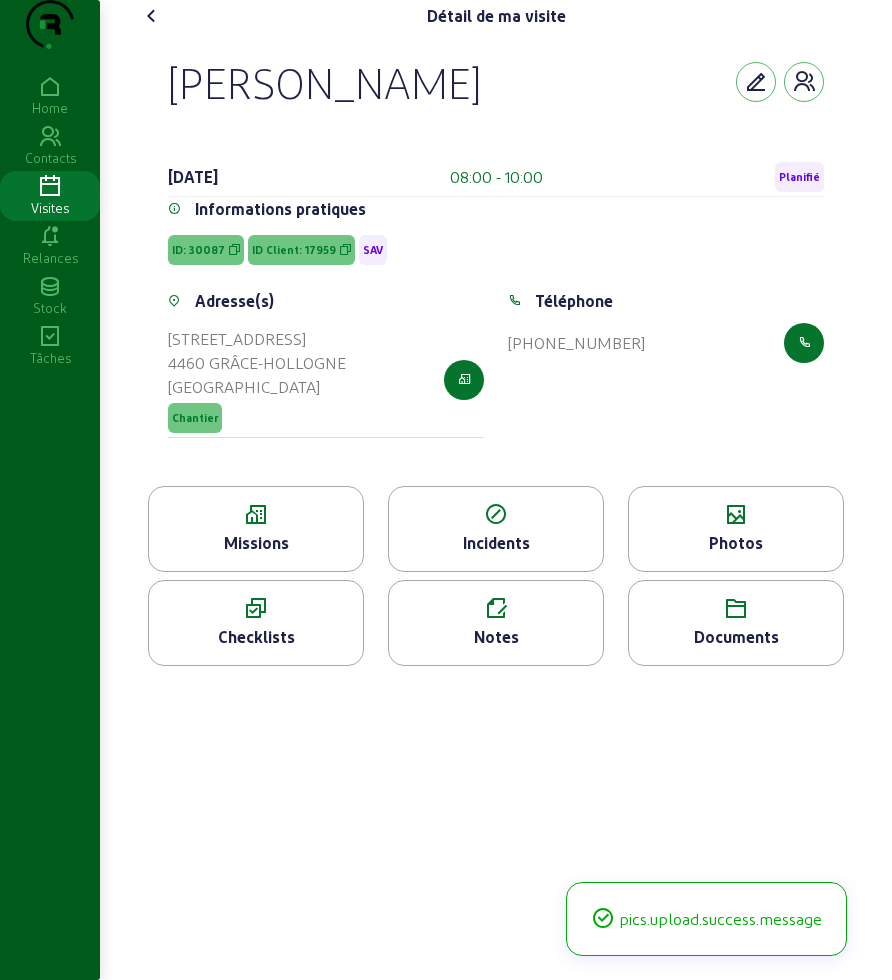 click on "Notes" 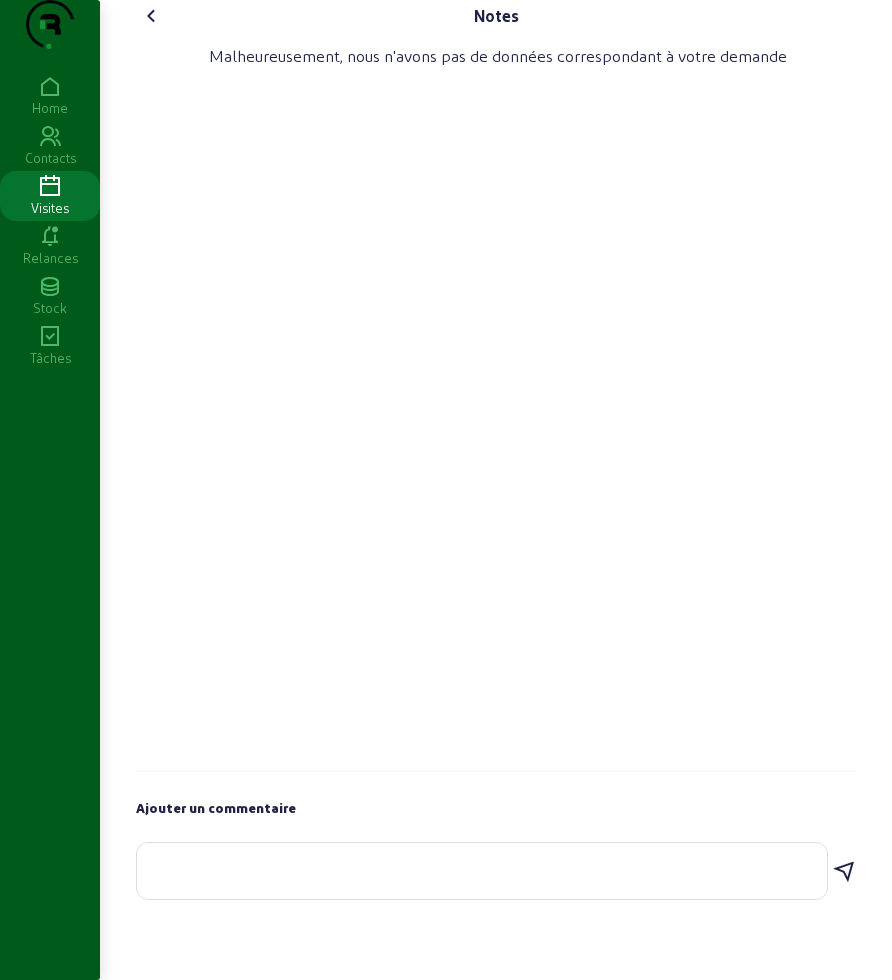 click 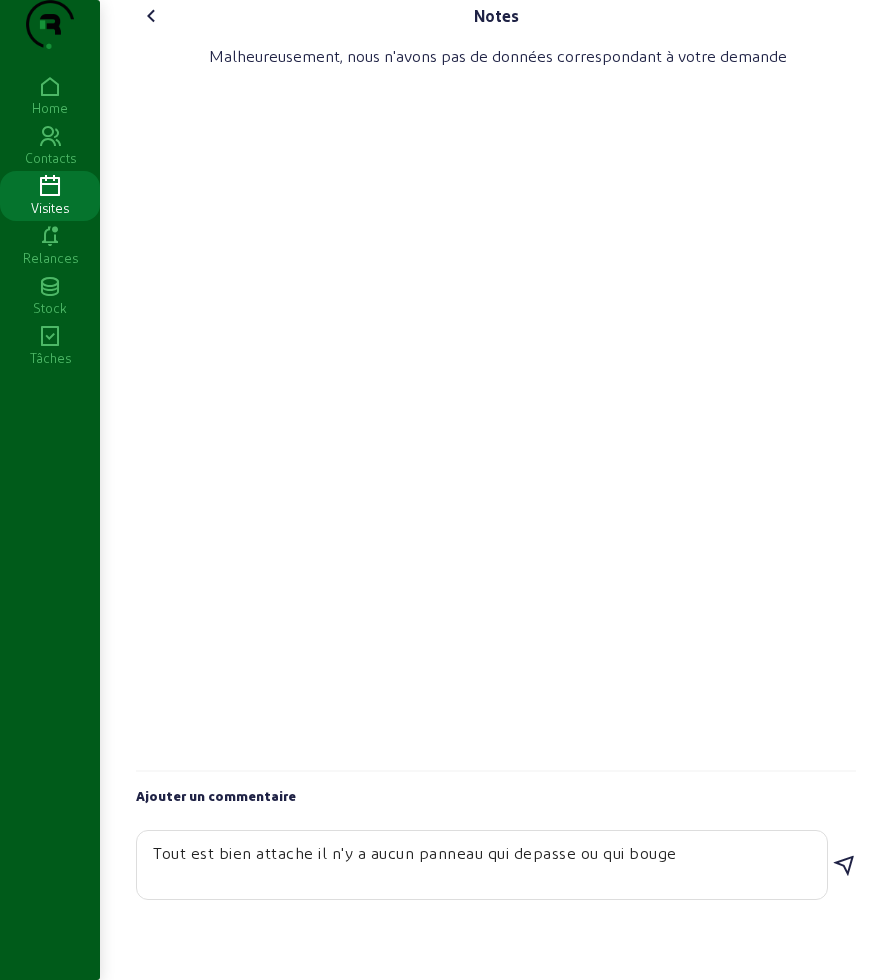 type on "Tout est bien attache il n'y a aucun panneau qui depasse ou qui bouge" 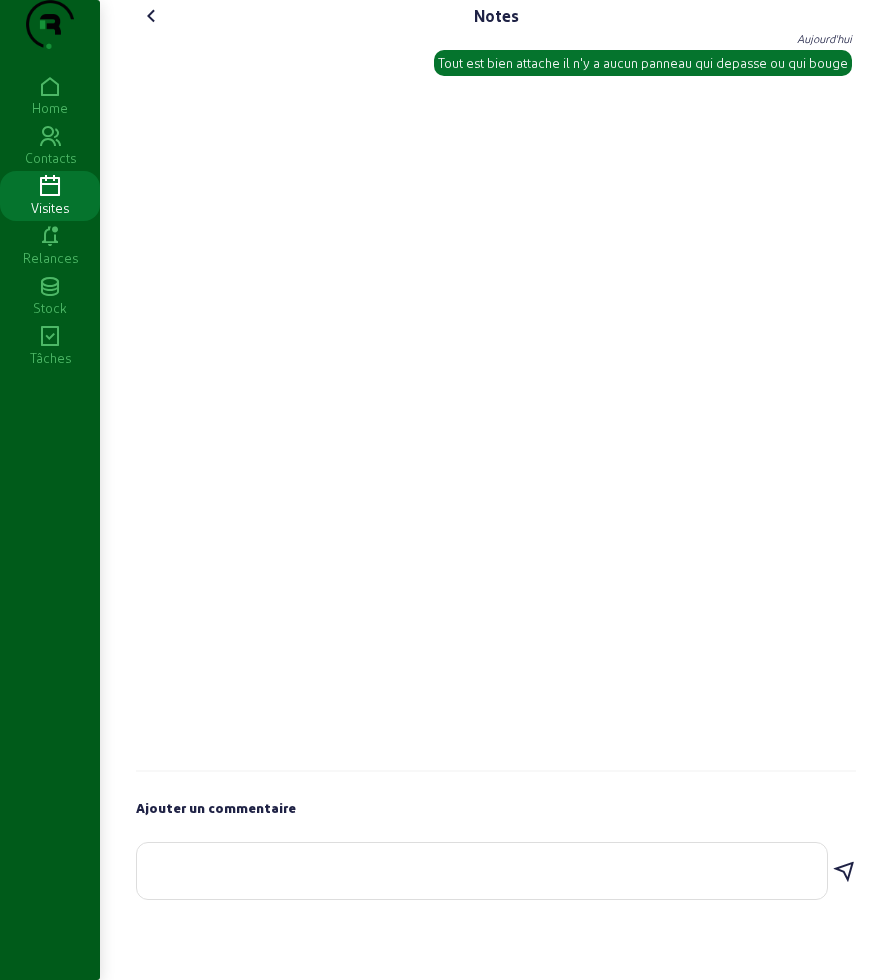 click 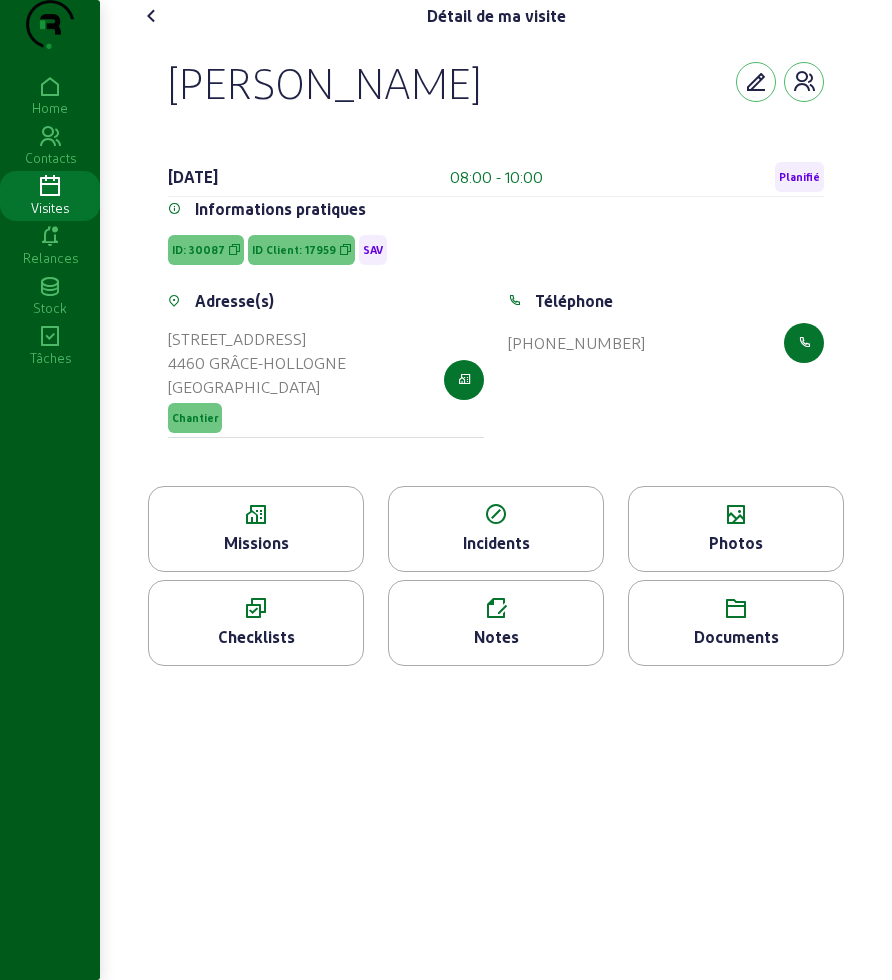 click 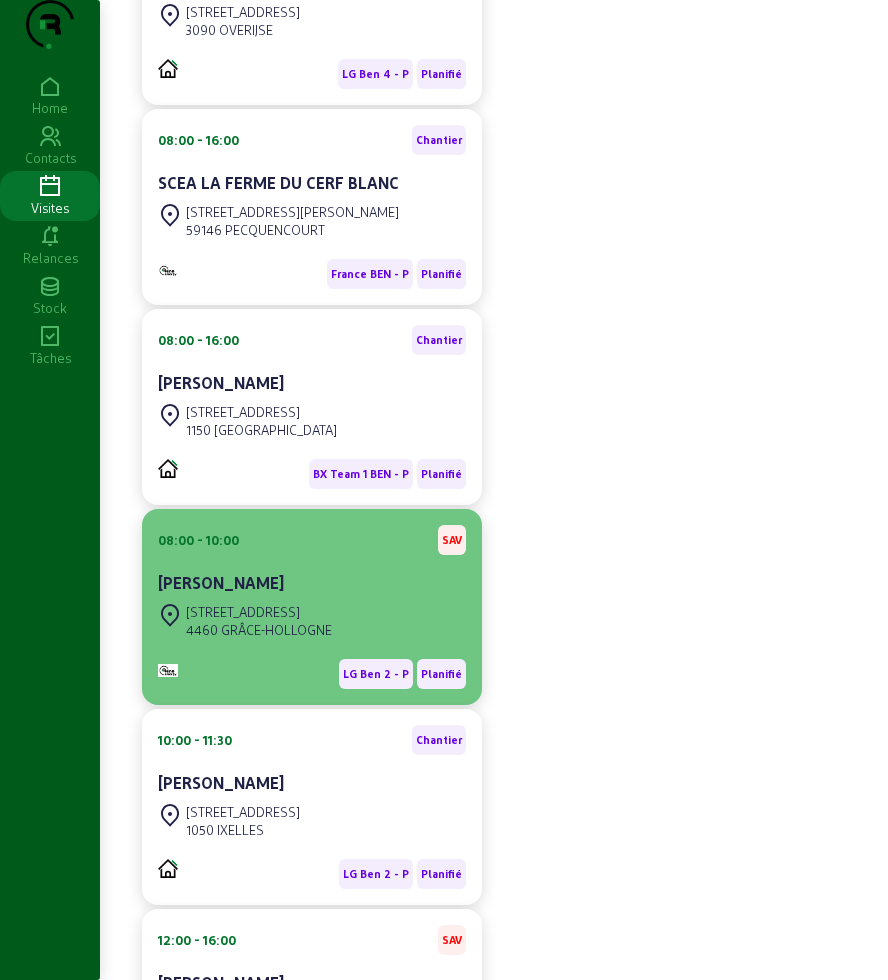 scroll, scrollTop: 625, scrollLeft: 0, axis: vertical 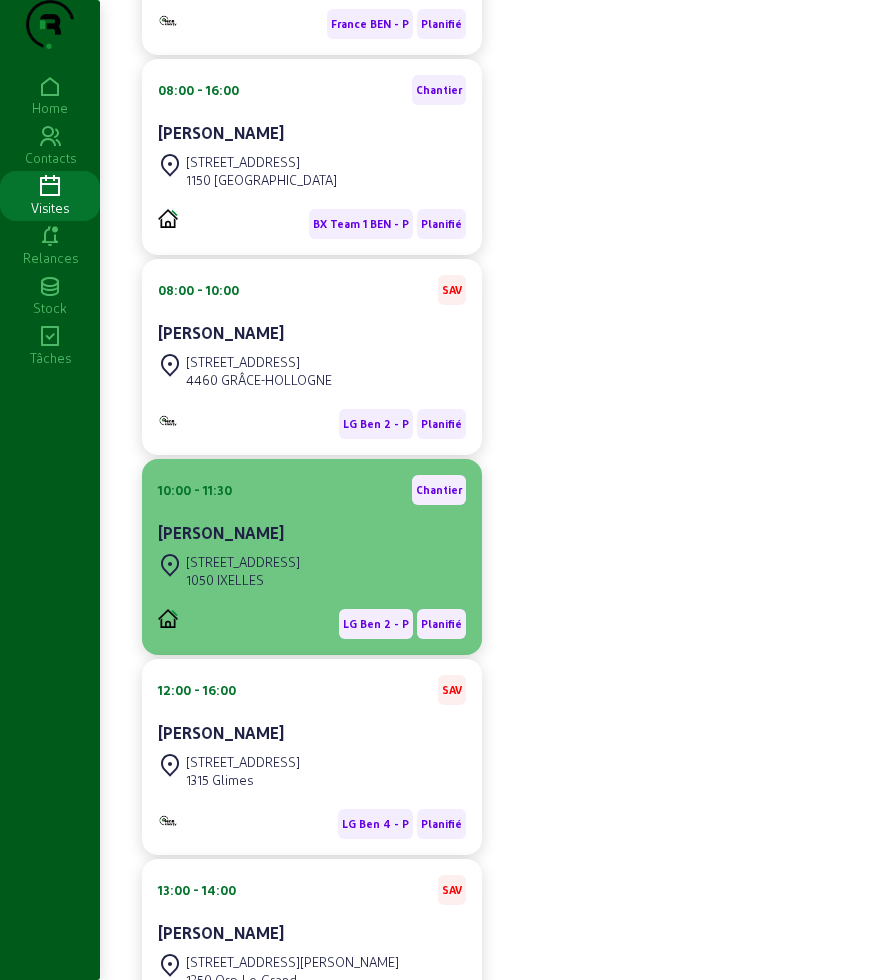 click on "[STREET_ADDRESS]" 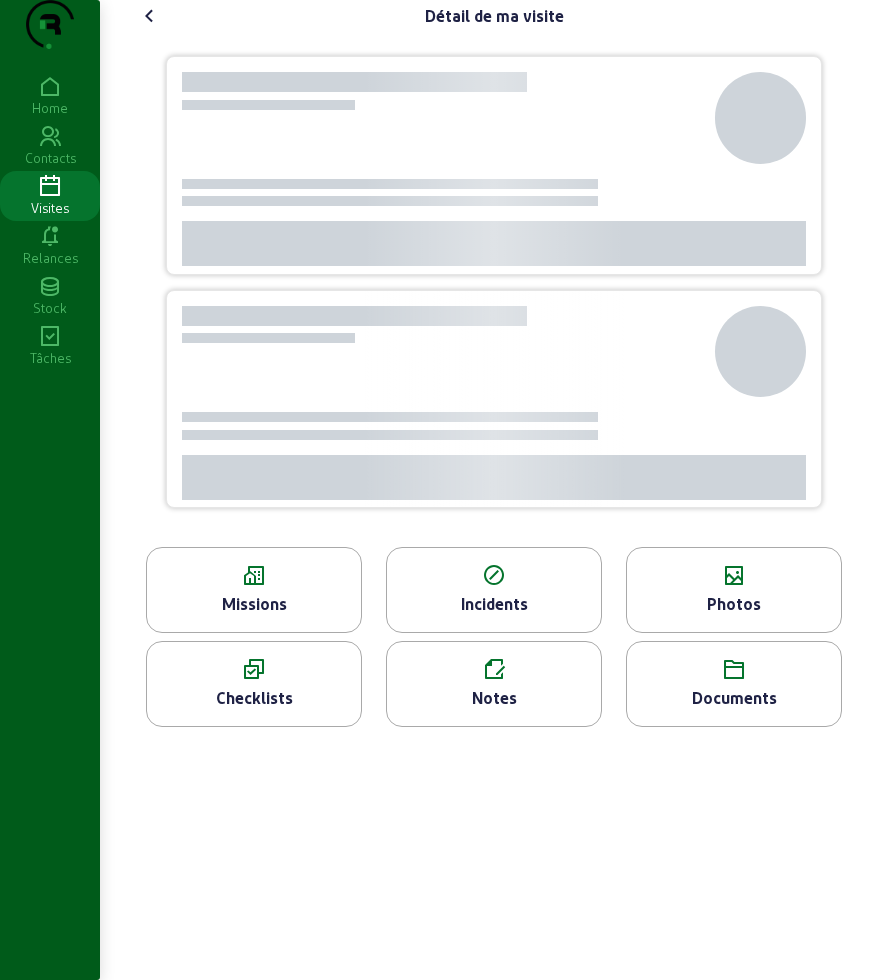 scroll, scrollTop: 0, scrollLeft: 0, axis: both 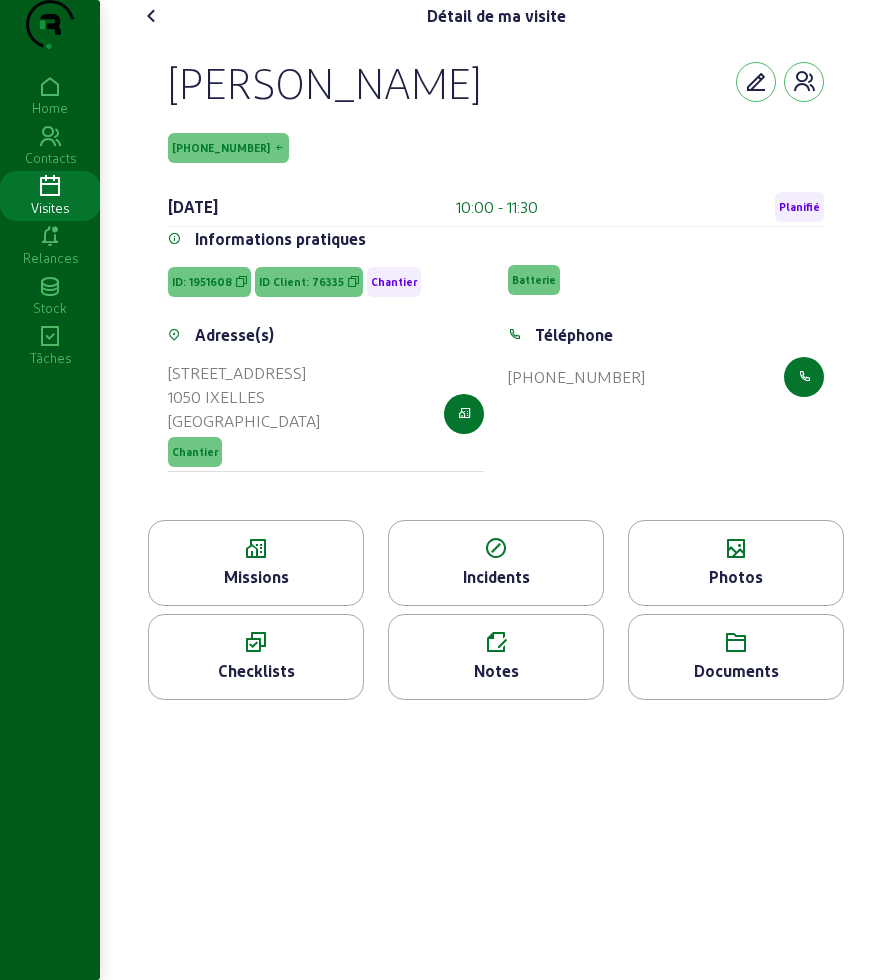 drag, startPoint x: 200, startPoint y: 153, endPoint x: 569, endPoint y: 113, distance: 371.16168 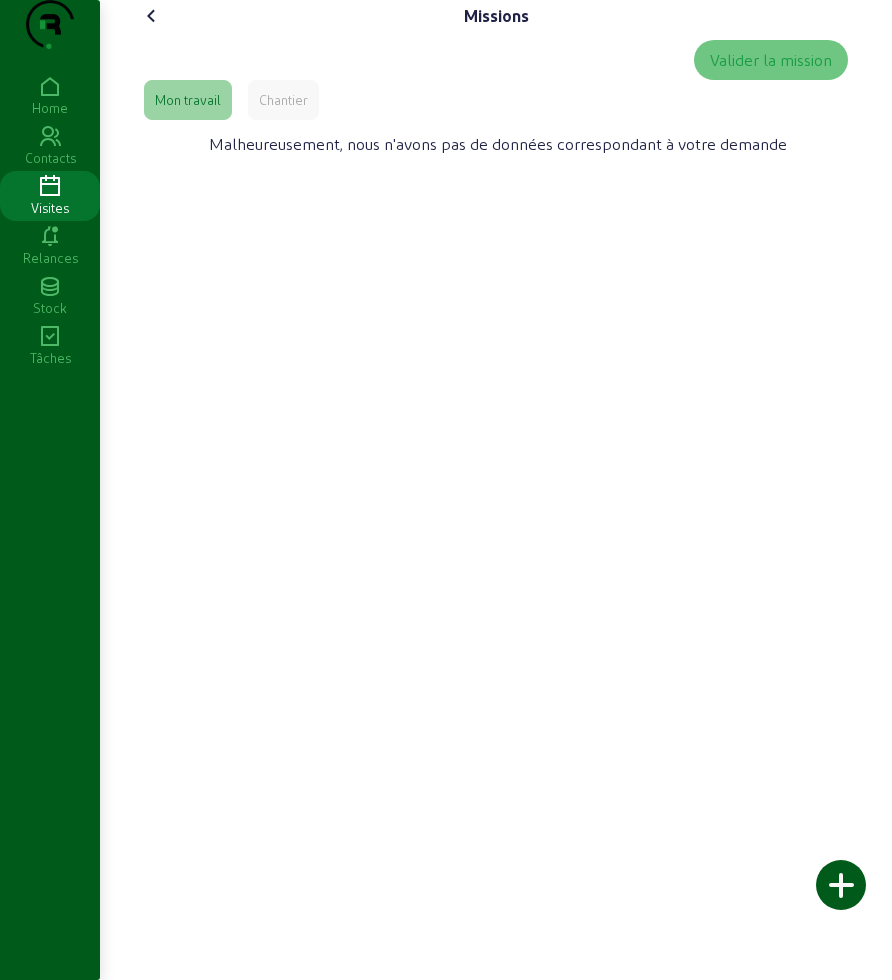 click on "Chantier" 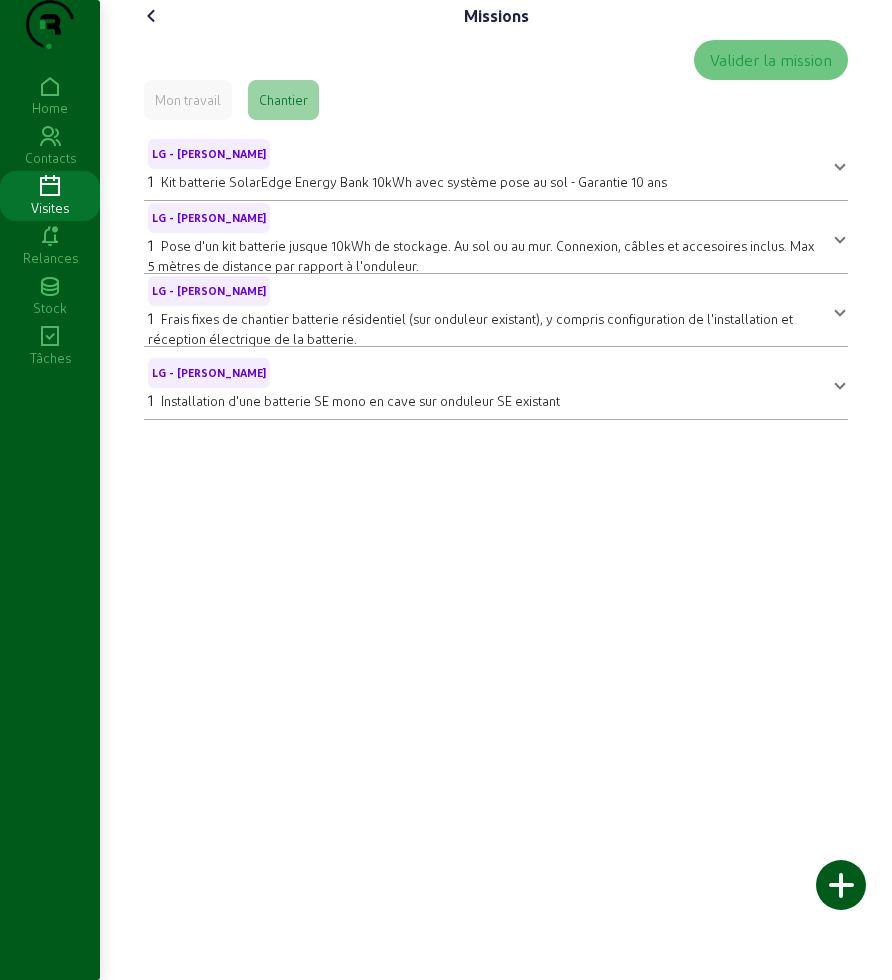 click 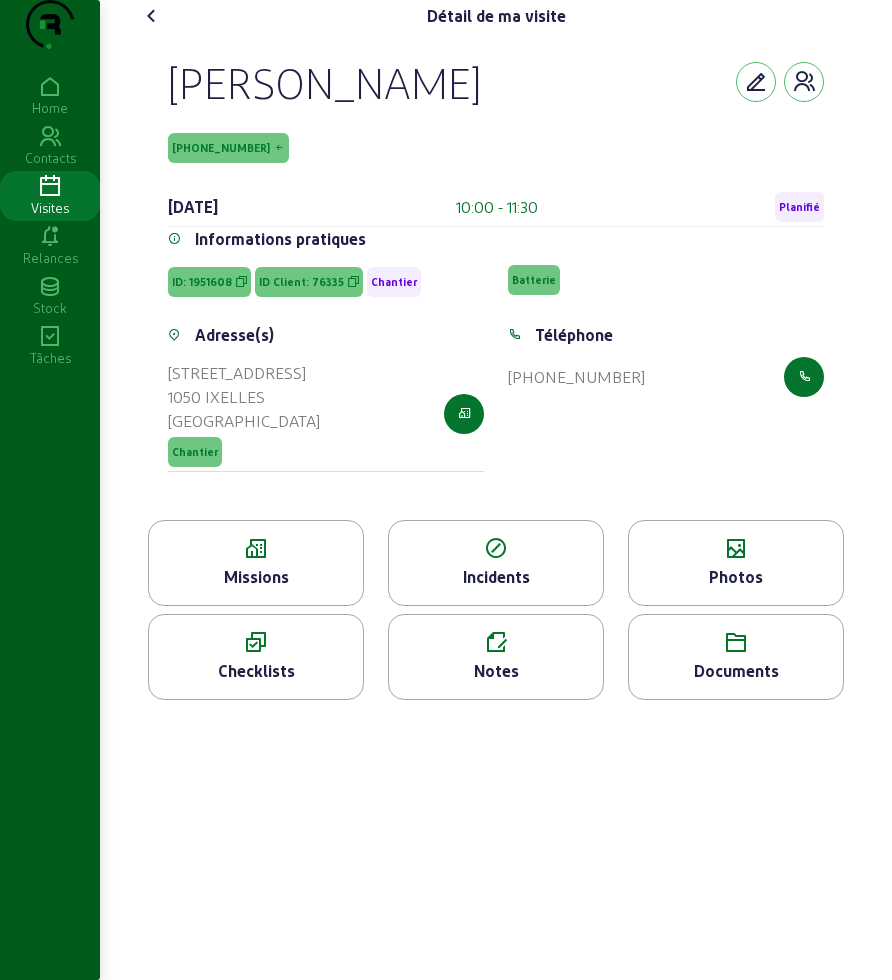 click 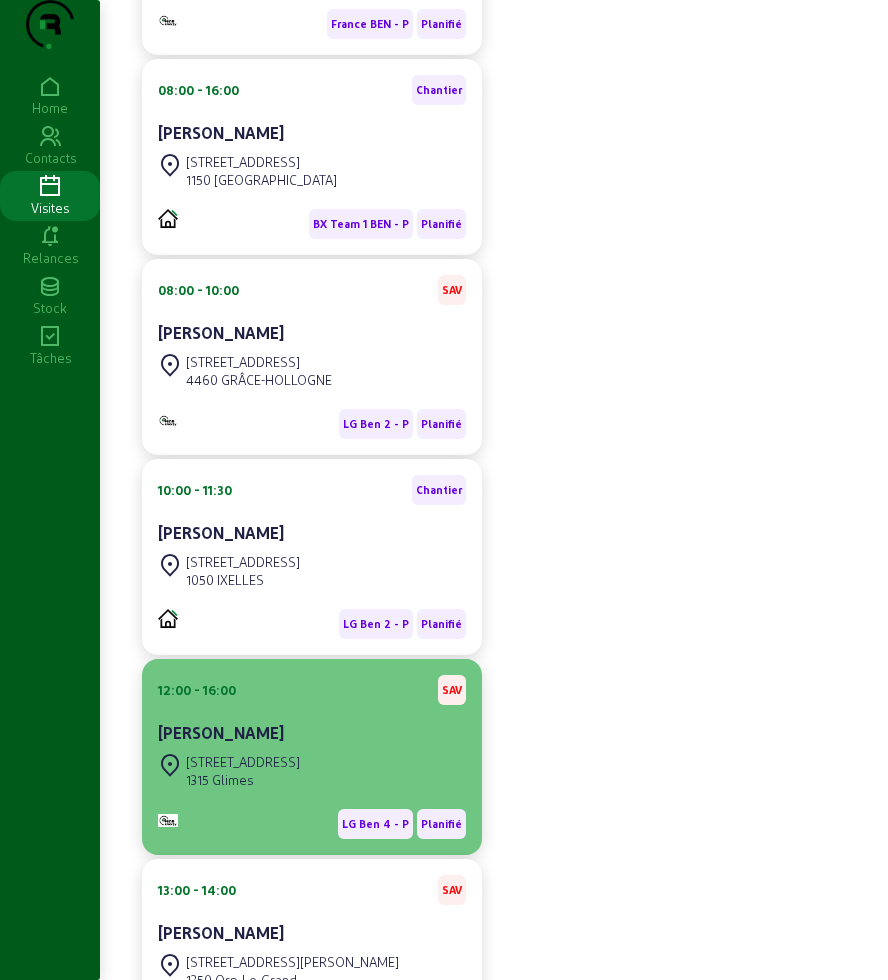 scroll, scrollTop: 750, scrollLeft: 0, axis: vertical 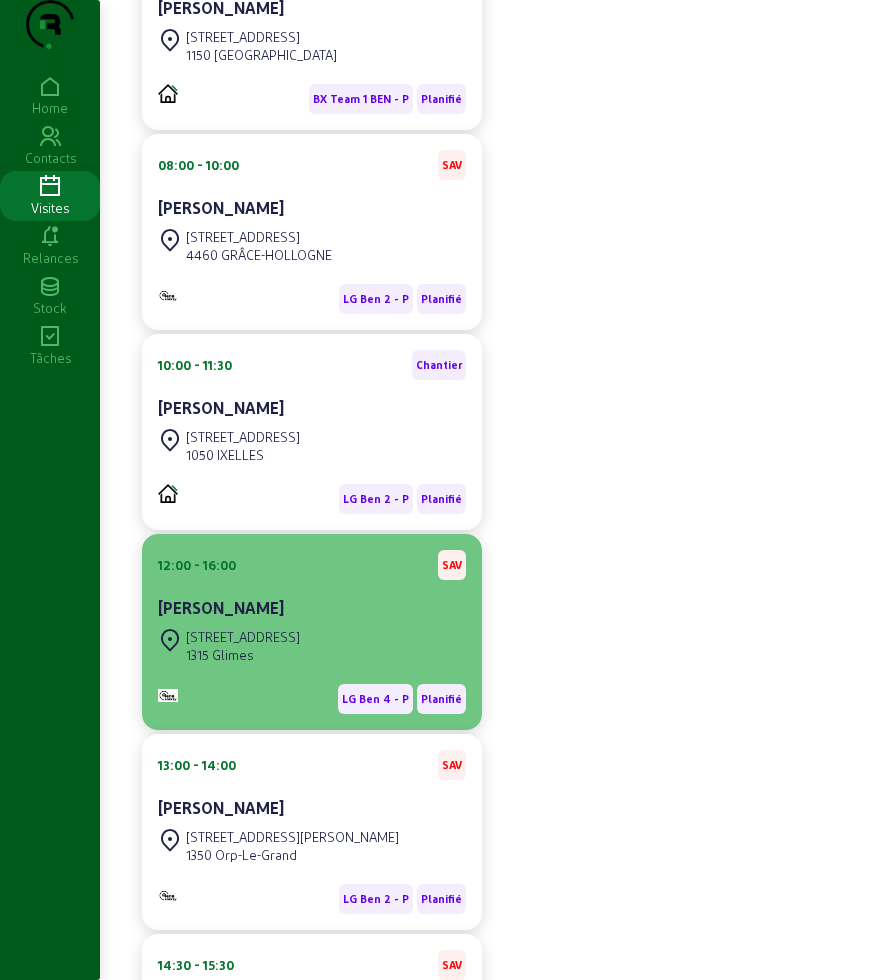 click on "[PERSON_NAME]" 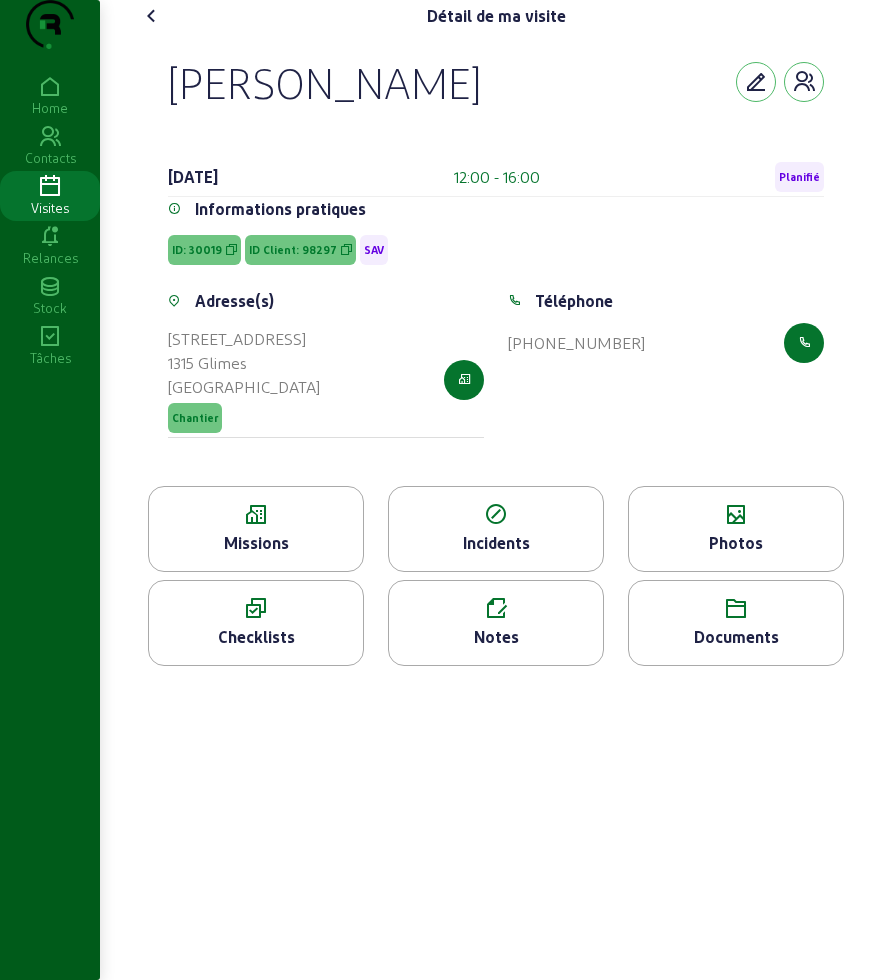 drag, startPoint x: 130, startPoint y: 119, endPoint x: 538, endPoint y: 144, distance: 408.76523 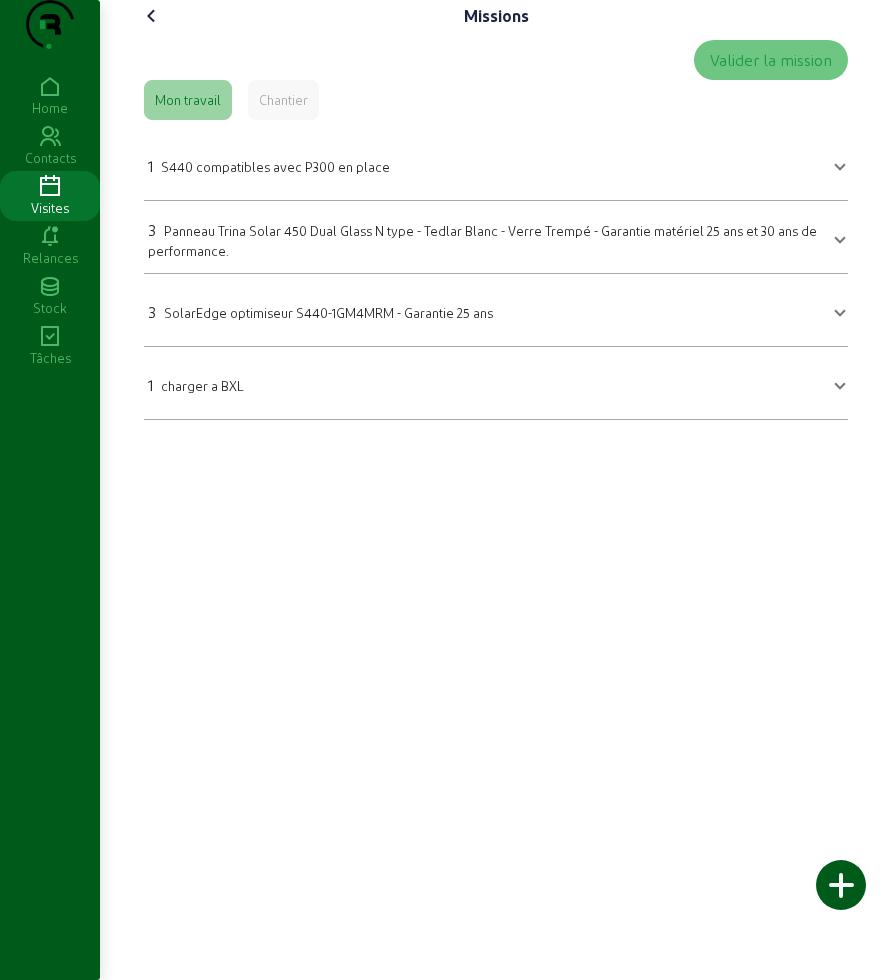 click on "S440 compatibles avec P300 en place" at bounding box center [275, 166] 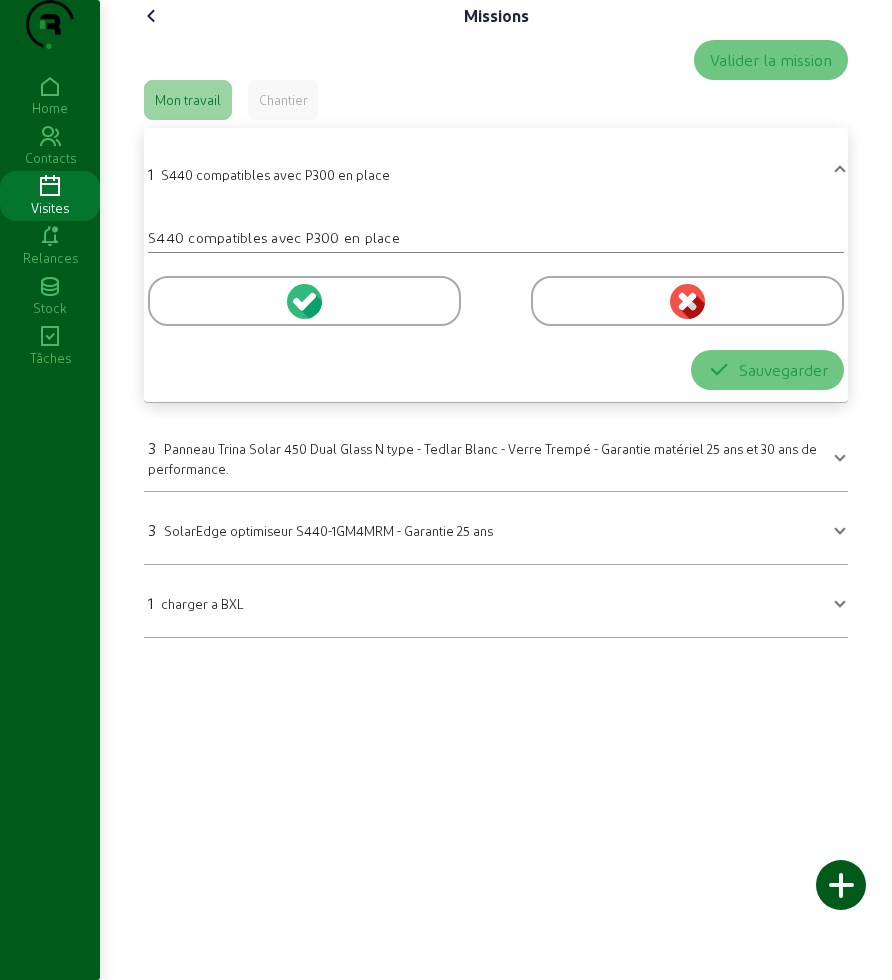 click at bounding box center (304, 301) 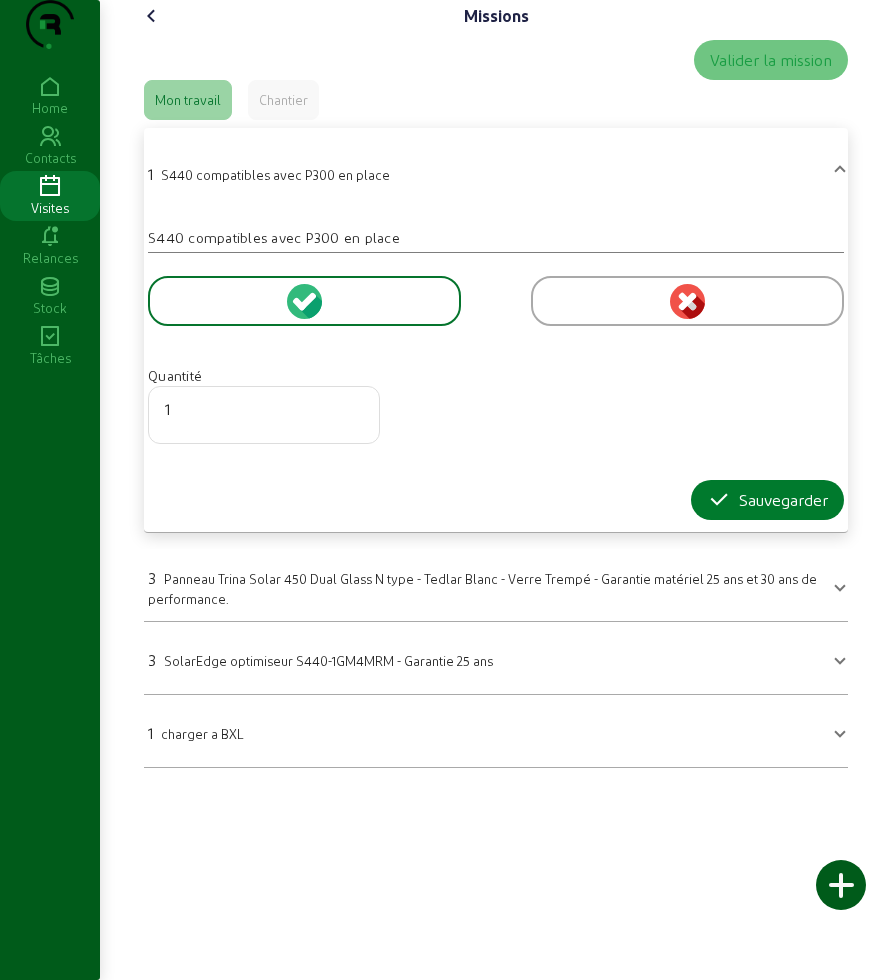 click on "Quantité 1  Sauvegarder" at bounding box center [496, 386] 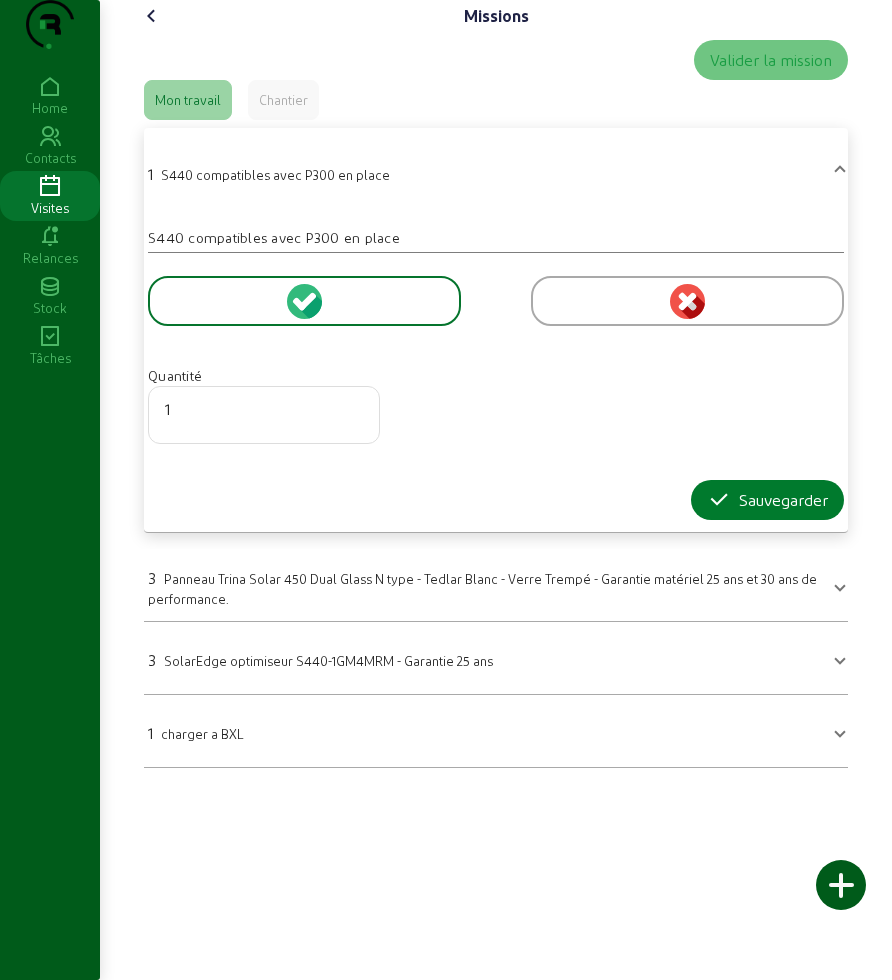 click at bounding box center (719, 500) 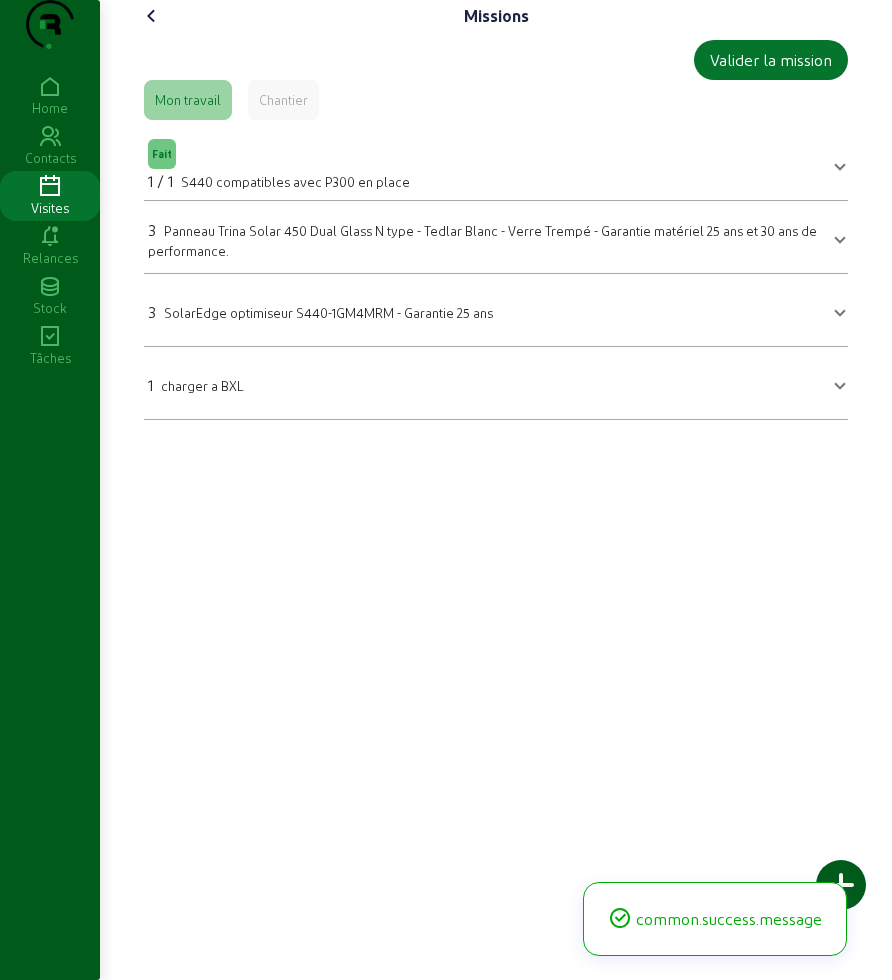 click on "3 Panneau Trina Solar 450 Dual Glass N type - Tedlar Blanc - Verre Trempé - Garantie matériel 25 ans et 30 ans de performance." at bounding box center [484, 239] 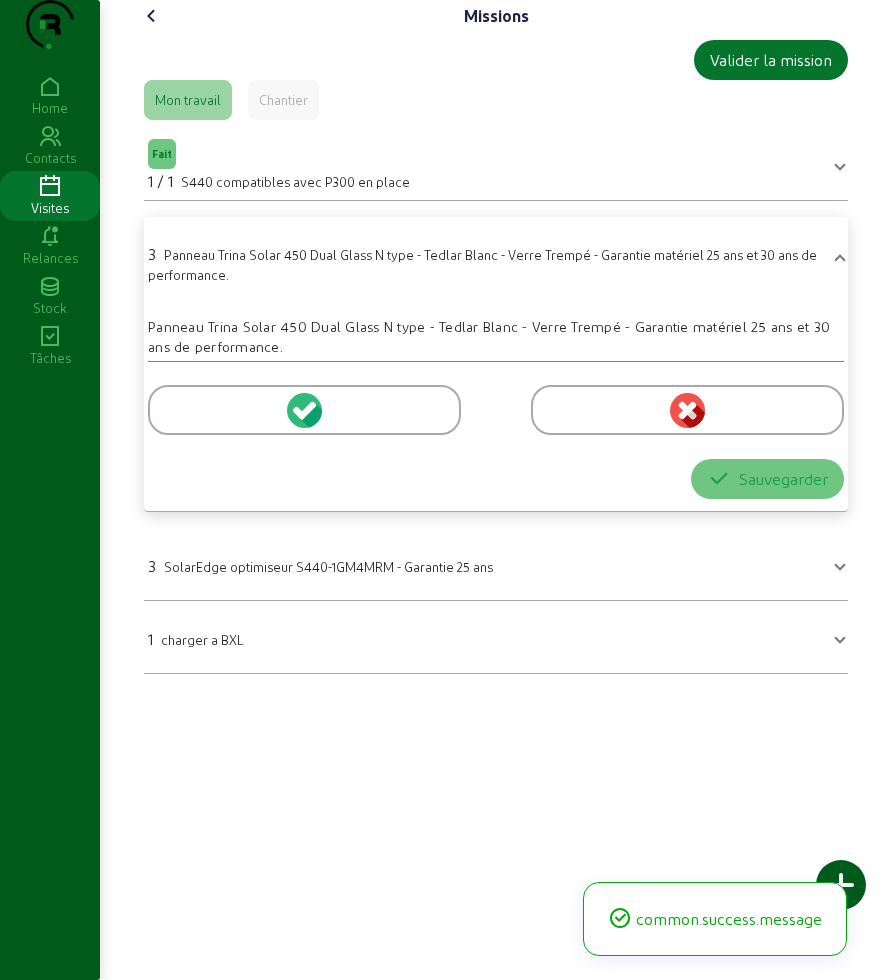 click at bounding box center (304, 410) 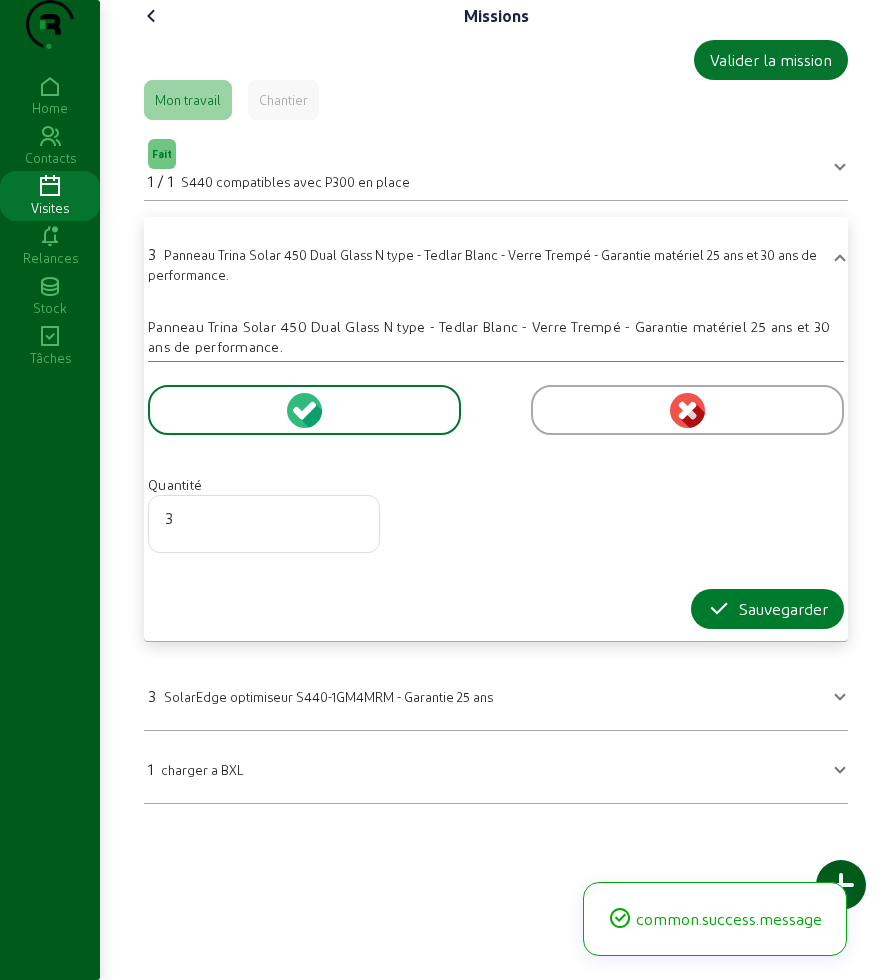 click at bounding box center [719, 609] 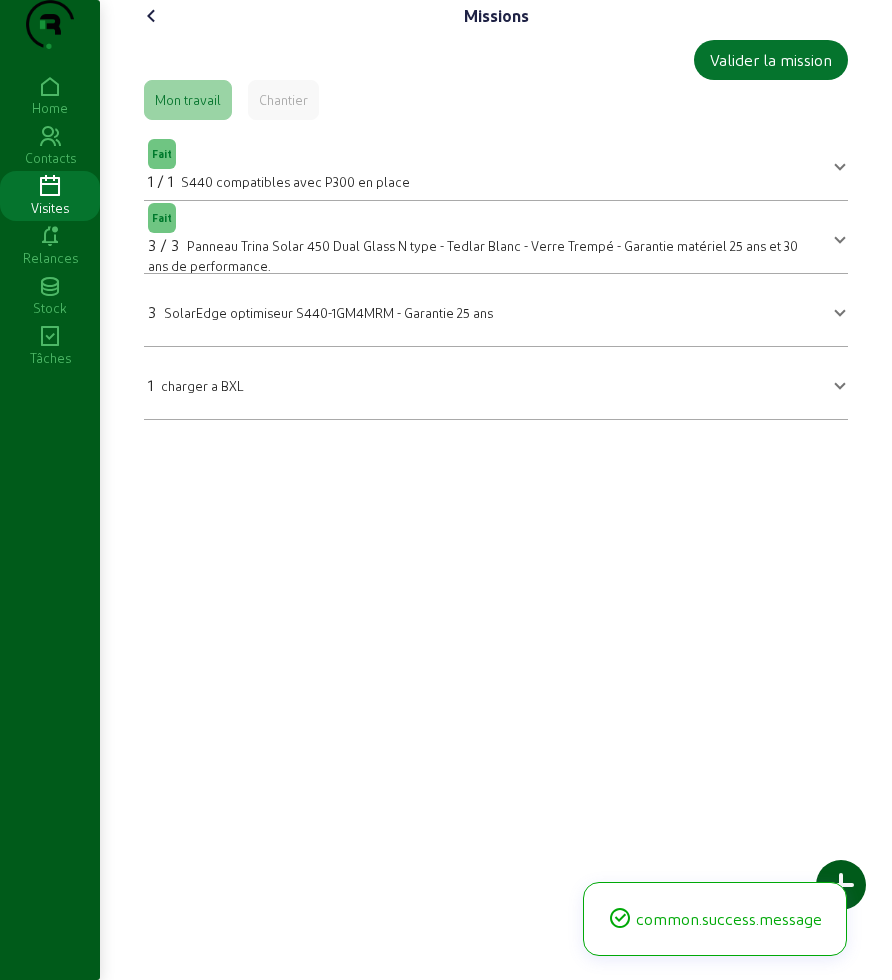 click on "3 SolarEdge optimiseur S440-1GM4MRM - Garantie 25 ans" at bounding box center [496, 310] 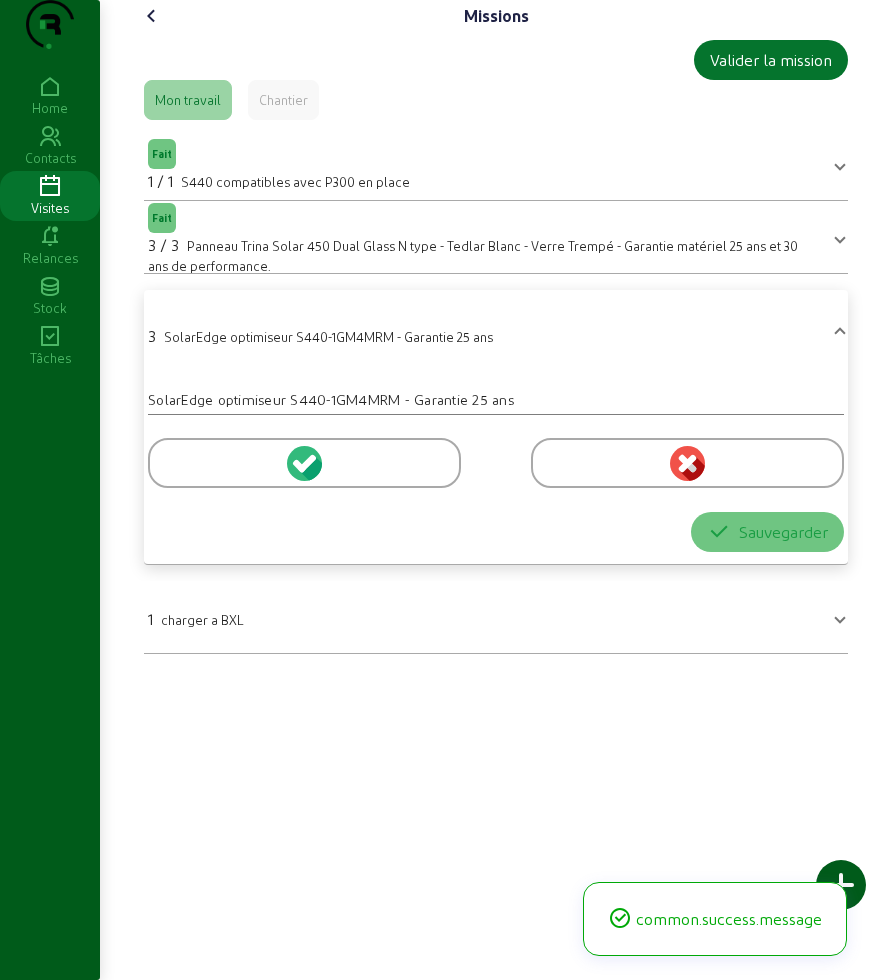 click at bounding box center [496, 459] 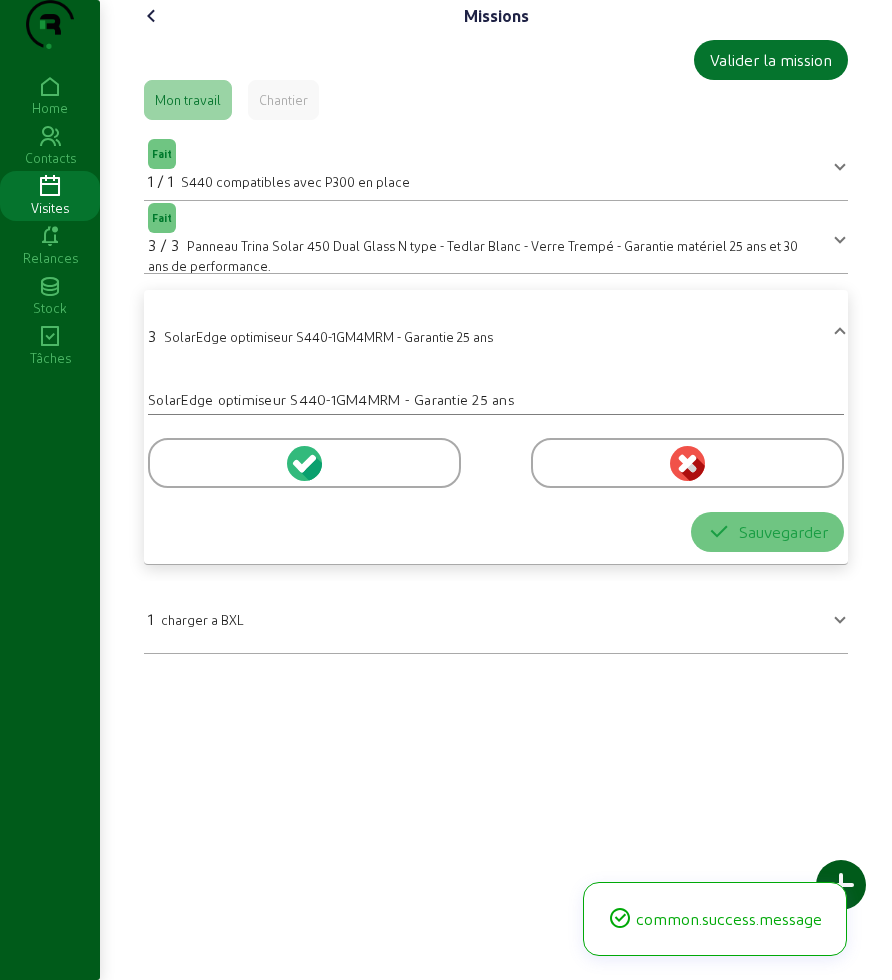 drag, startPoint x: 208, startPoint y: 501, endPoint x: 531, endPoint y: 563, distance: 328.89664 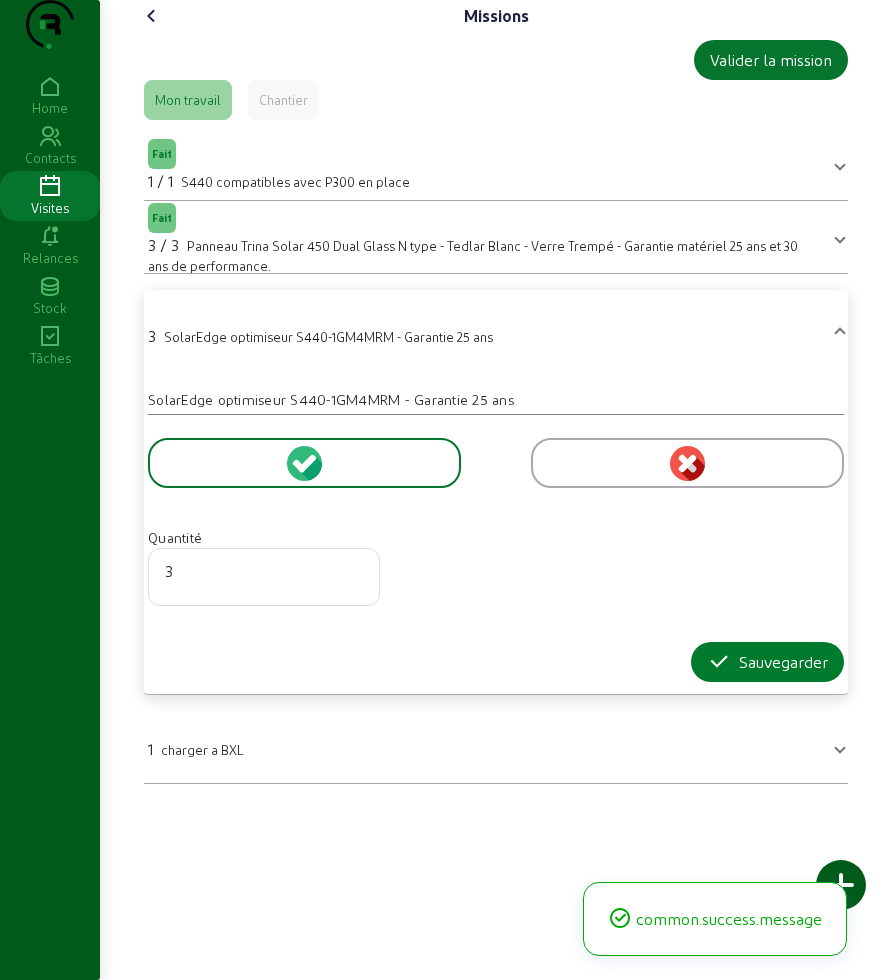 click on "Sauvegarder" at bounding box center (767, 662) 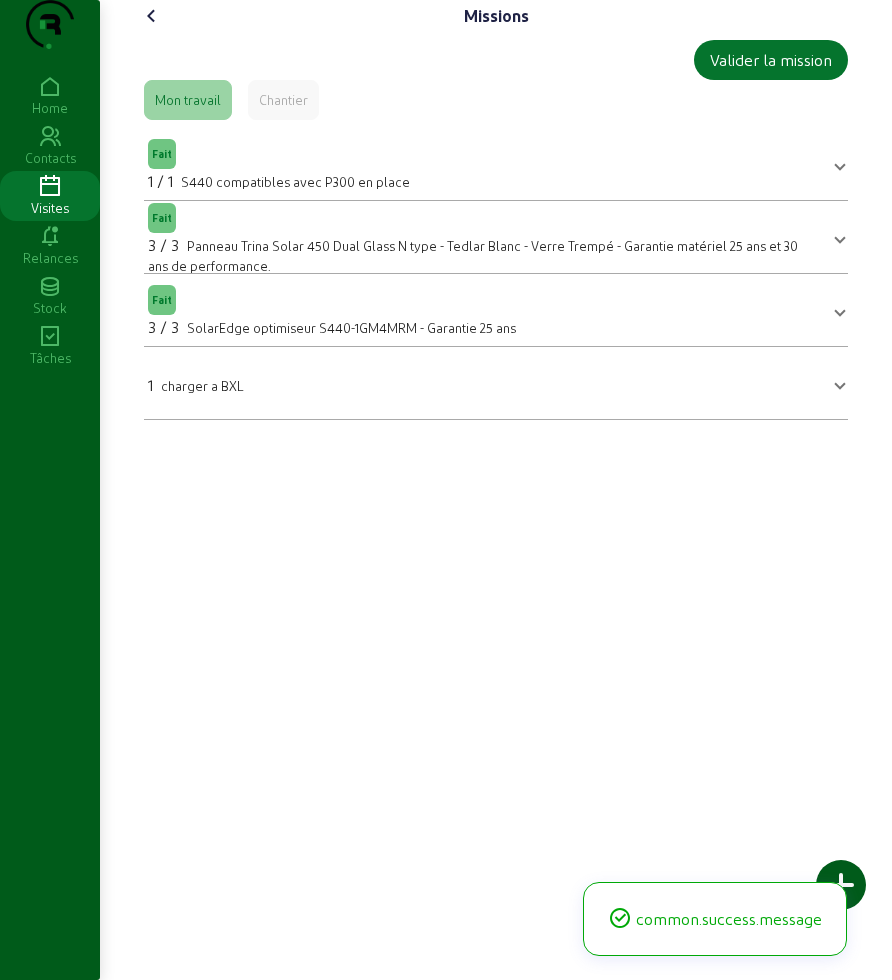 click on "charger a BXL" at bounding box center [202, 385] 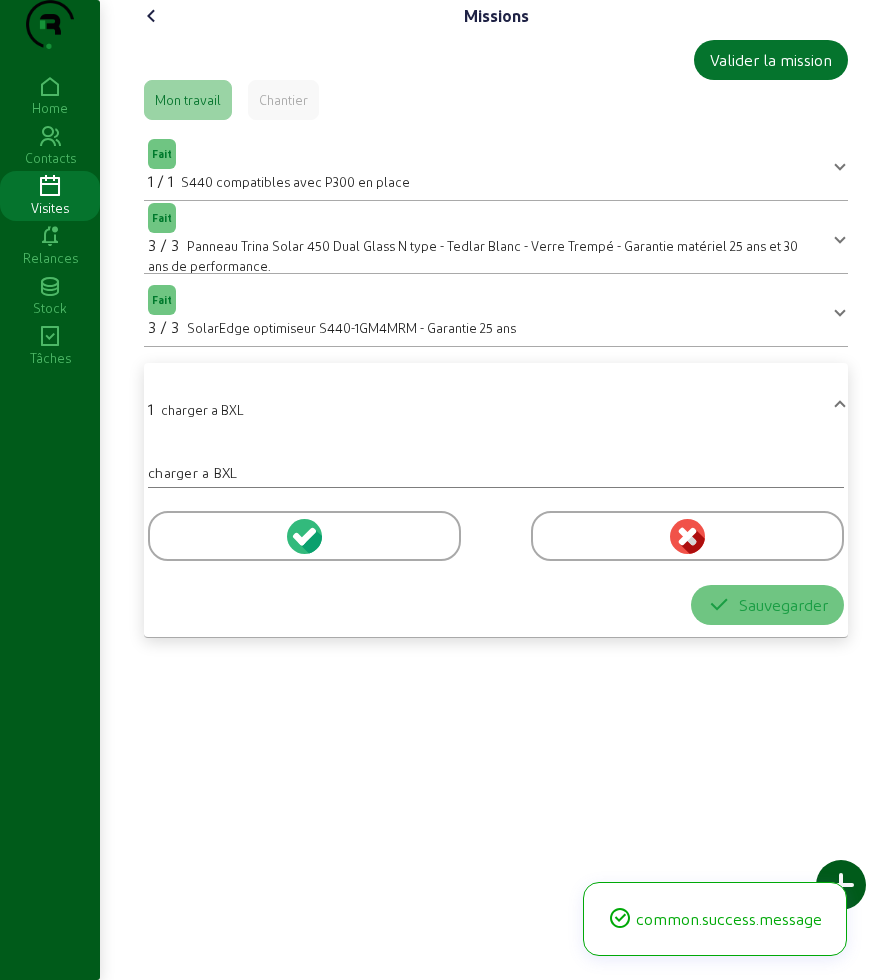 click at bounding box center [304, 536] 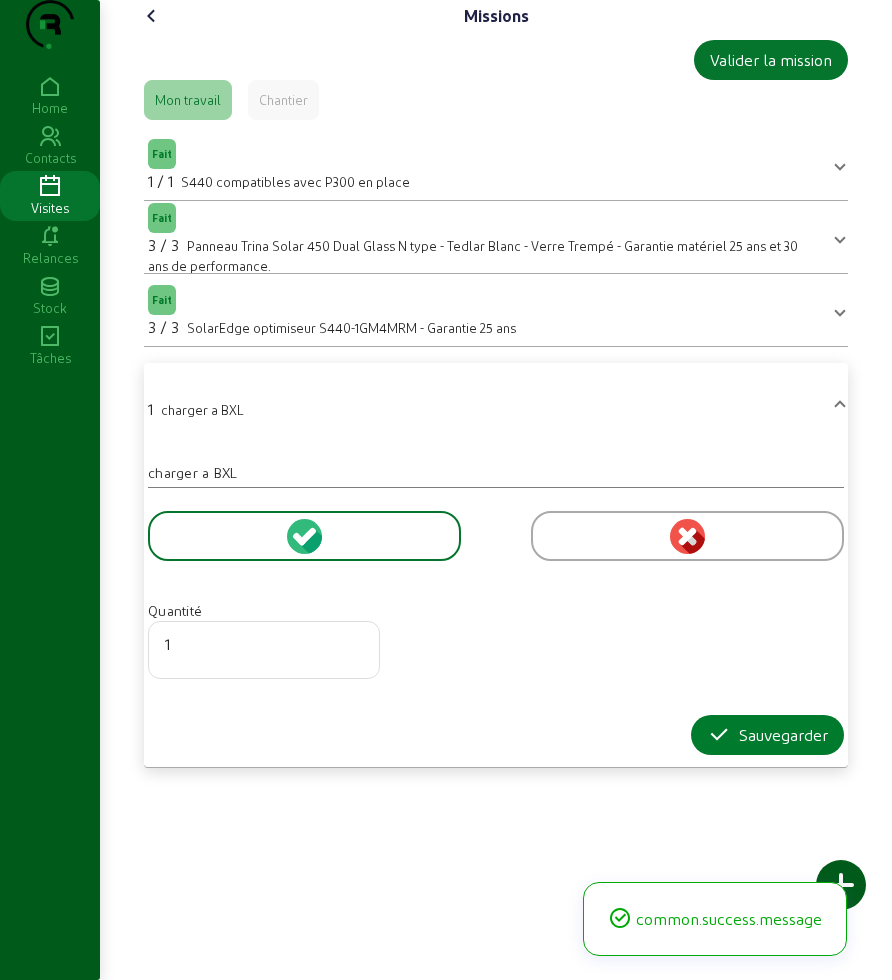click on "Sauvegarder" at bounding box center (767, 735) 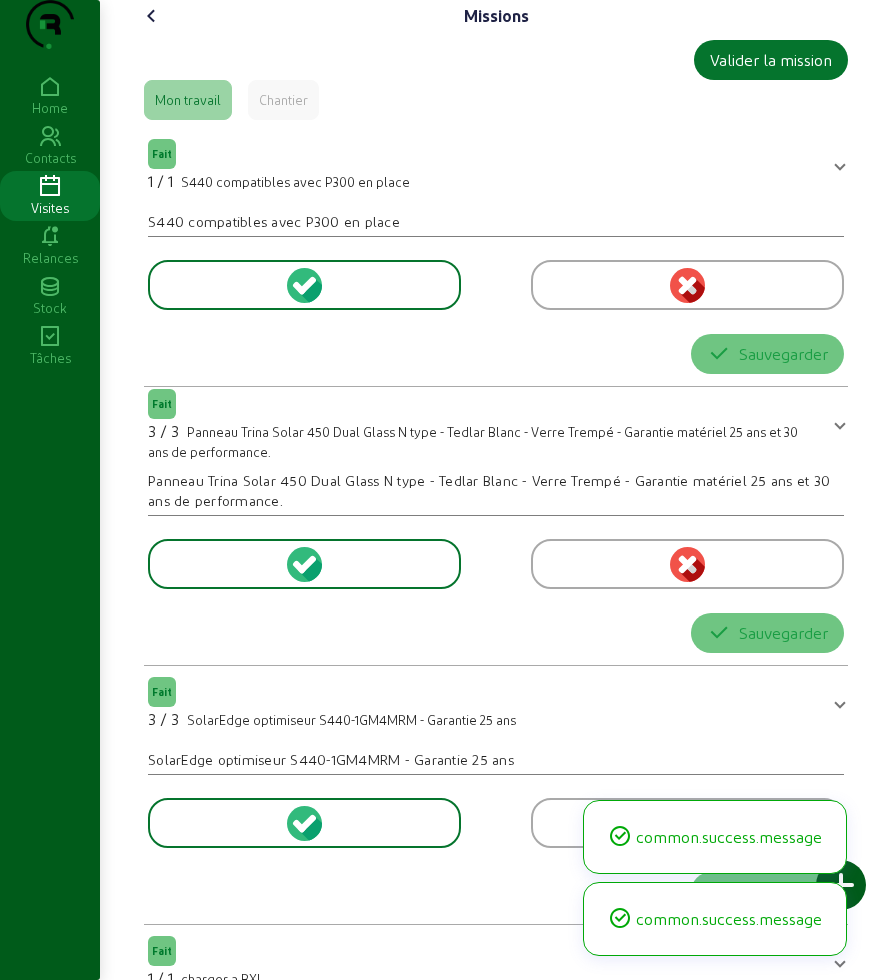 click 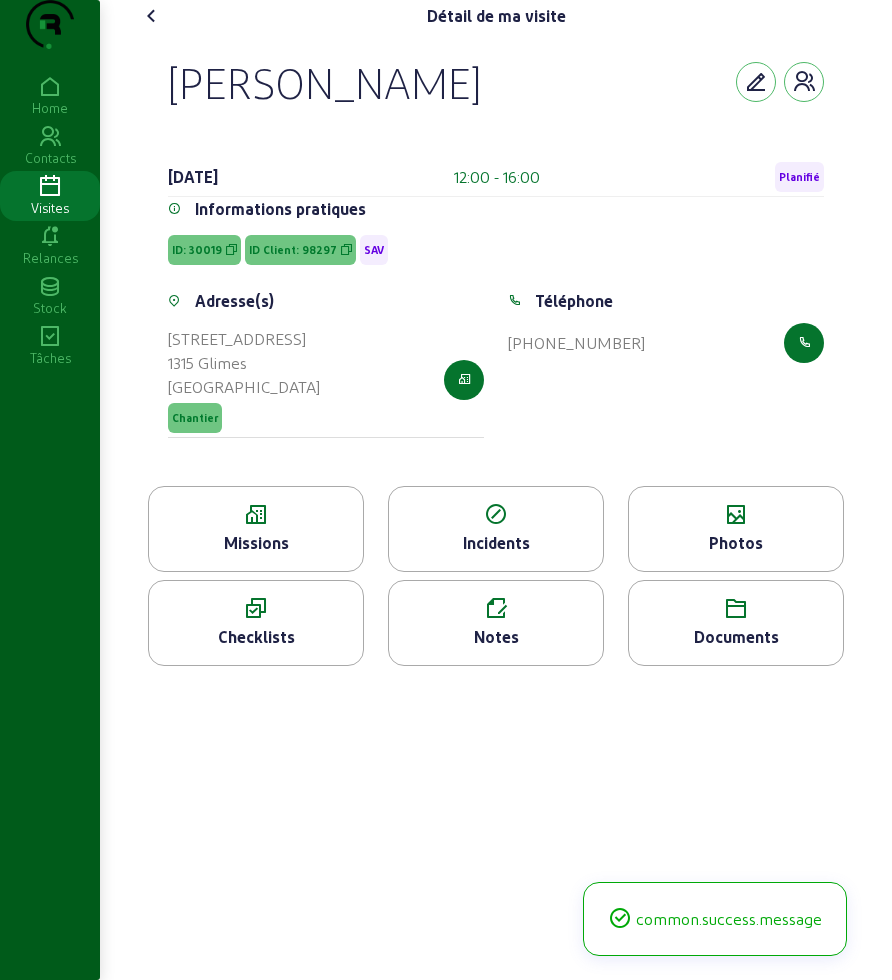 click 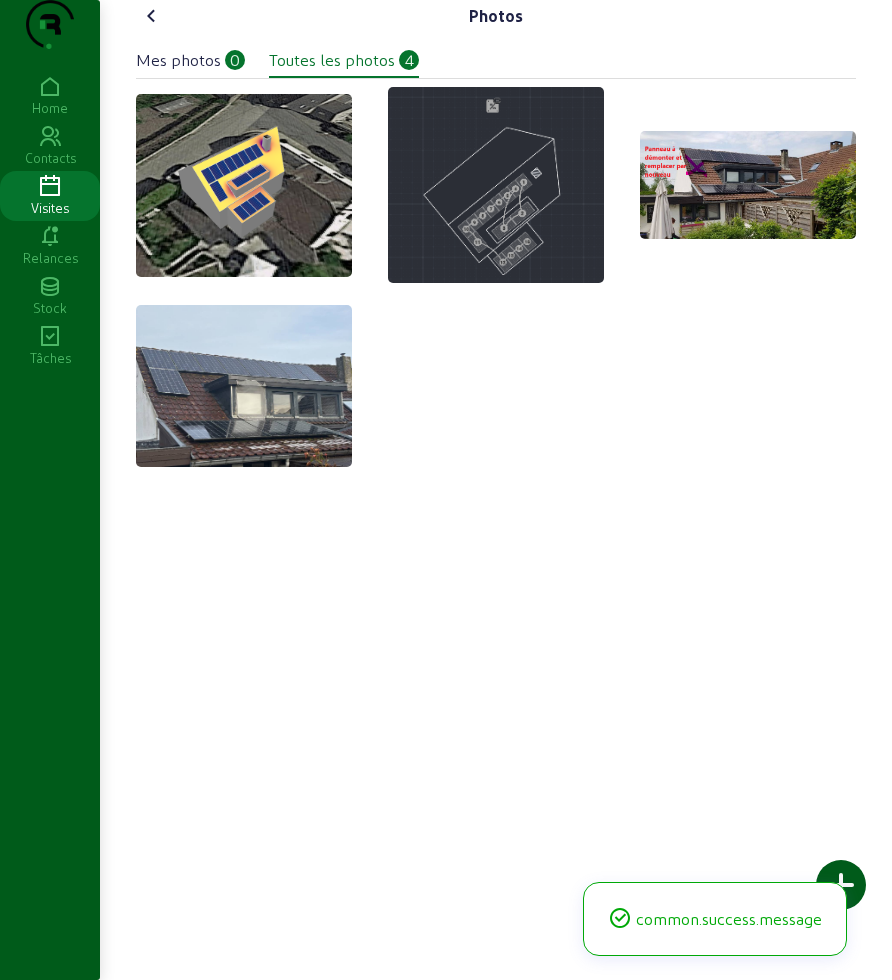 click 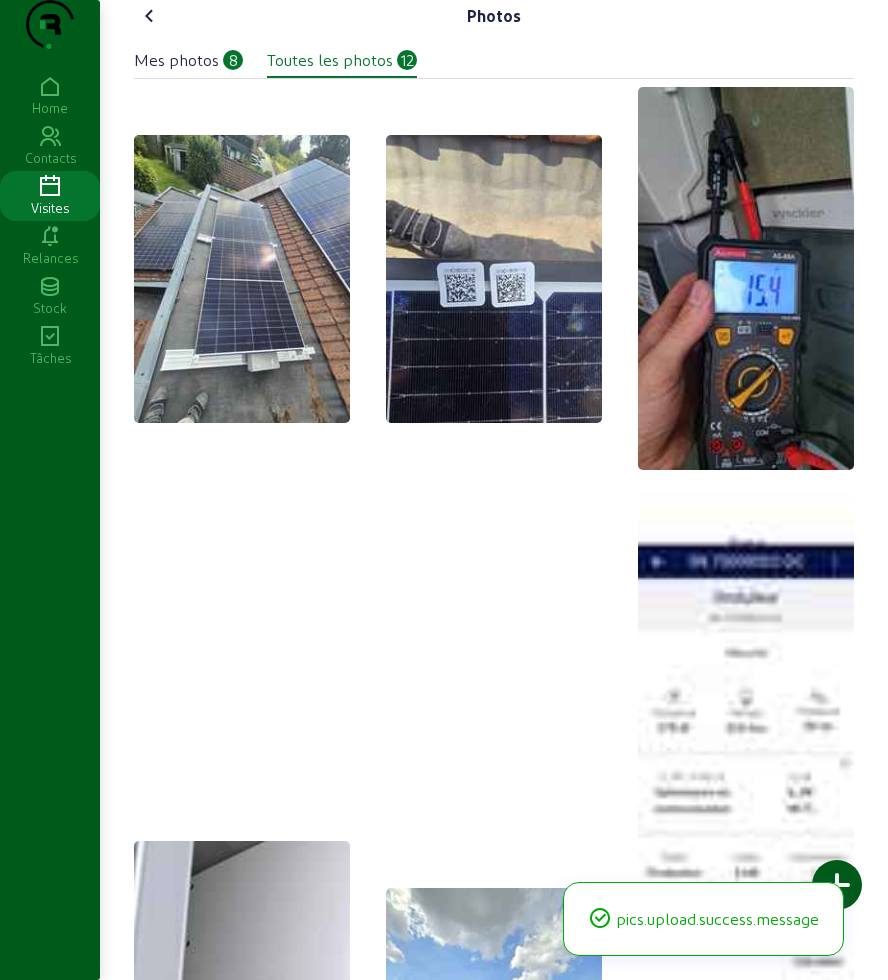 click 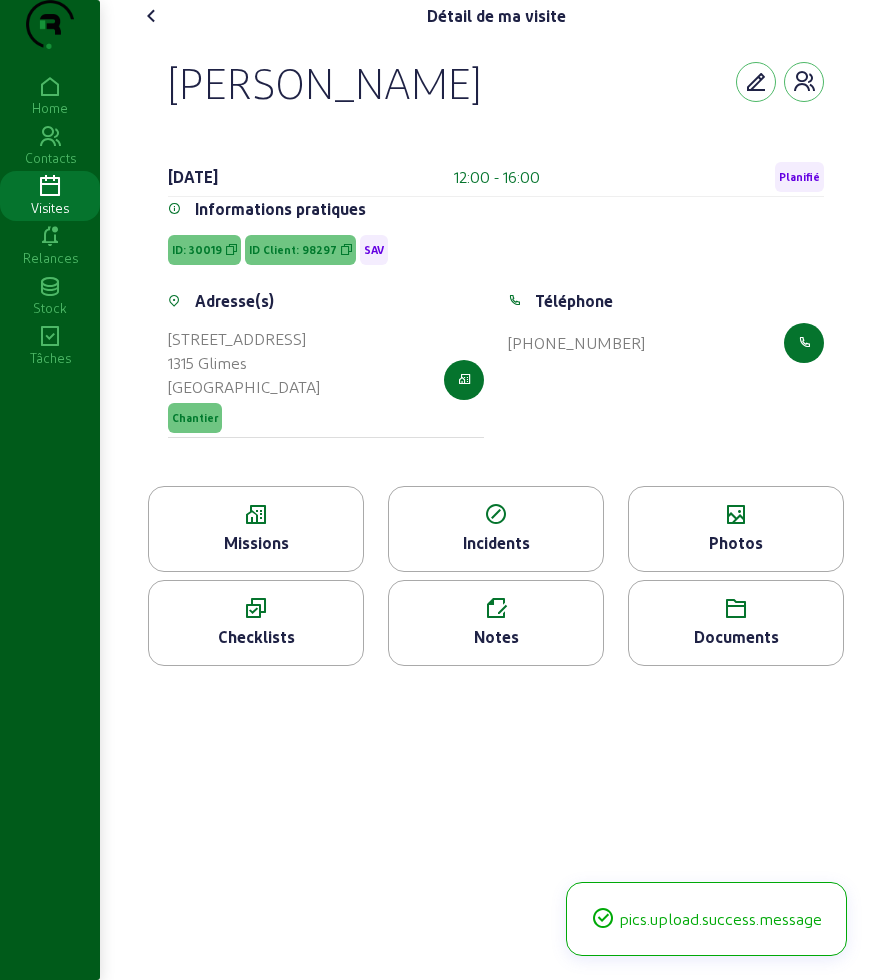 click 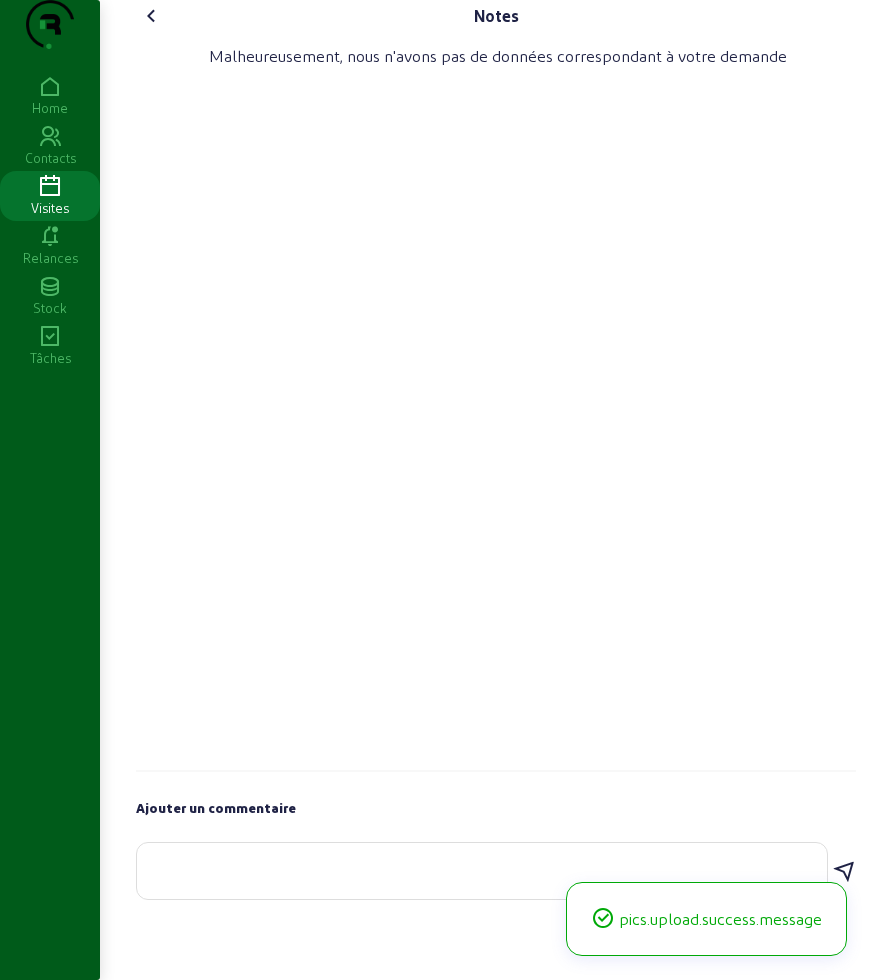 click 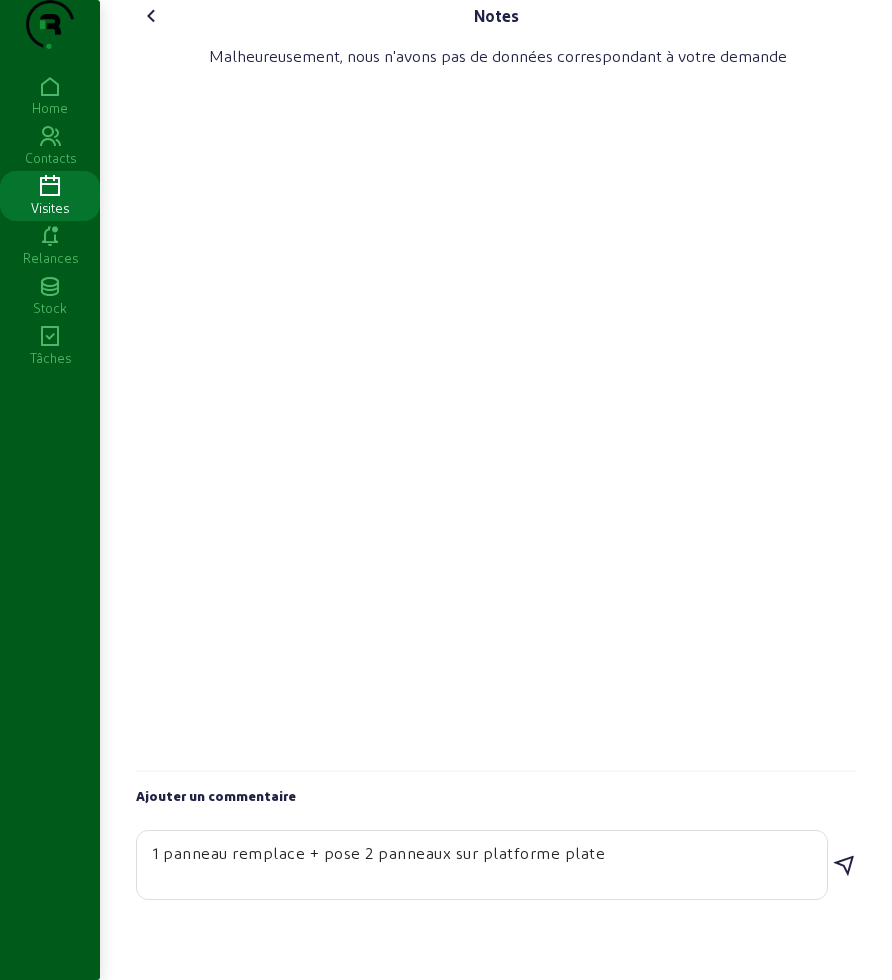 click on "1 panneau remplace + pose 2 panneaux sur platforme plate" at bounding box center (482, 865) 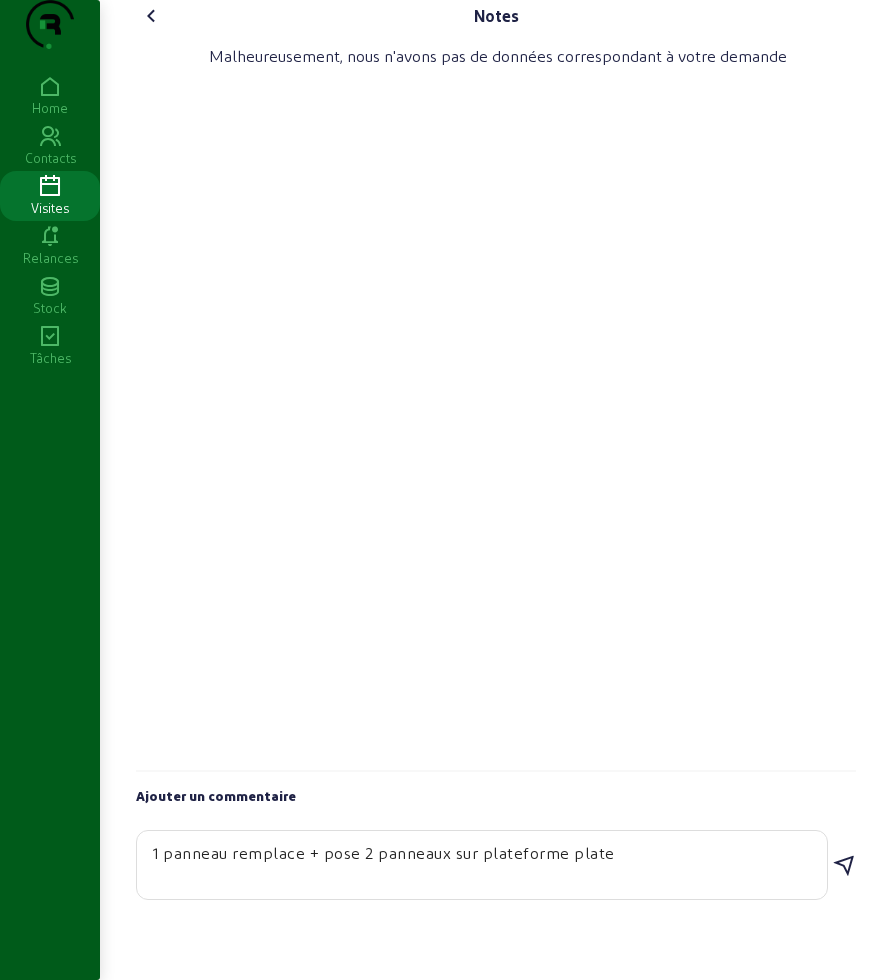 type on "1 panneau remplace + pose 2 panneaux sur plateforme plate" 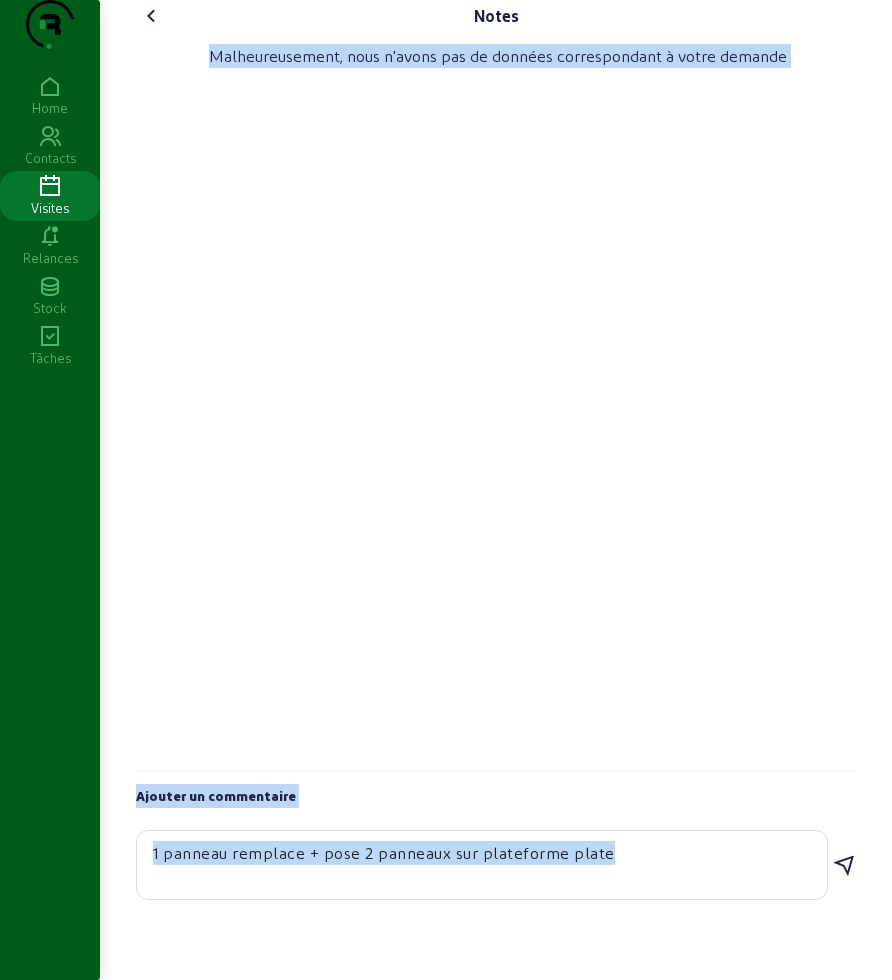 click 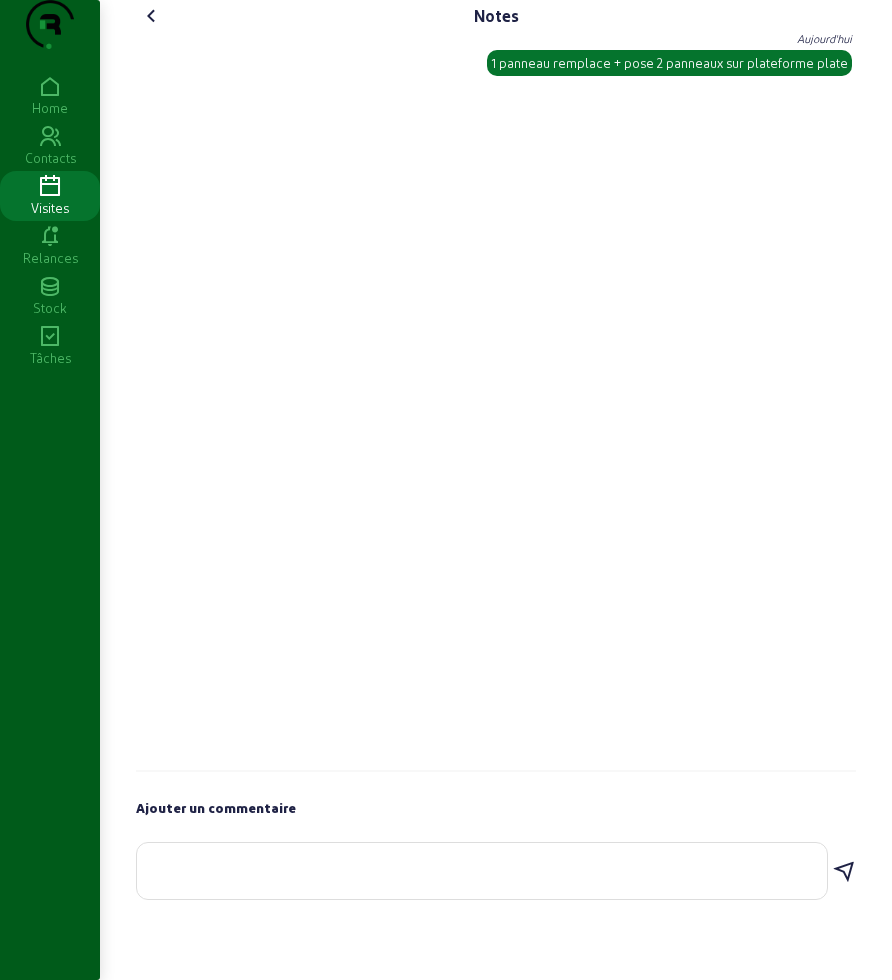 click 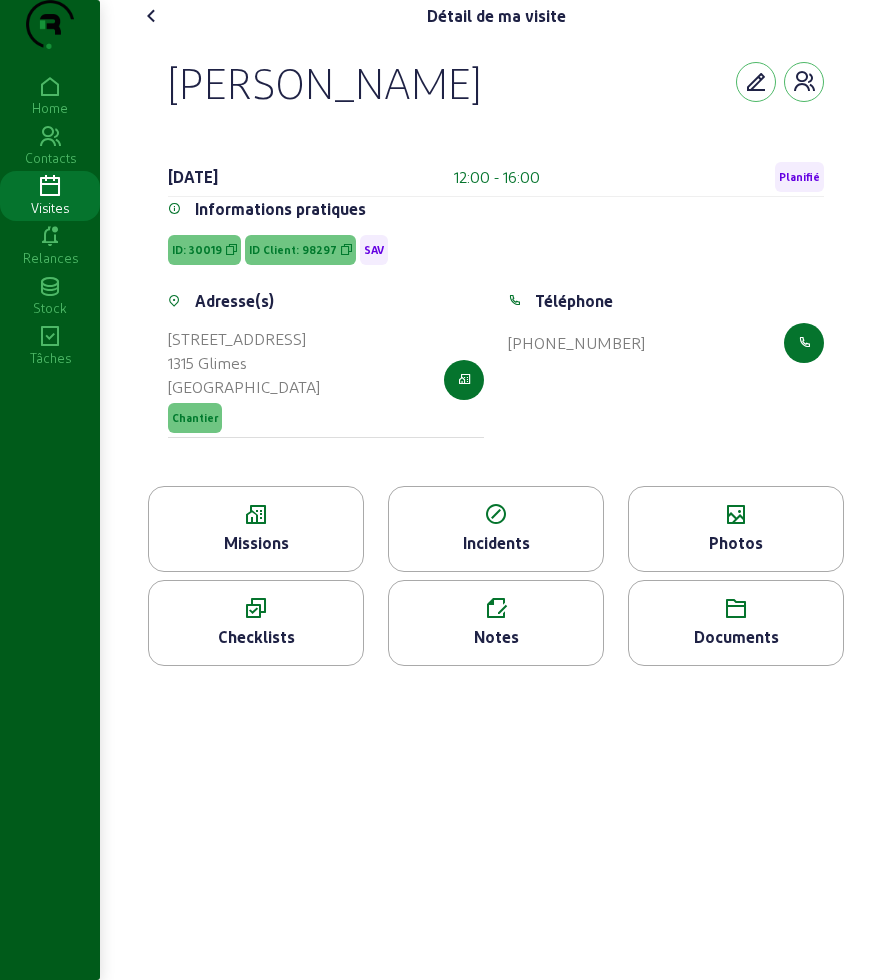 click 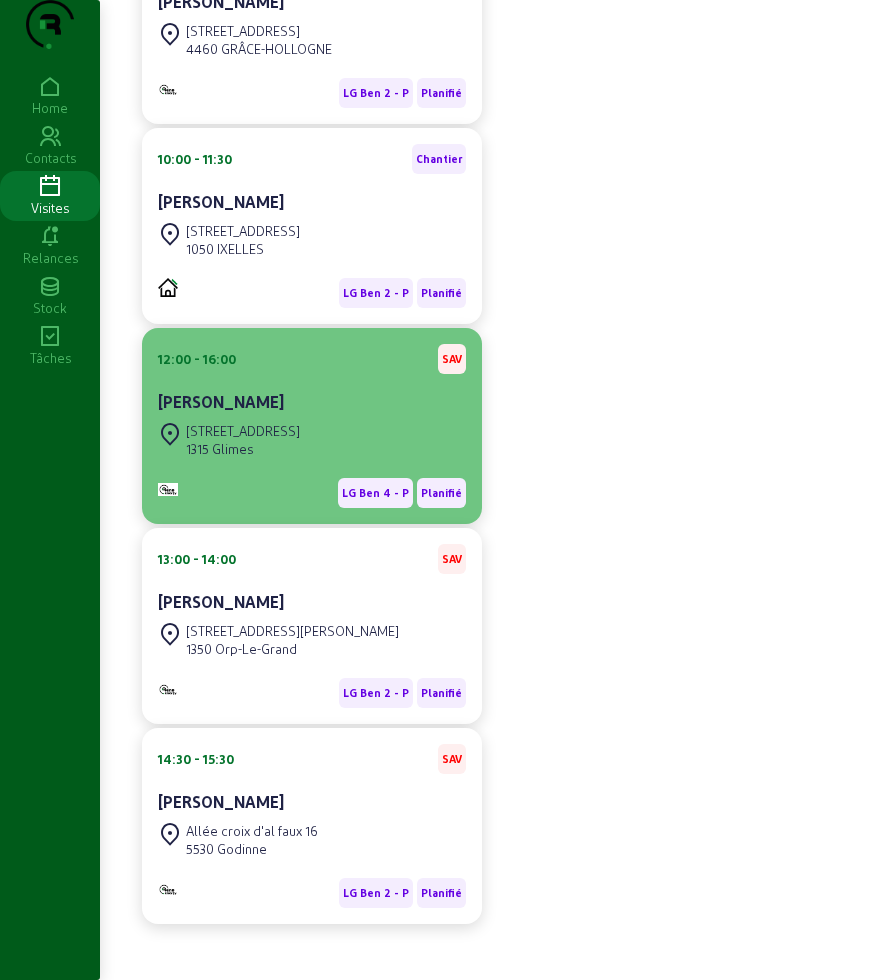 scroll, scrollTop: 1000, scrollLeft: 0, axis: vertical 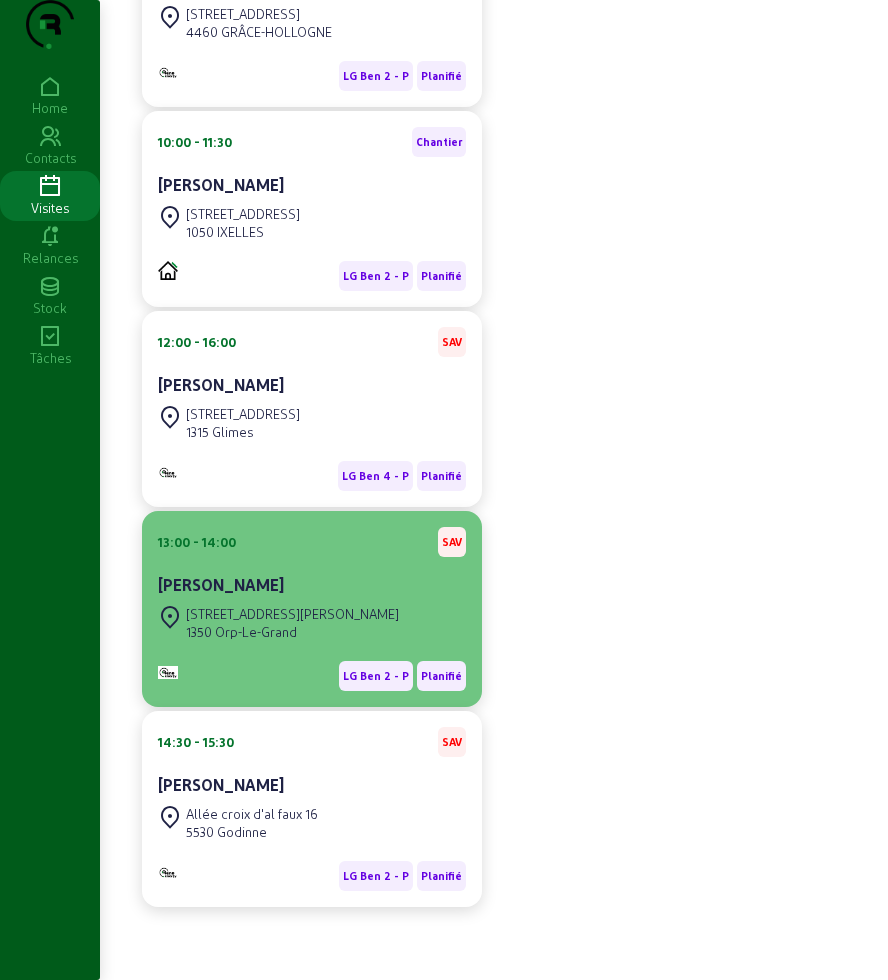 click on "[PERSON_NAME]" 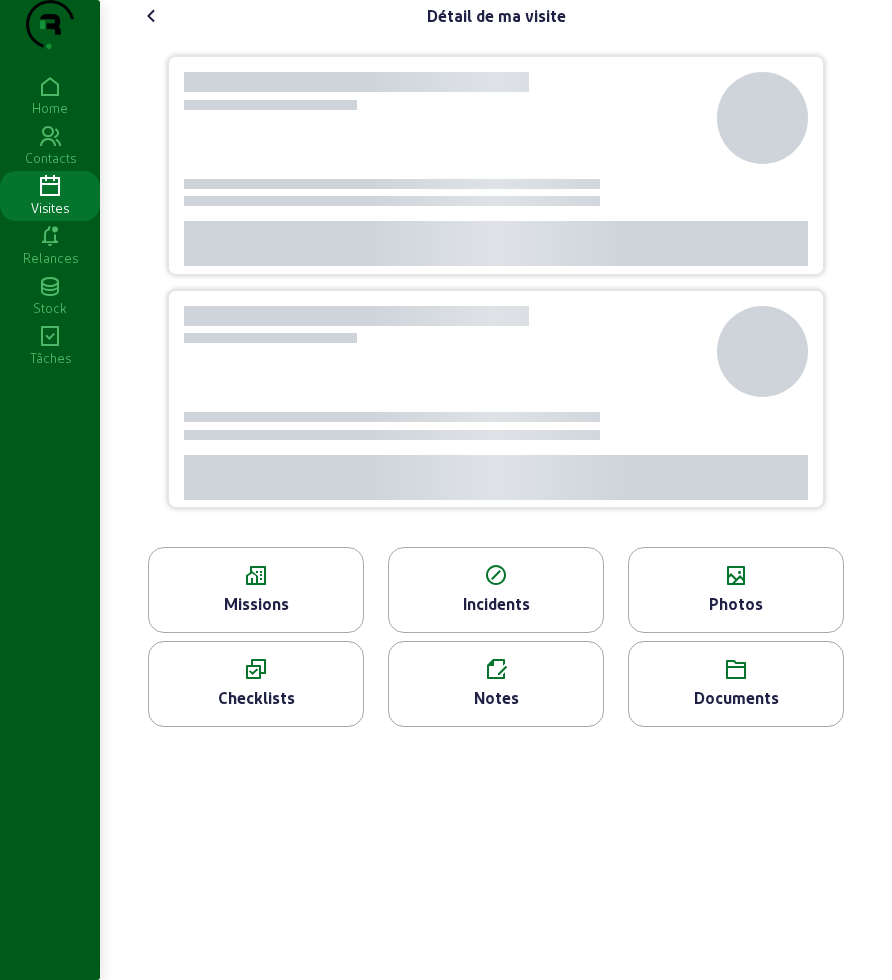 click 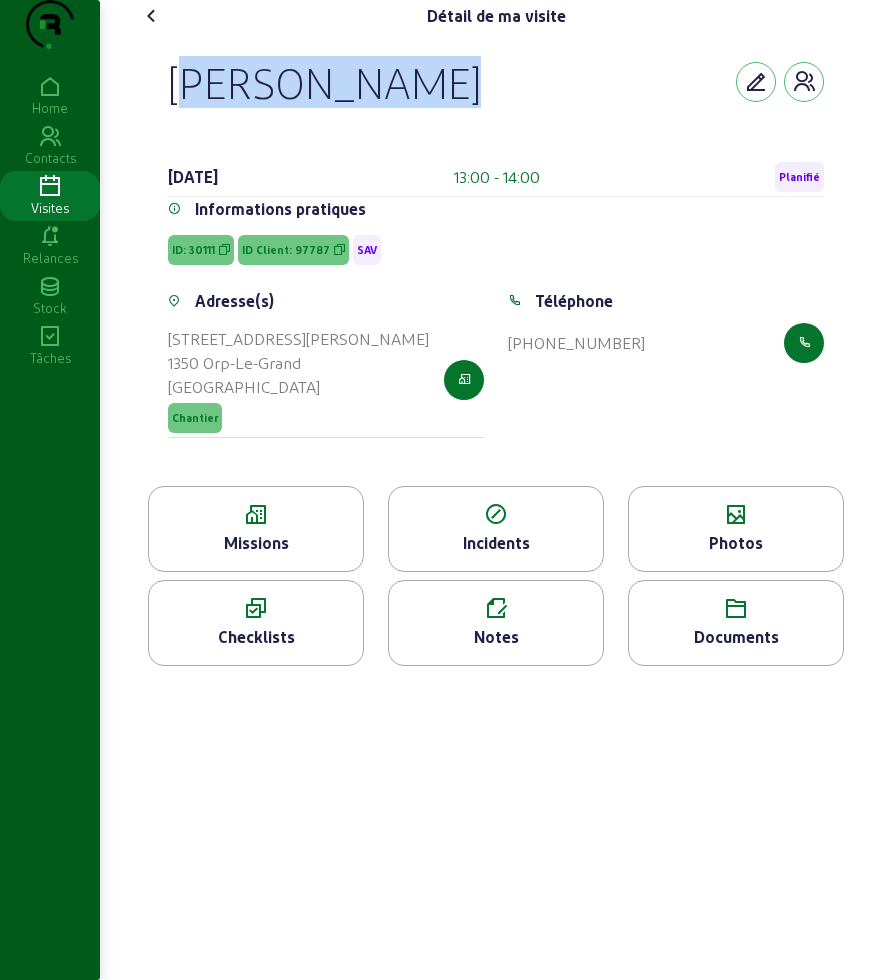 drag, startPoint x: 207, startPoint y: 122, endPoint x: 737, endPoint y: 143, distance: 530.4159 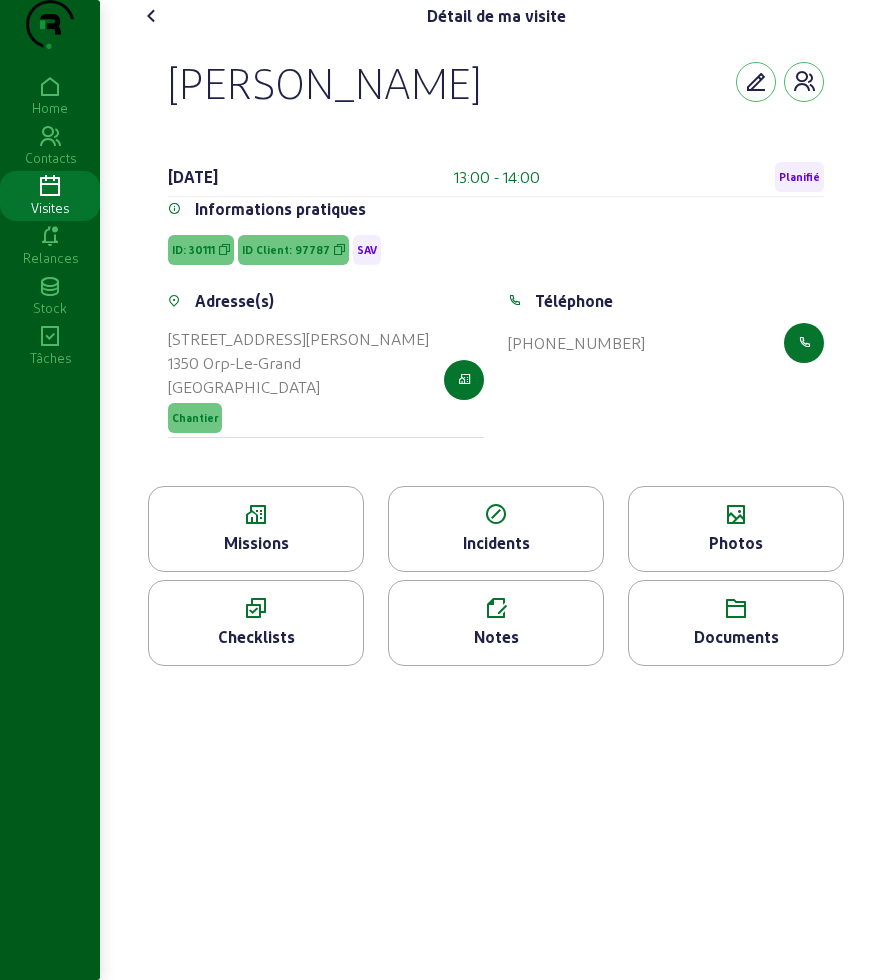click 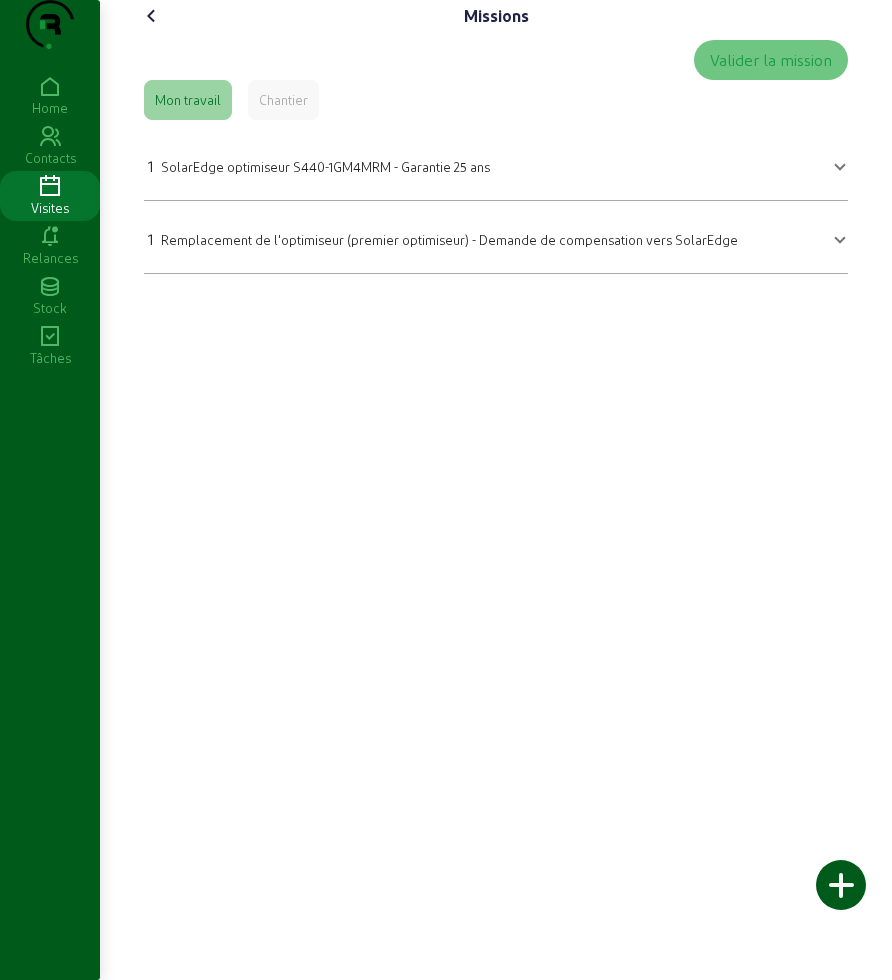 click on "SolarEdge optimiseur S440-1GM4MRM - Garantie 25 ans" at bounding box center (325, 166) 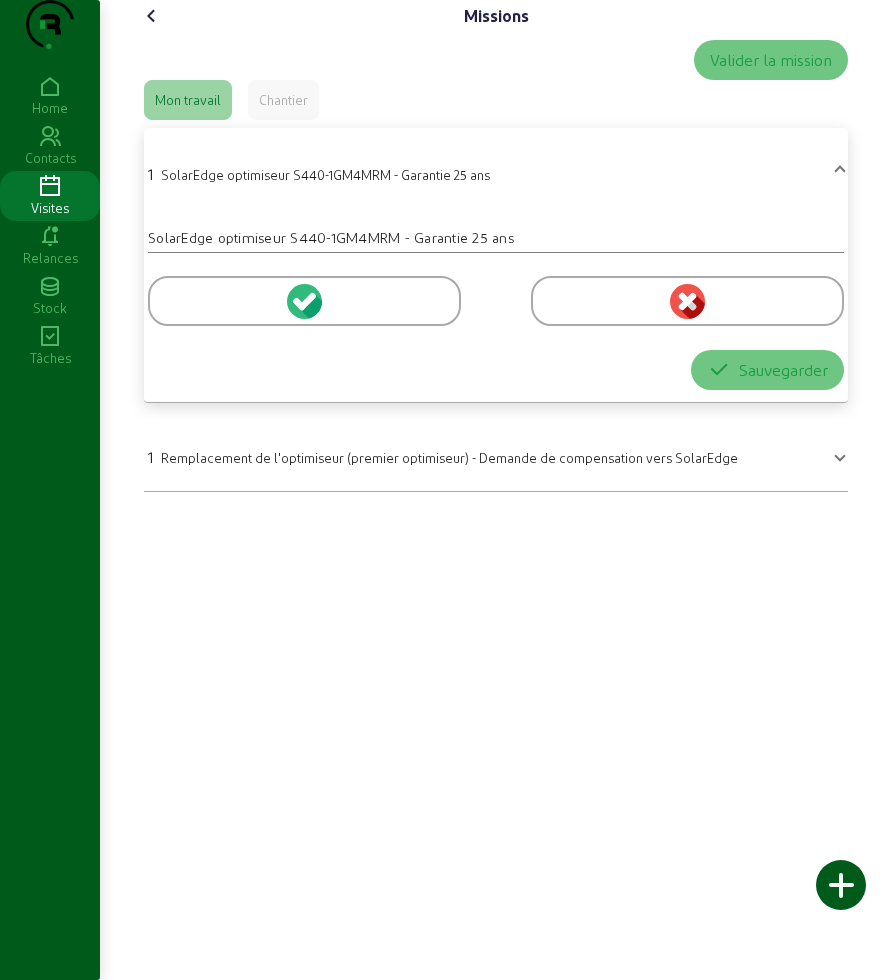 click at bounding box center [304, 301] 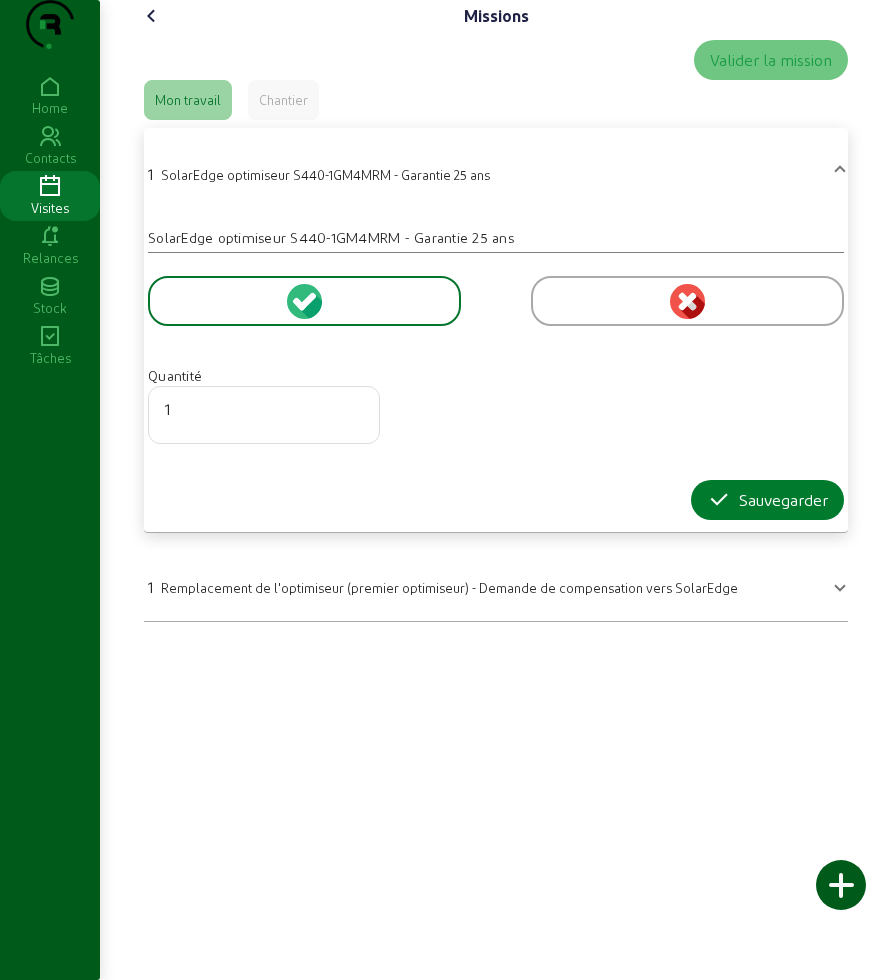 click on "Sauvegarder" at bounding box center [767, 500] 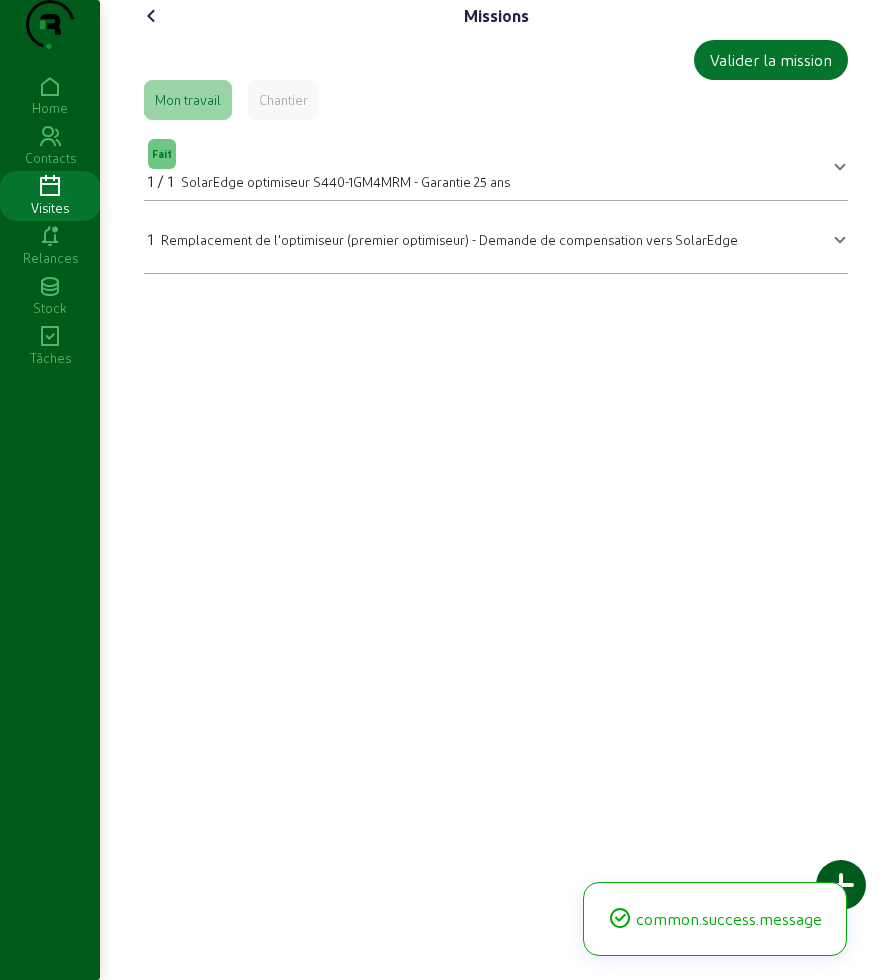 click 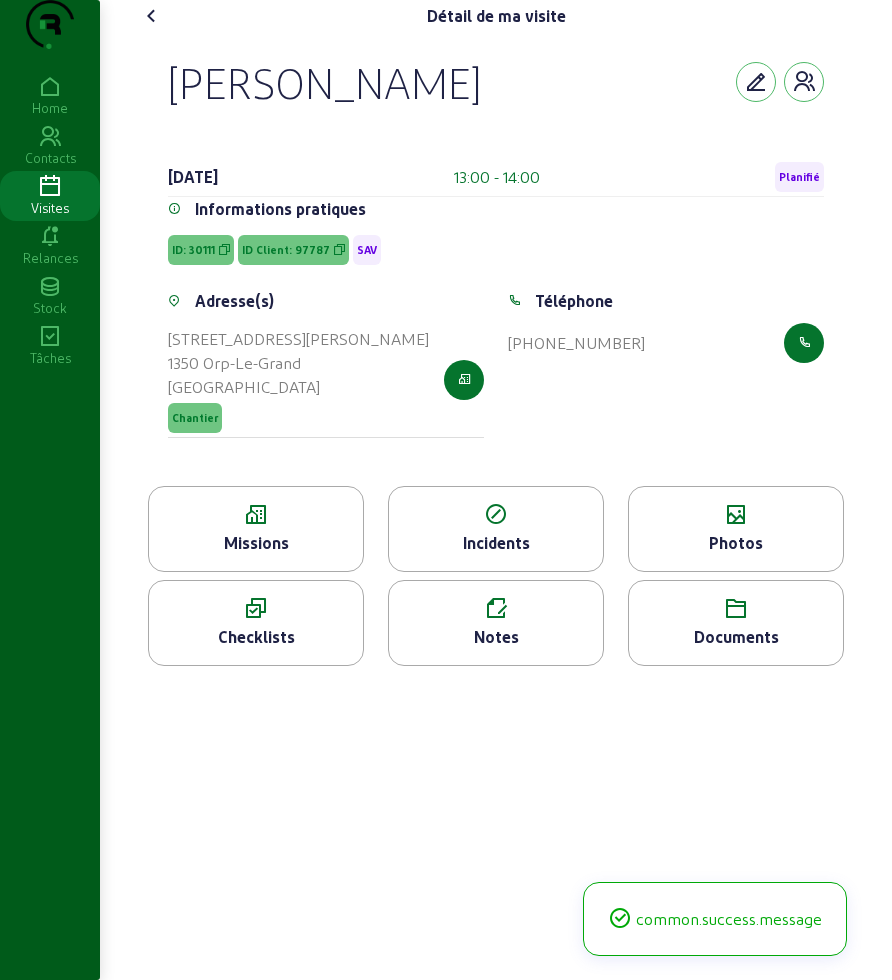 click on "Missions" 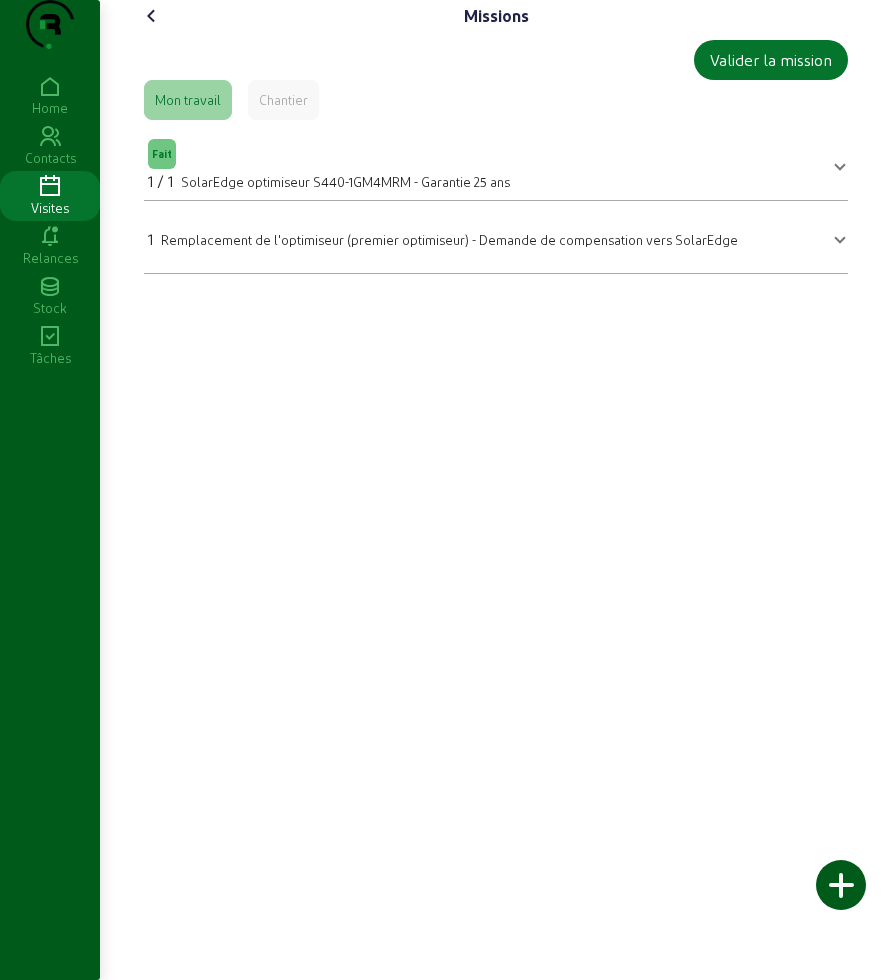 click on "1 Remplacement de l'optimiseur (premier optimiseur)  - Demande de compensation vers SolarEdge Remplacement de l'optimiseur (premier optimiseur)  - Demande de compensation vers SolarEdge       Quantité 1  Sauvegarder" 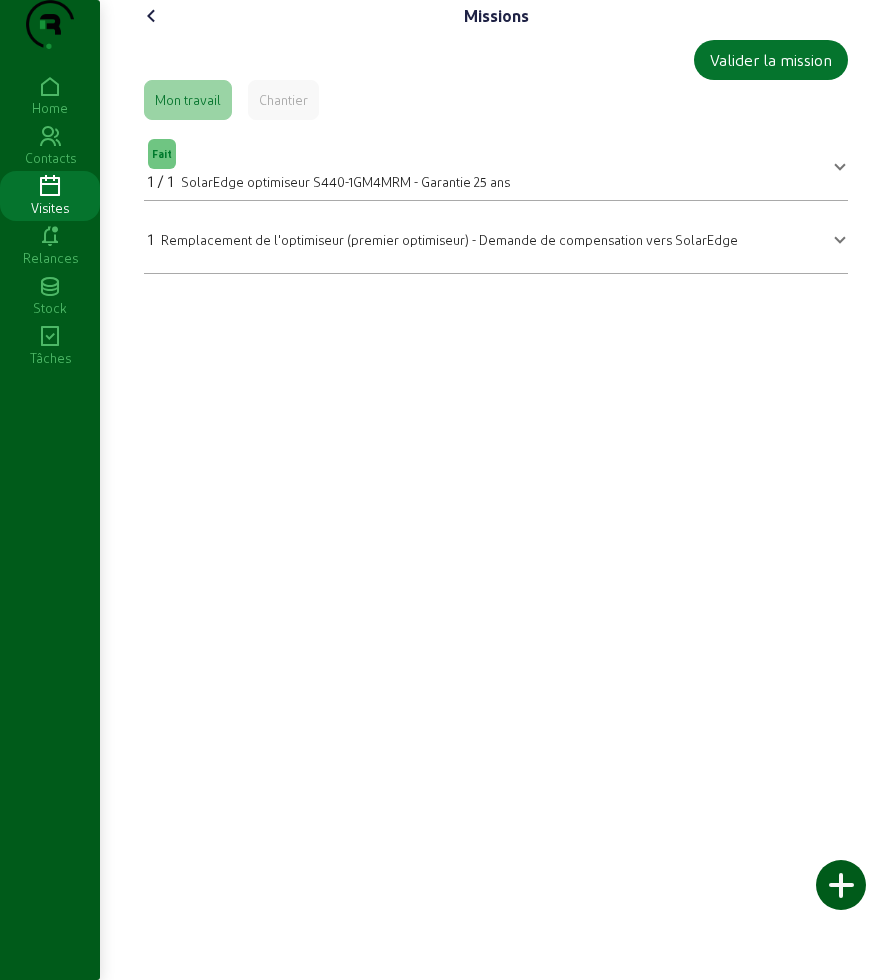 click on "1 Remplacement de l'optimiseur (premier optimiseur)  - Demande de compensation vers SolarEdge" at bounding box center [443, 239] 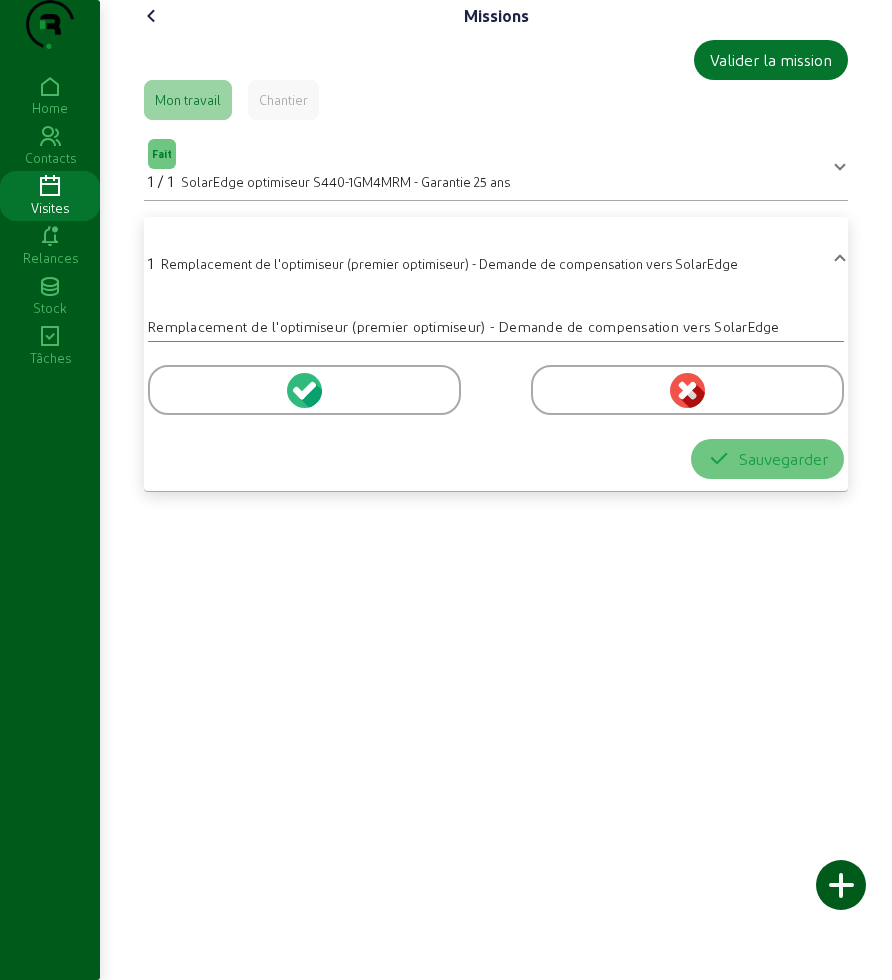 click at bounding box center (304, 390) 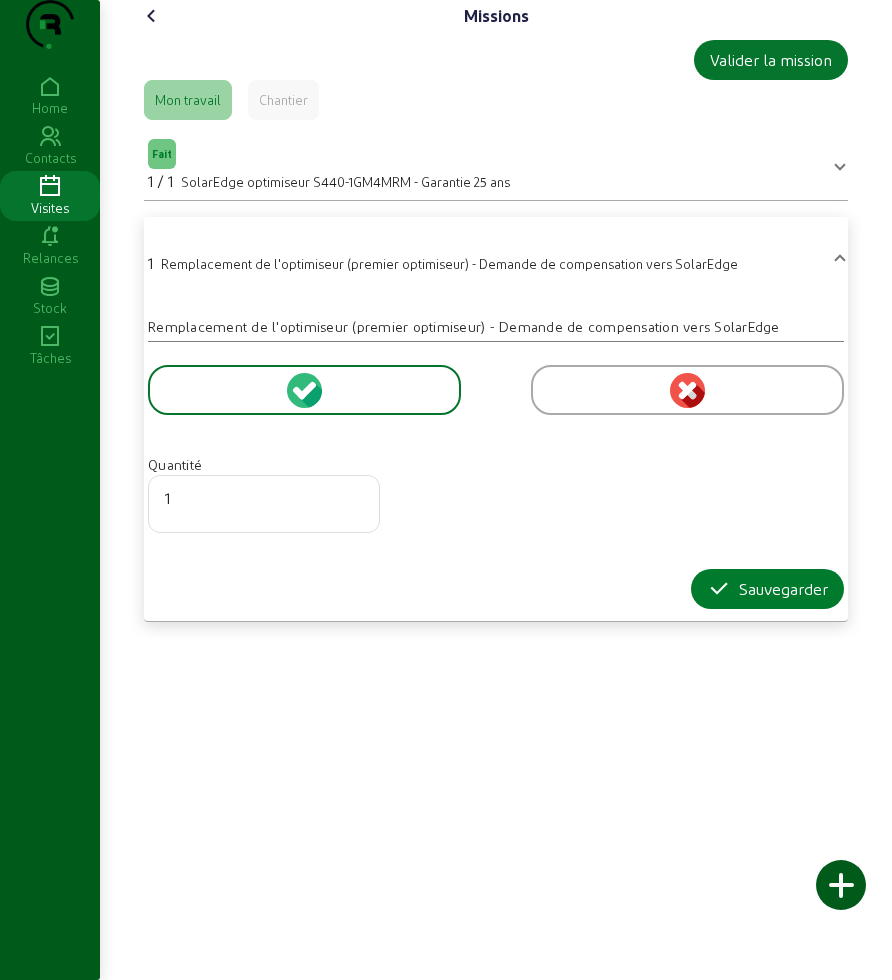 click on "Sauvegarder" at bounding box center [767, 589] 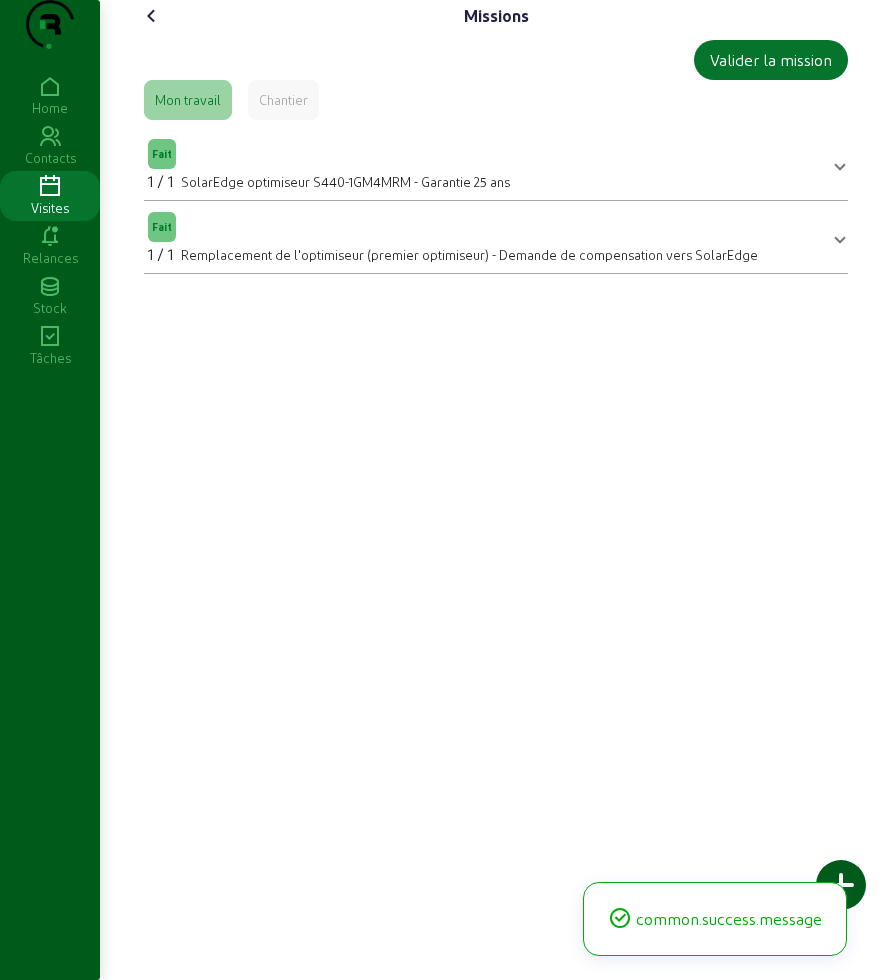 click 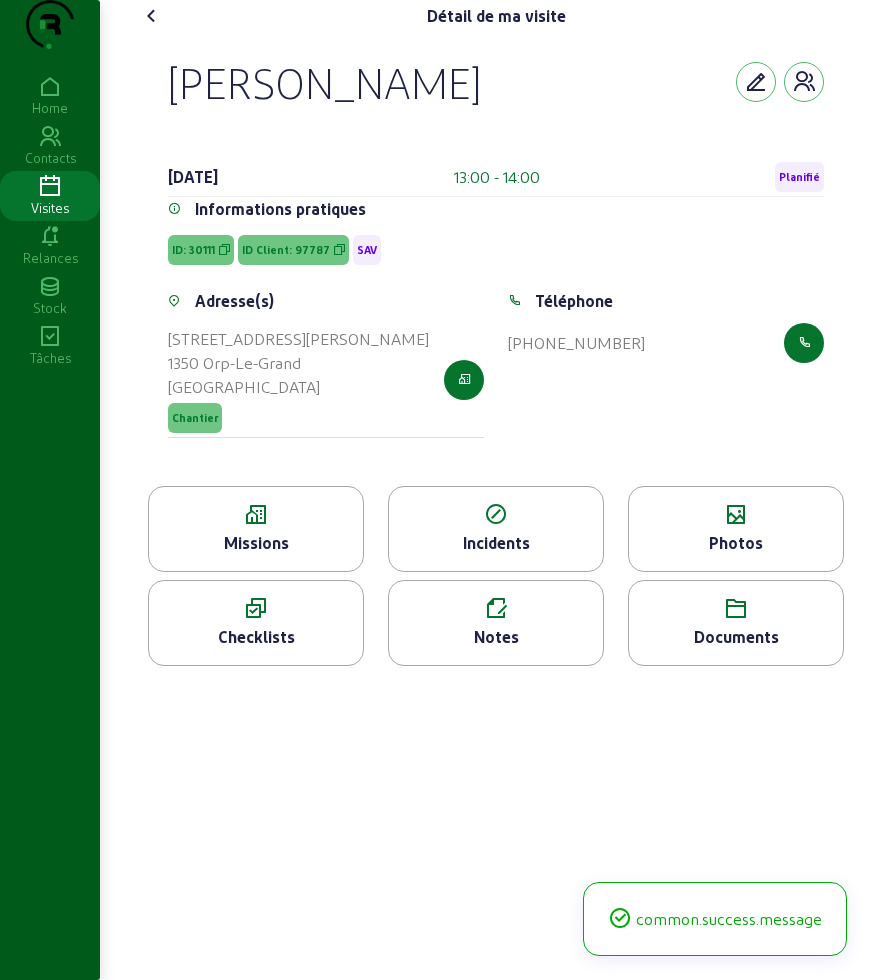 click 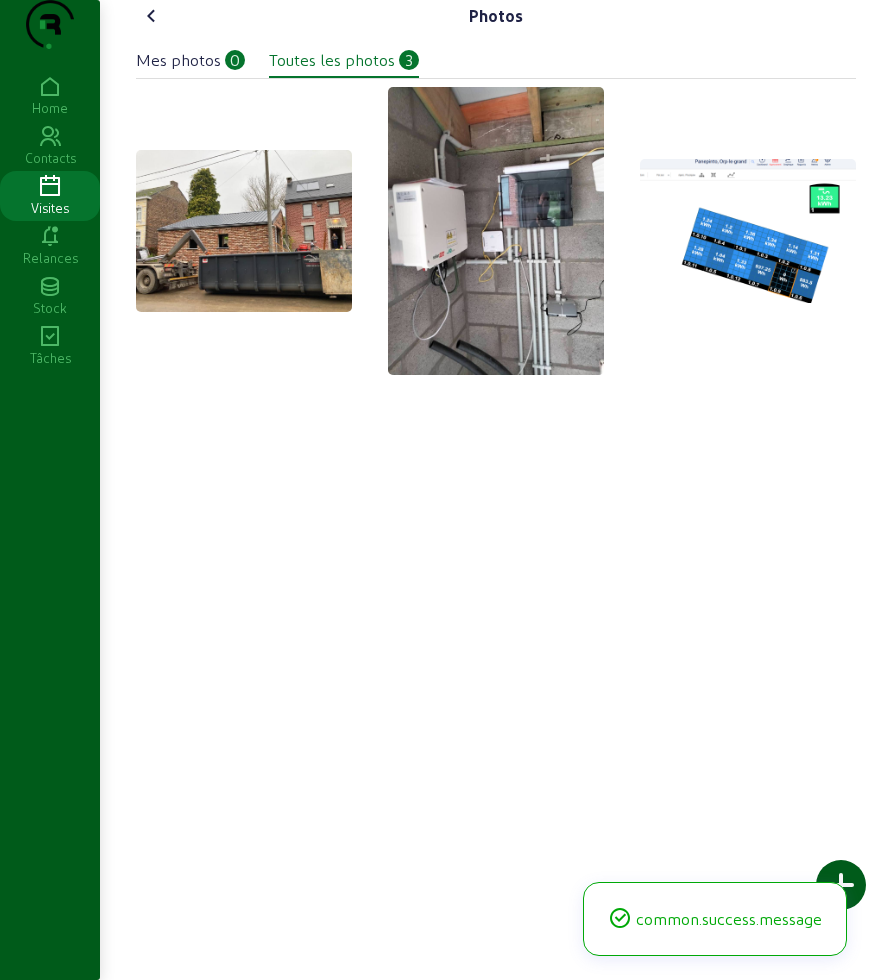click 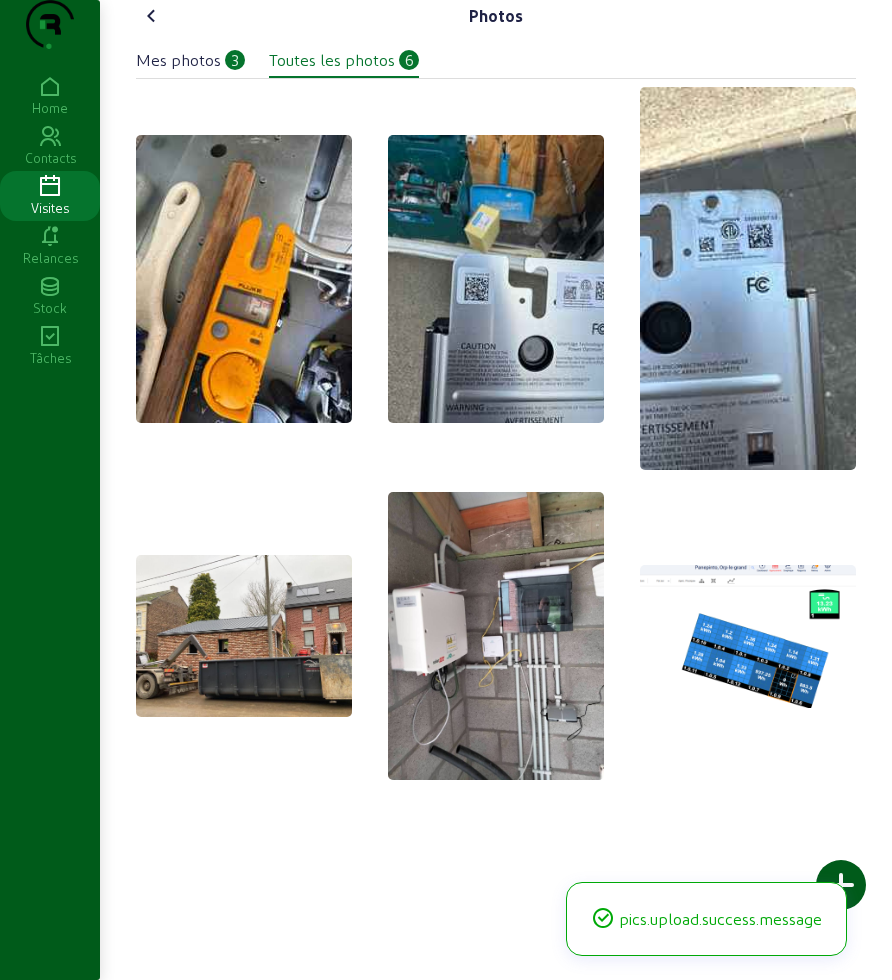 click 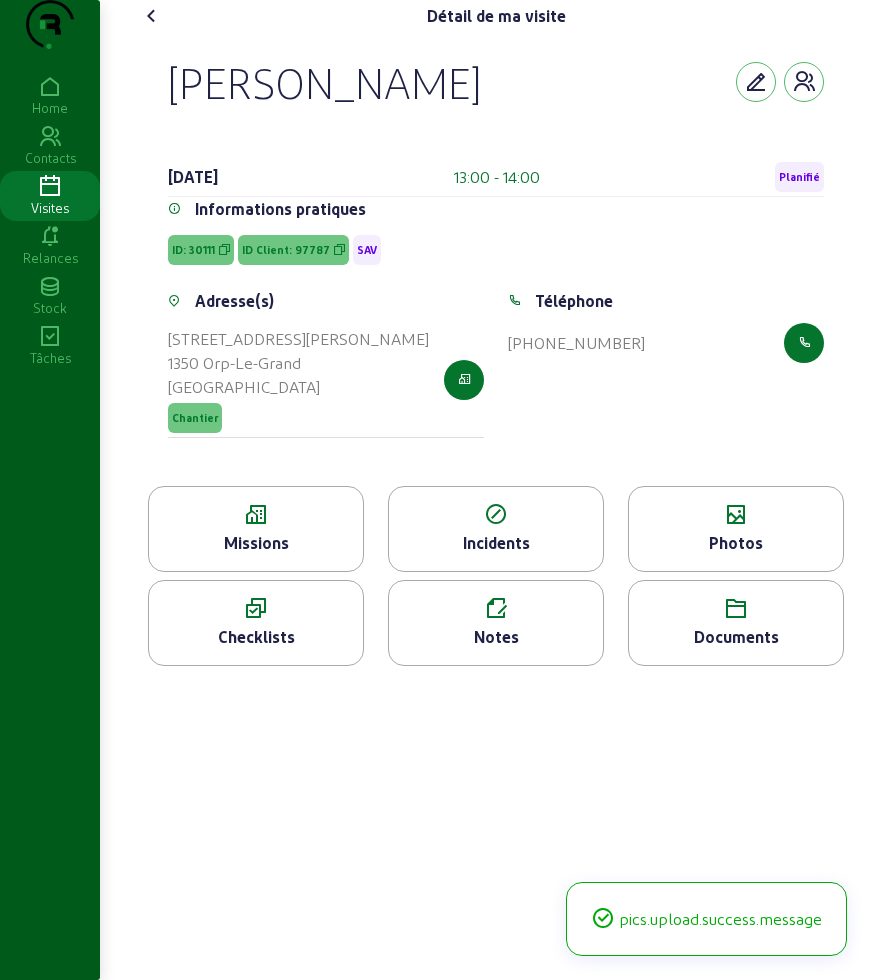 click on "Notes" 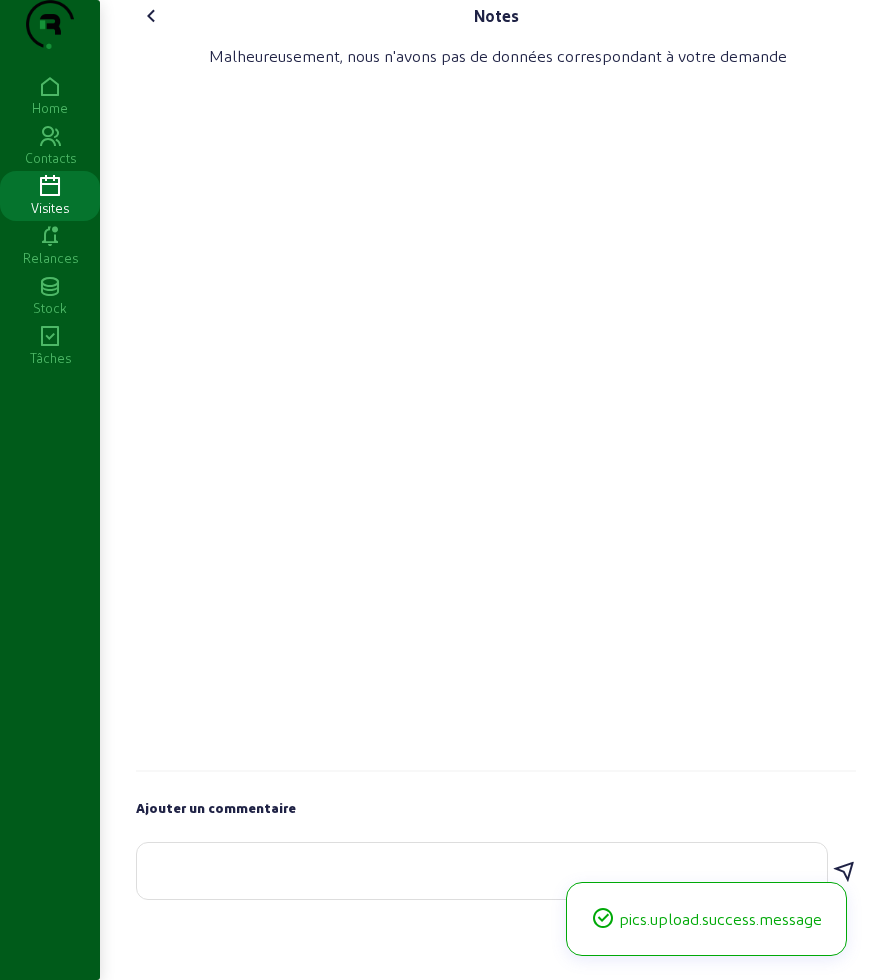 click 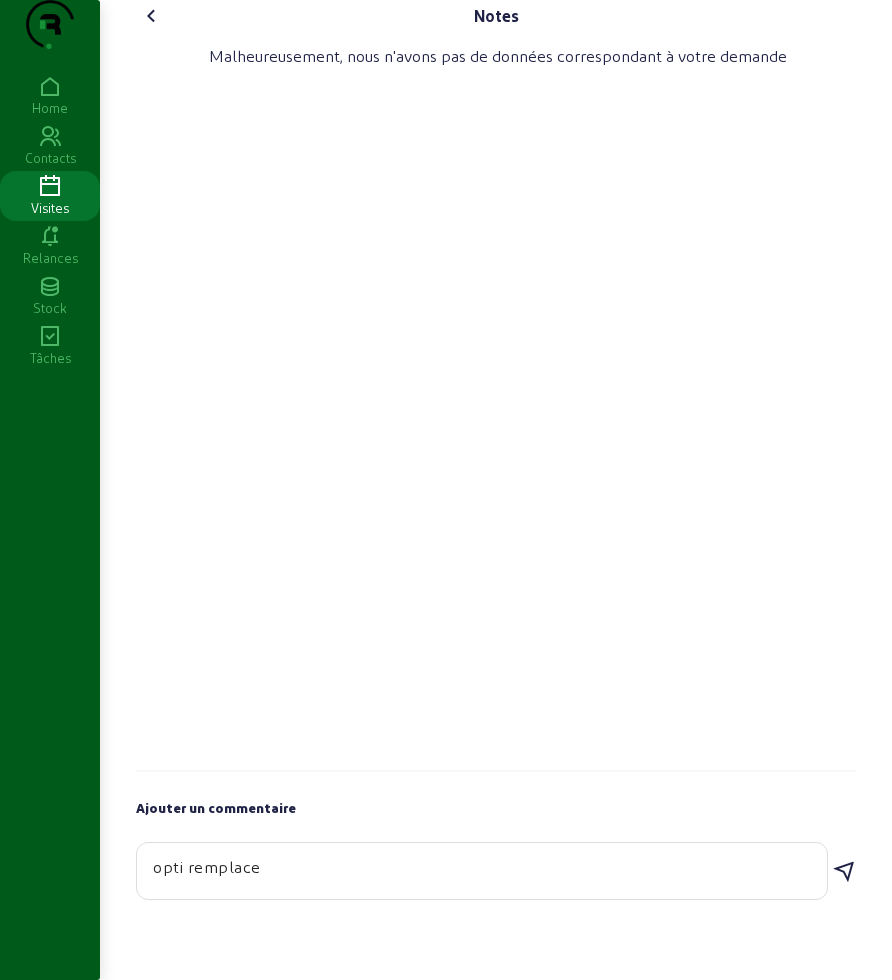 type on "opti remplace" 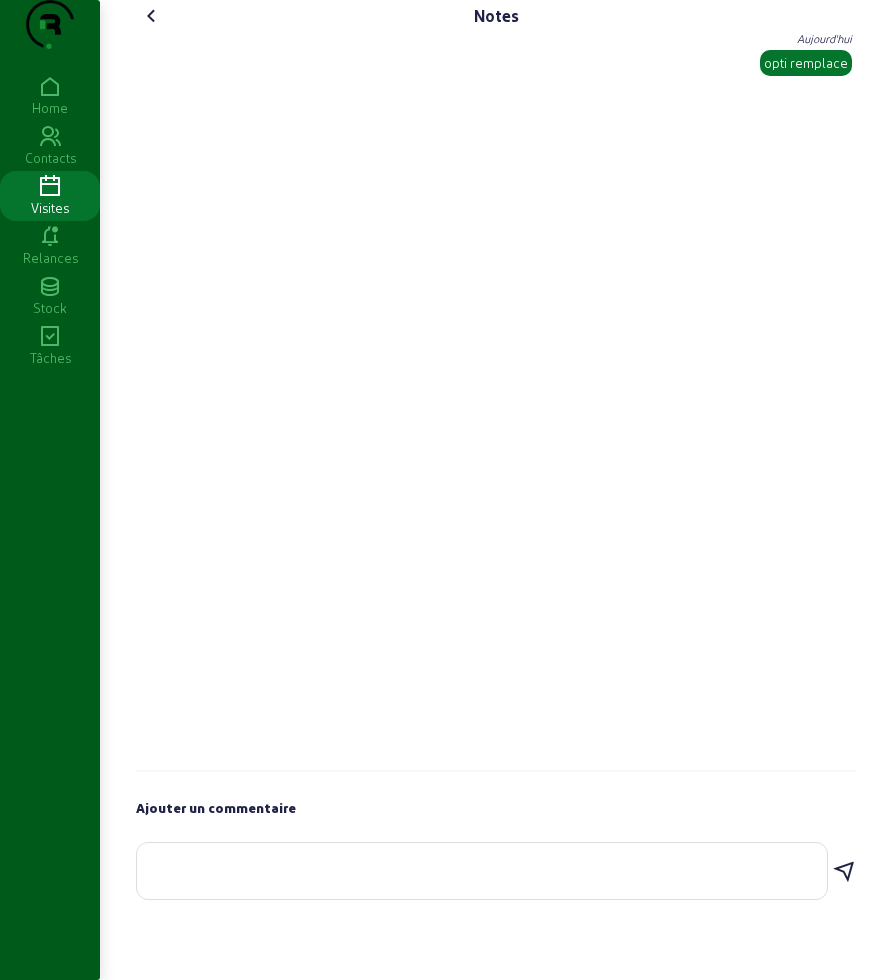 click 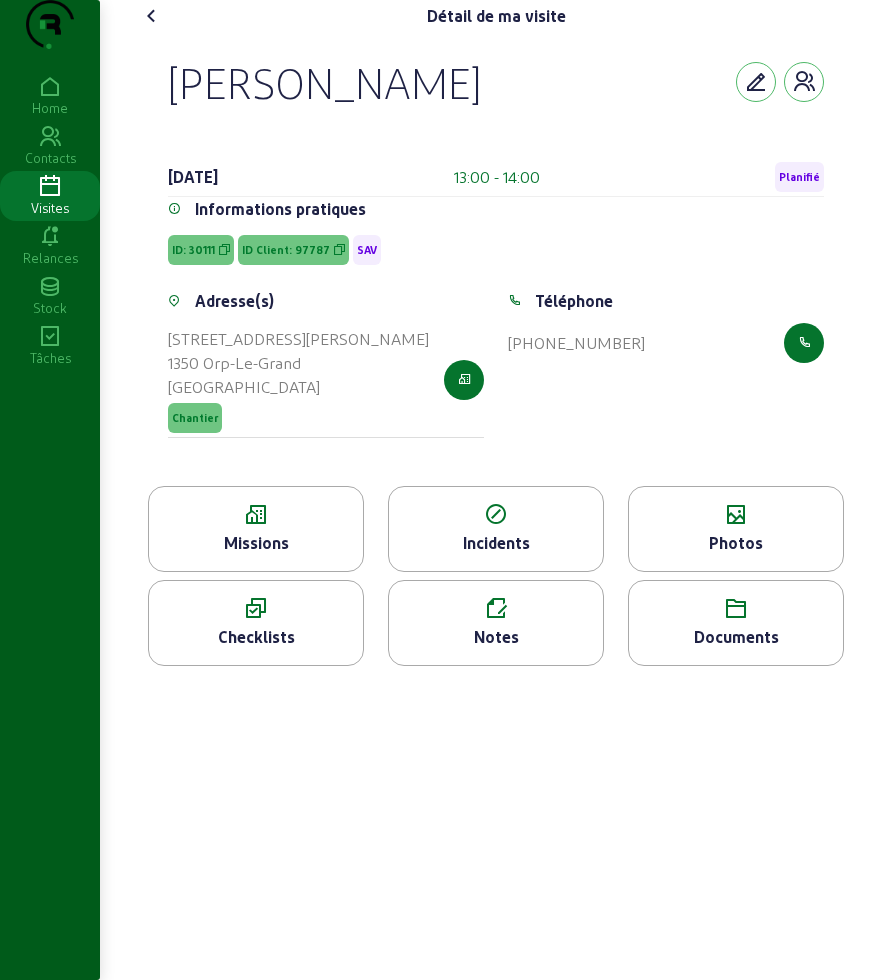 click 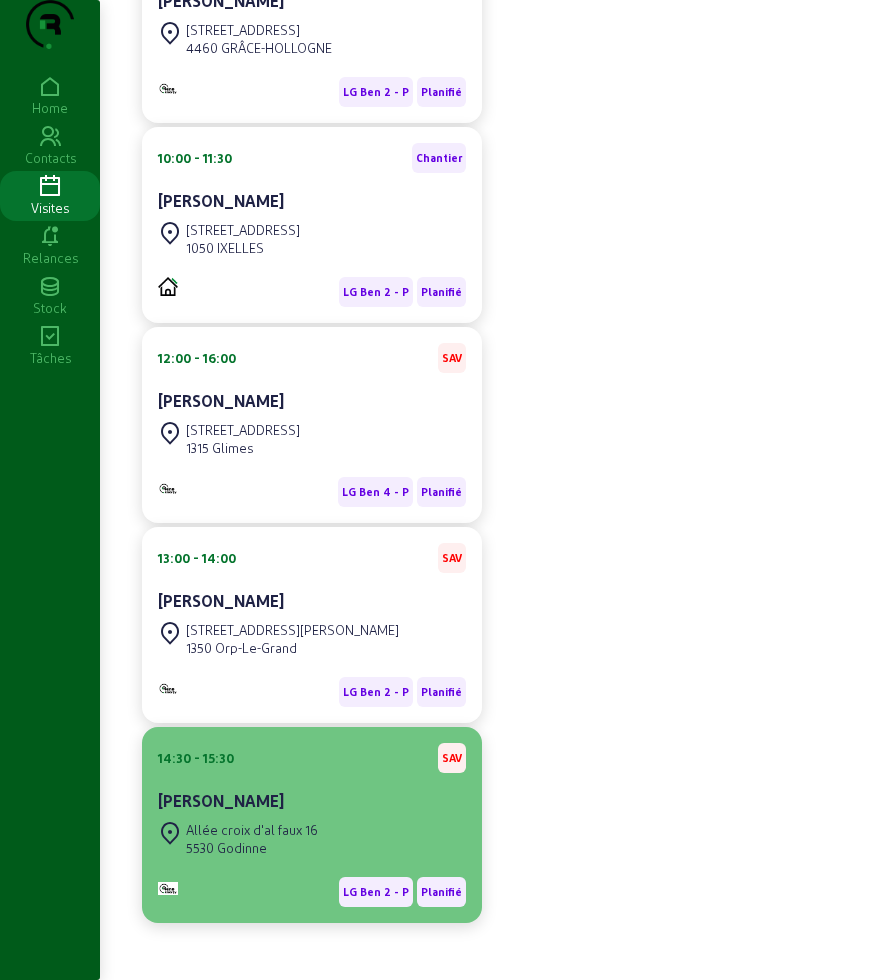 scroll, scrollTop: 1000, scrollLeft: 0, axis: vertical 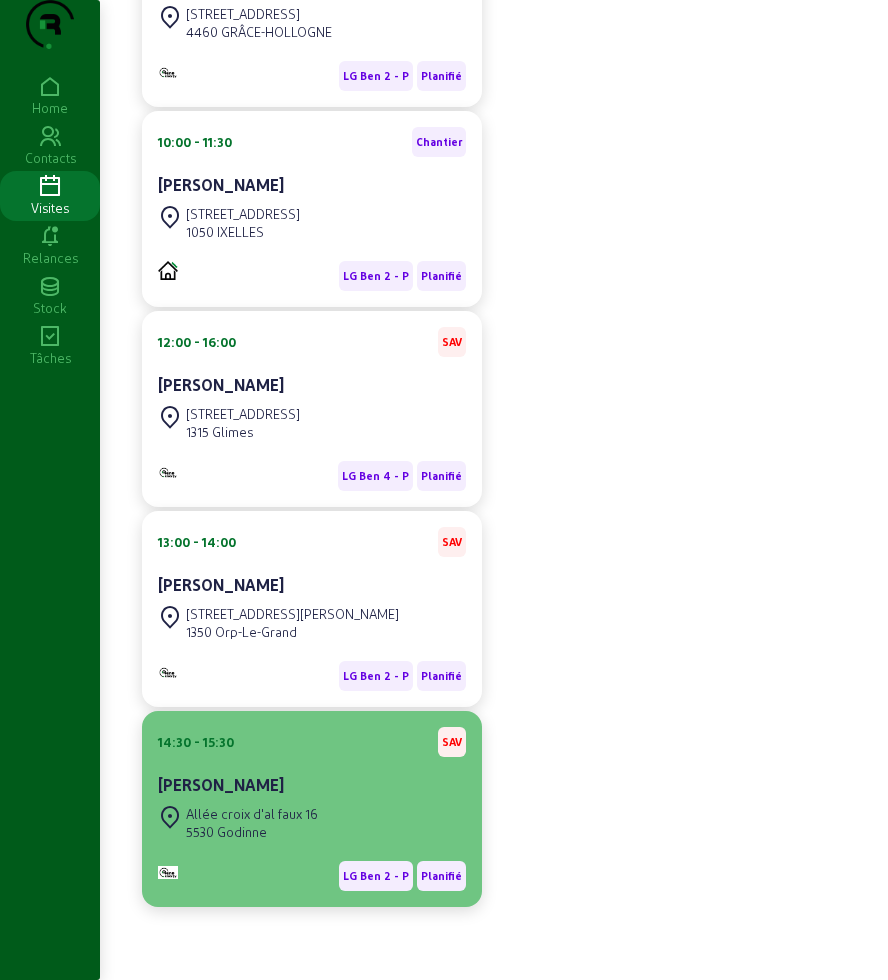 click on "Allée croix d'al faux 16 5530 Godinne" 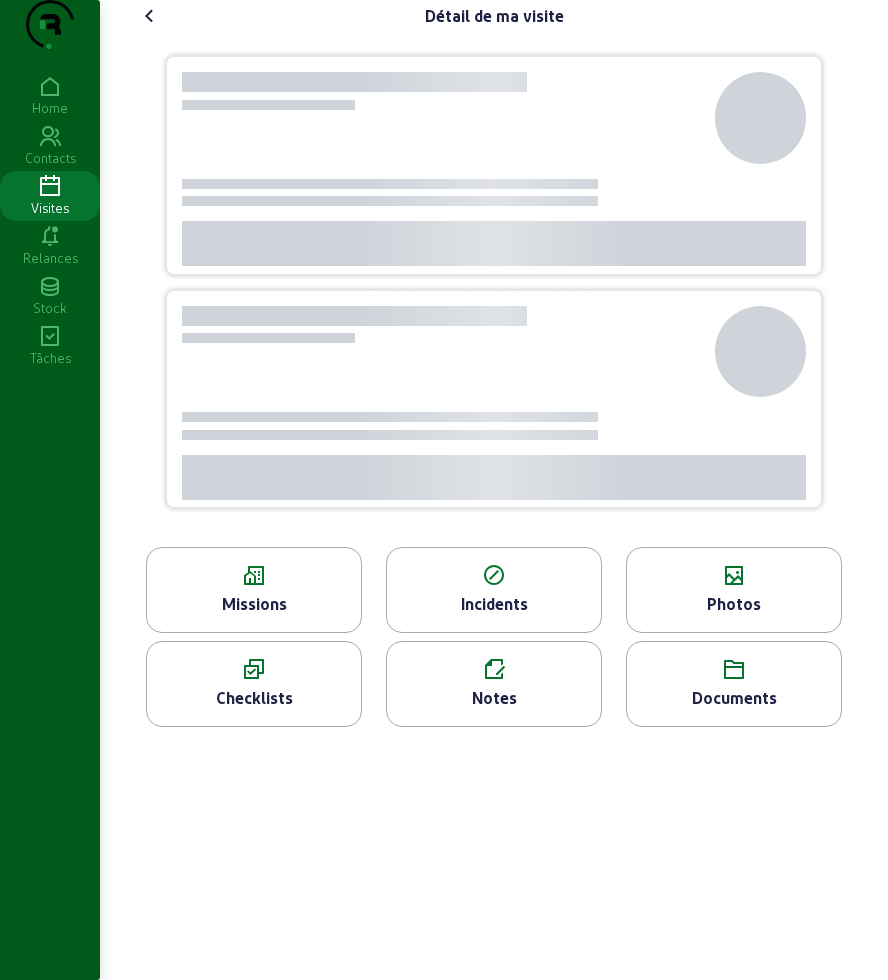 scroll, scrollTop: 0, scrollLeft: 0, axis: both 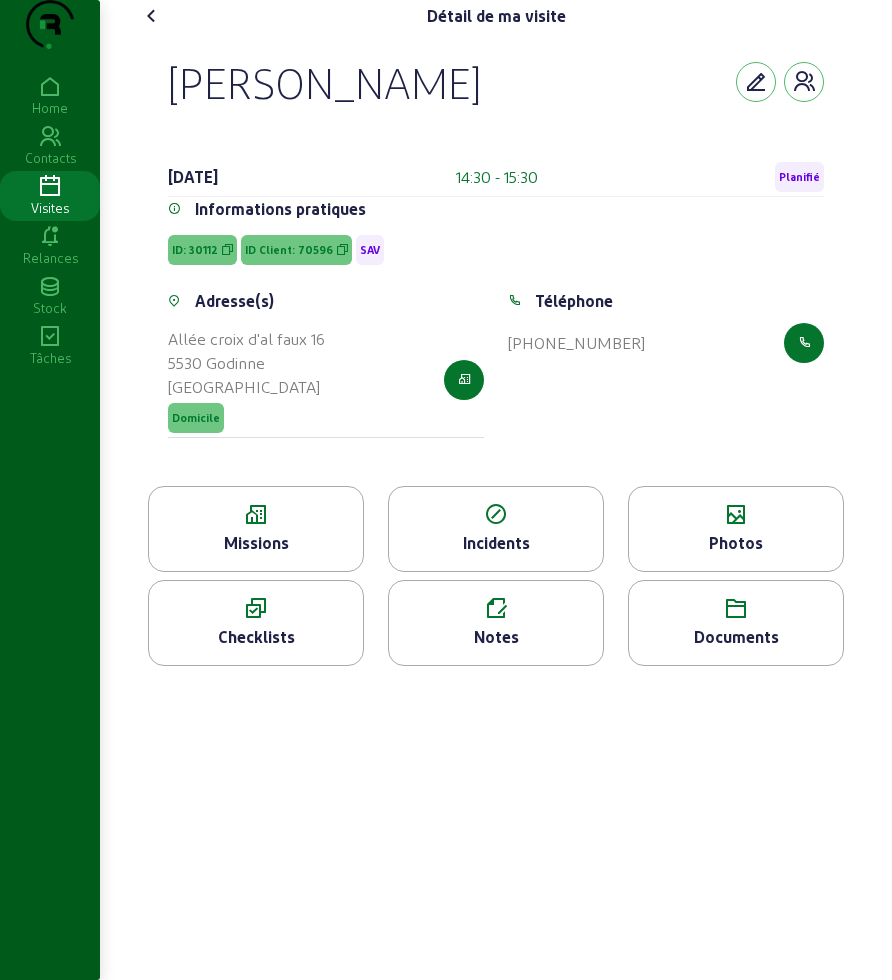 drag, startPoint x: 153, startPoint y: 101, endPoint x: 522, endPoint y: 122, distance: 369.59708 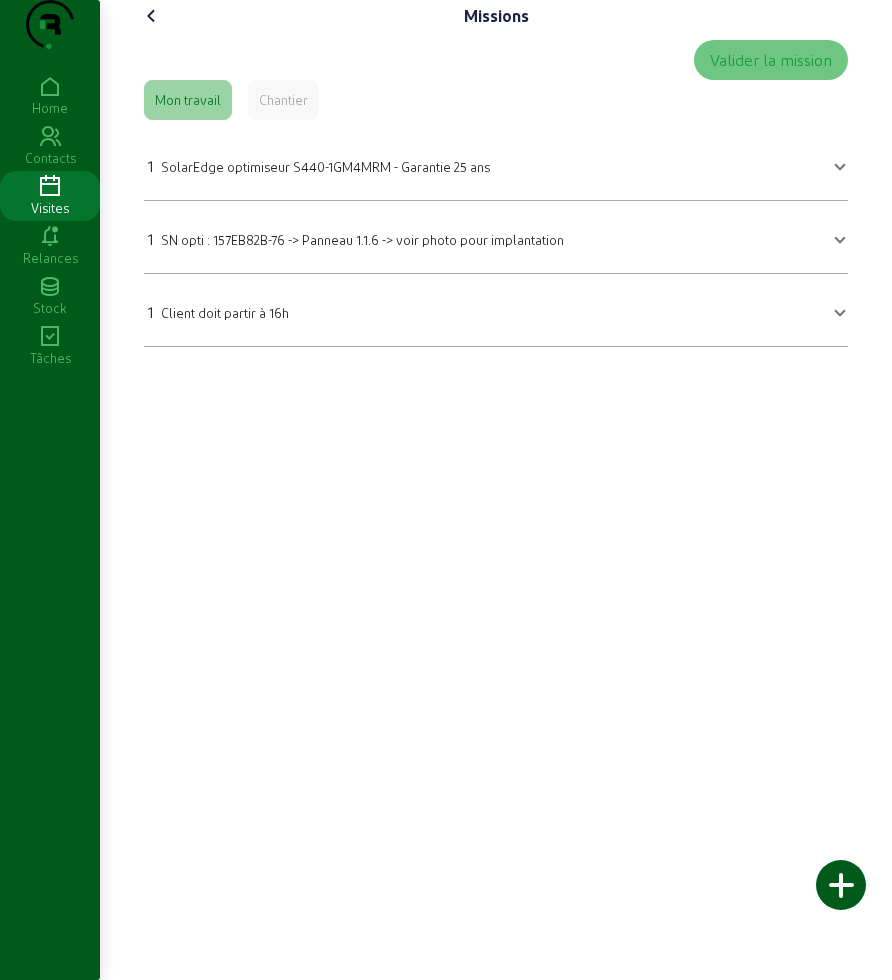click on "1 SN opti : 157EB82B-76 -> Panneau 1.1.6 -> voir photo pour implantation" at bounding box center [496, 237] 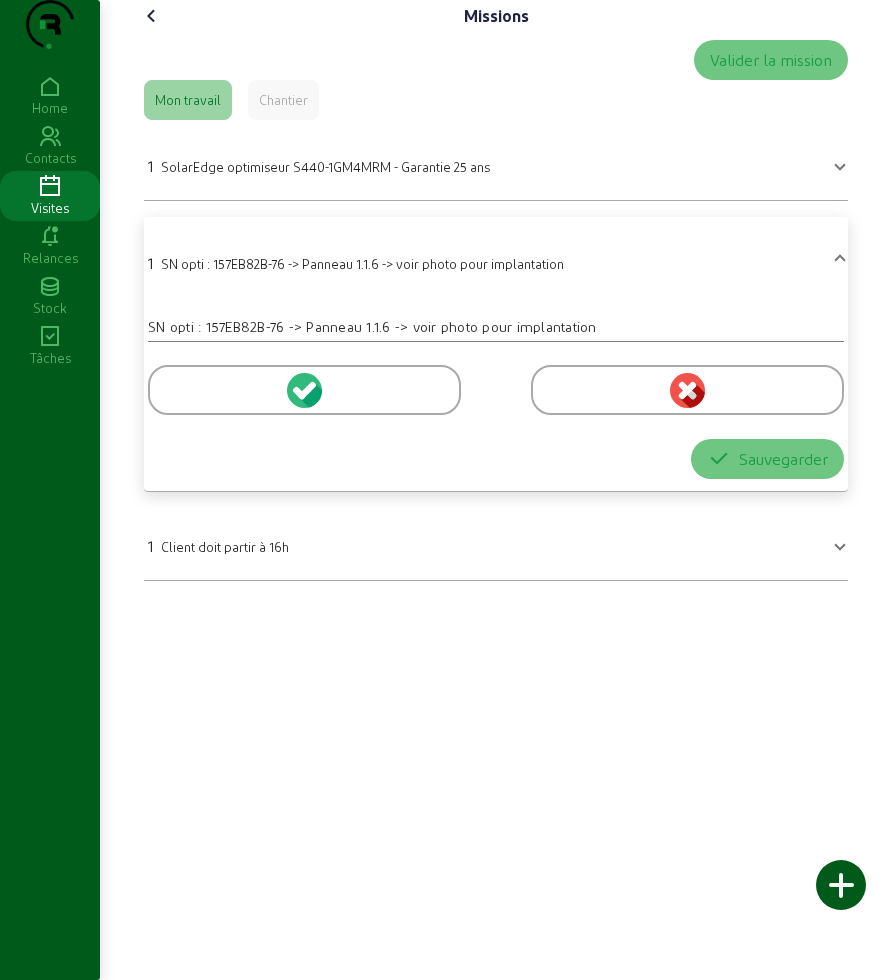 click at bounding box center (304, 390) 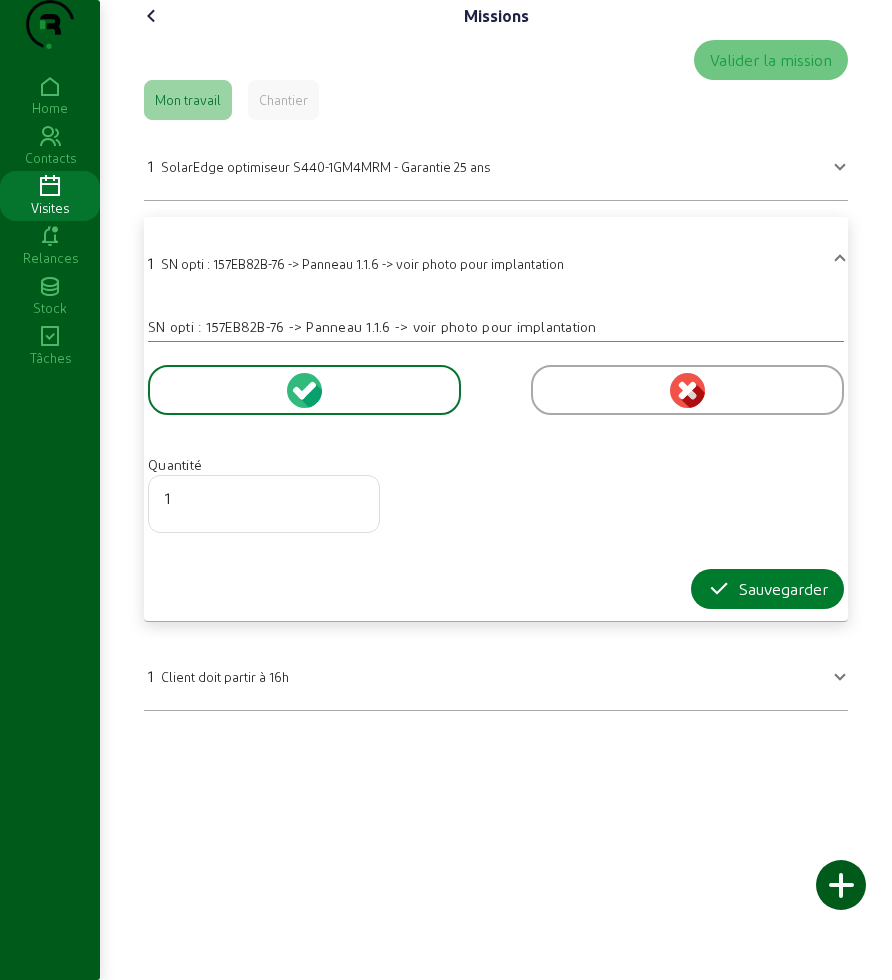 drag, startPoint x: 710, startPoint y: 617, endPoint x: 702, endPoint y: 610, distance: 10.630146 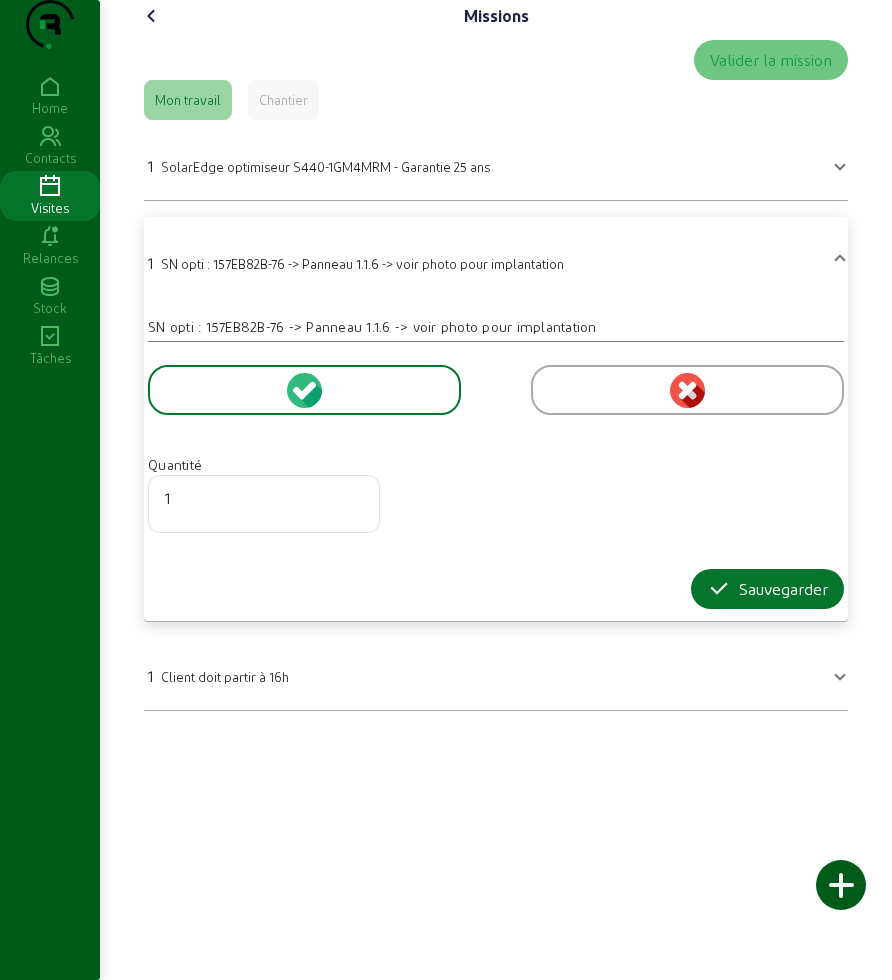 click on "1 SolarEdge optimiseur S440-1GM4MRM - Garantie 25 ans" at bounding box center (319, 166) 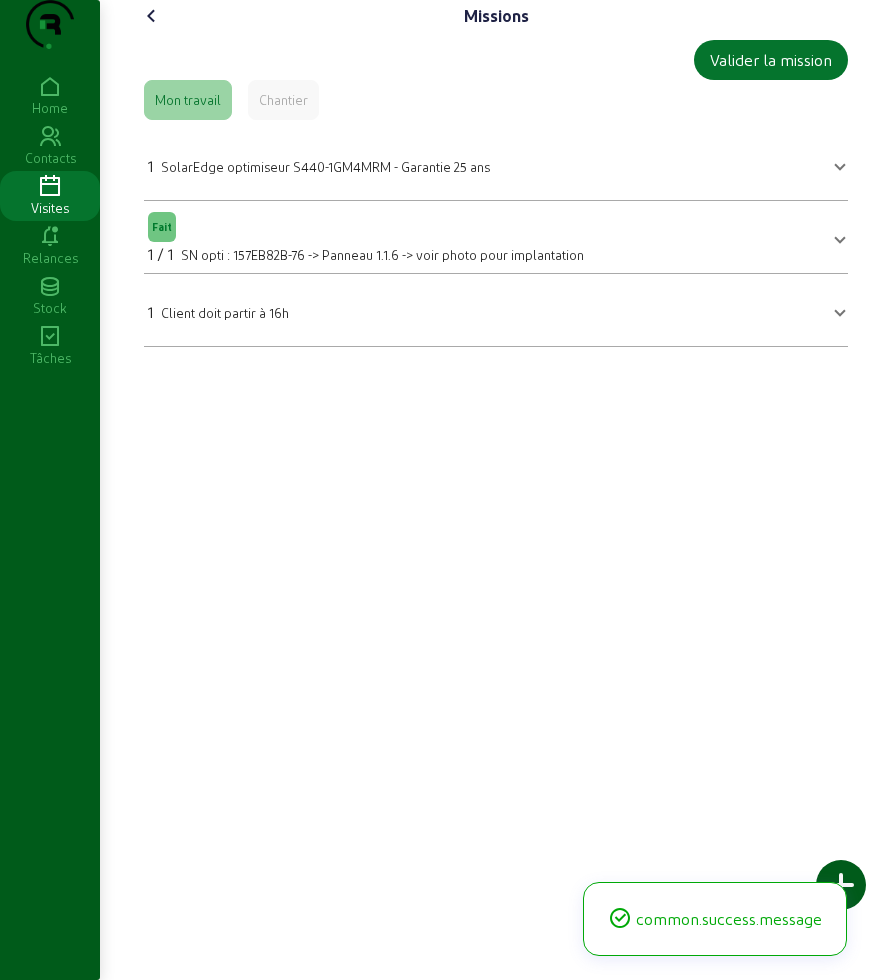click on "1 Client doit partir à 16h" at bounding box center [496, 310] 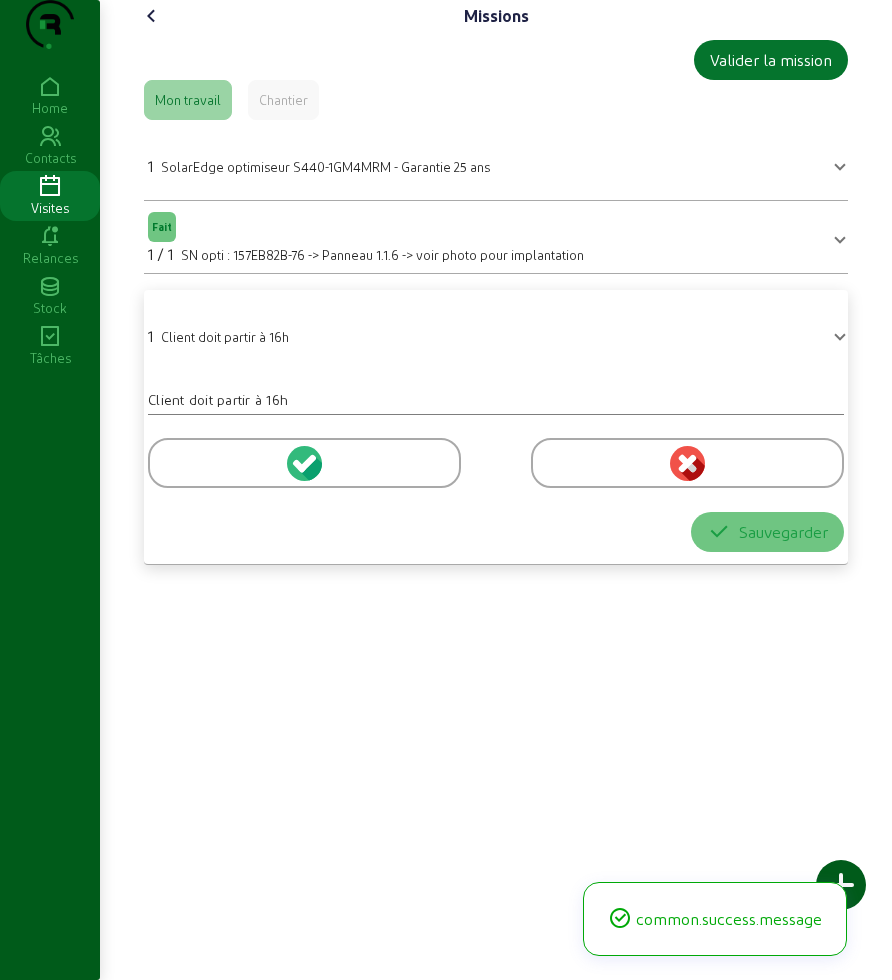 click on "SolarEdge optimiseur S440-1GM4MRM - Garantie 25 ans" at bounding box center [325, 166] 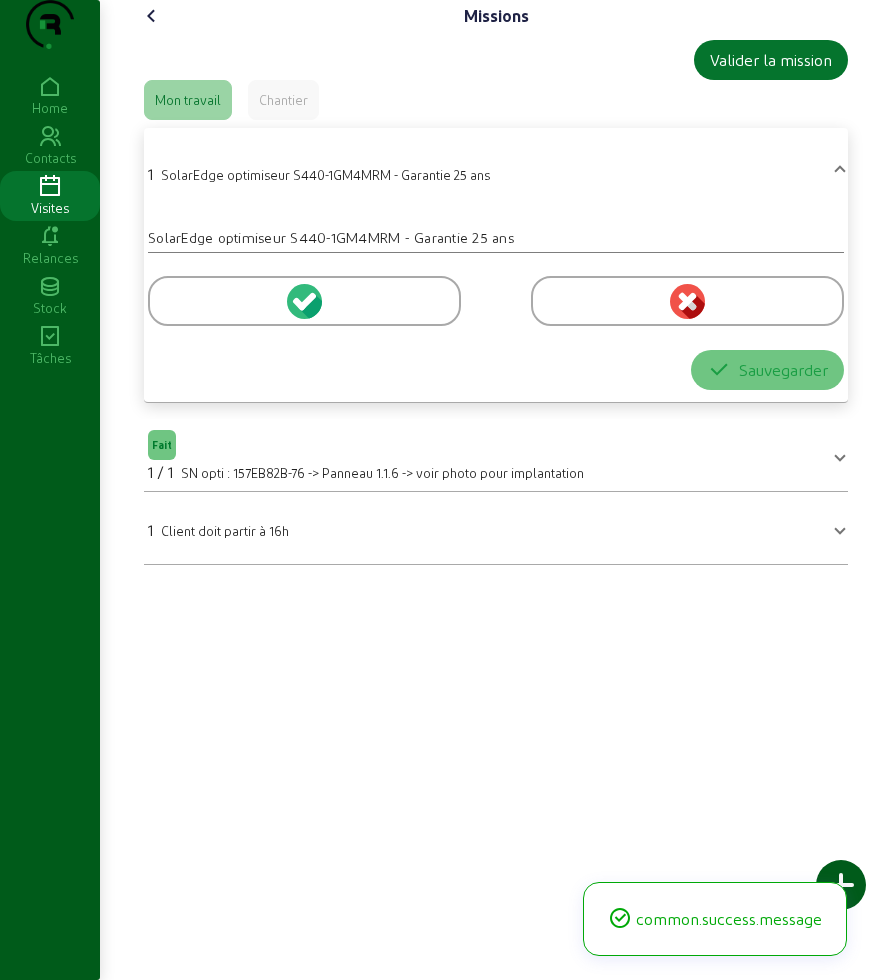 drag, startPoint x: 219, startPoint y: 323, endPoint x: 659, endPoint y: 436, distance: 454.27853 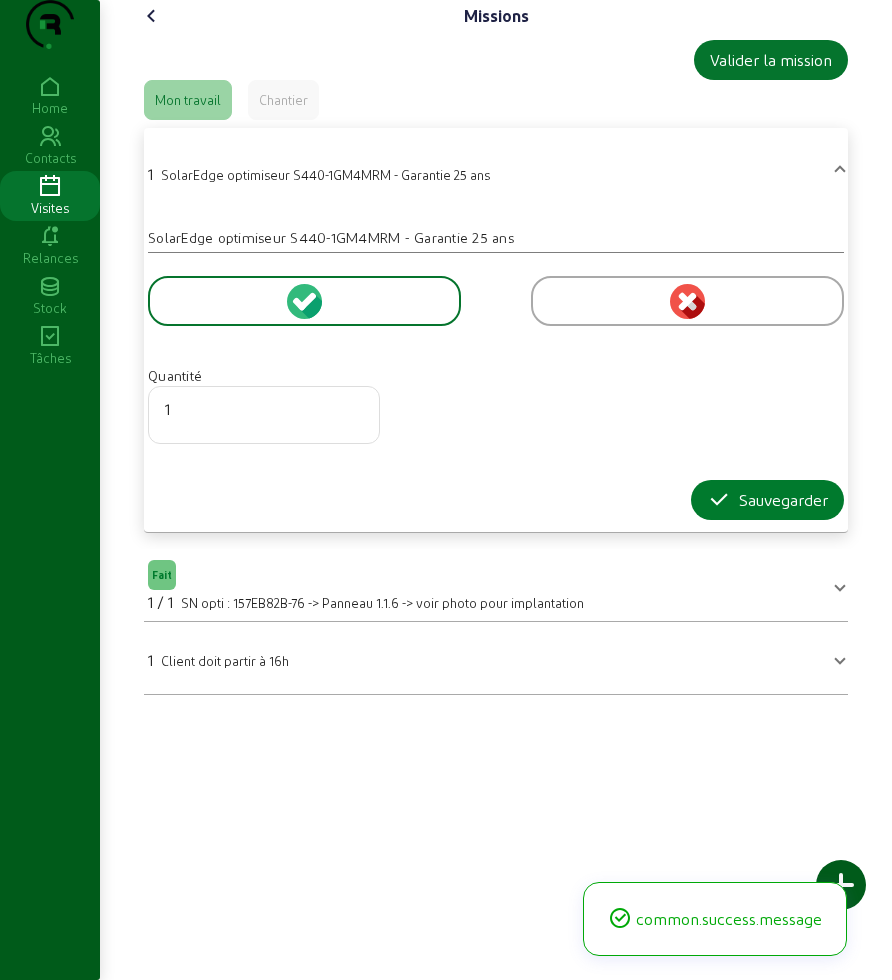 click at bounding box center [719, 500] 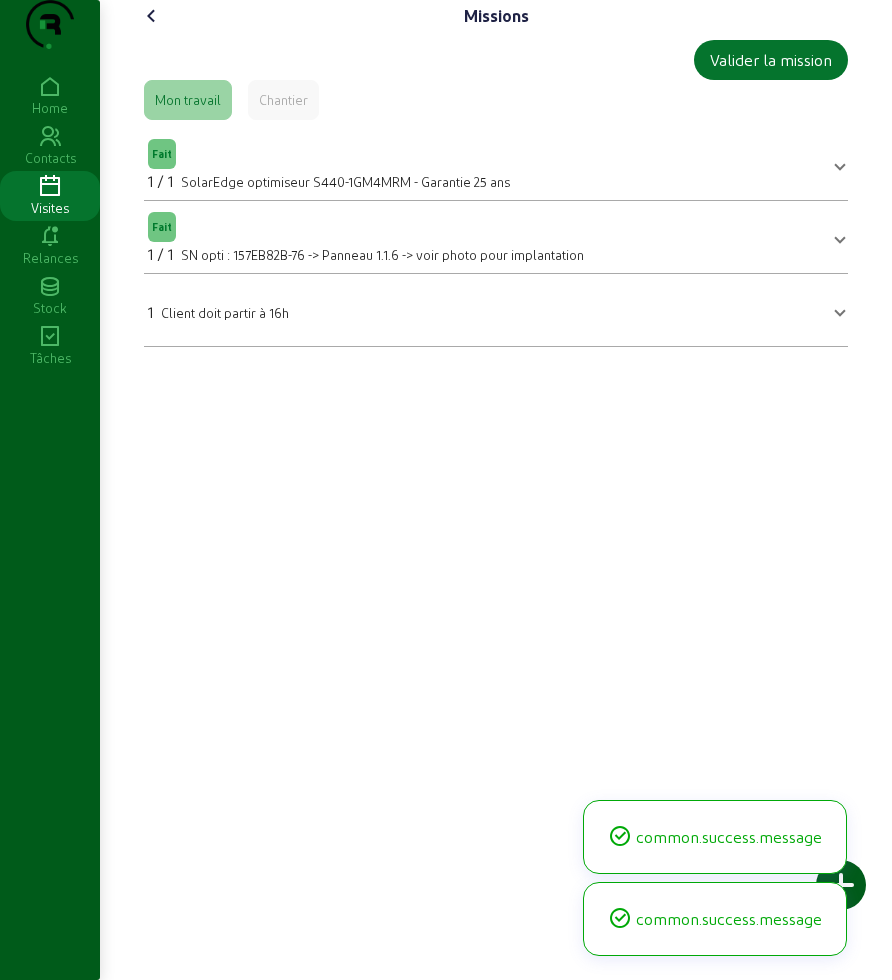 click 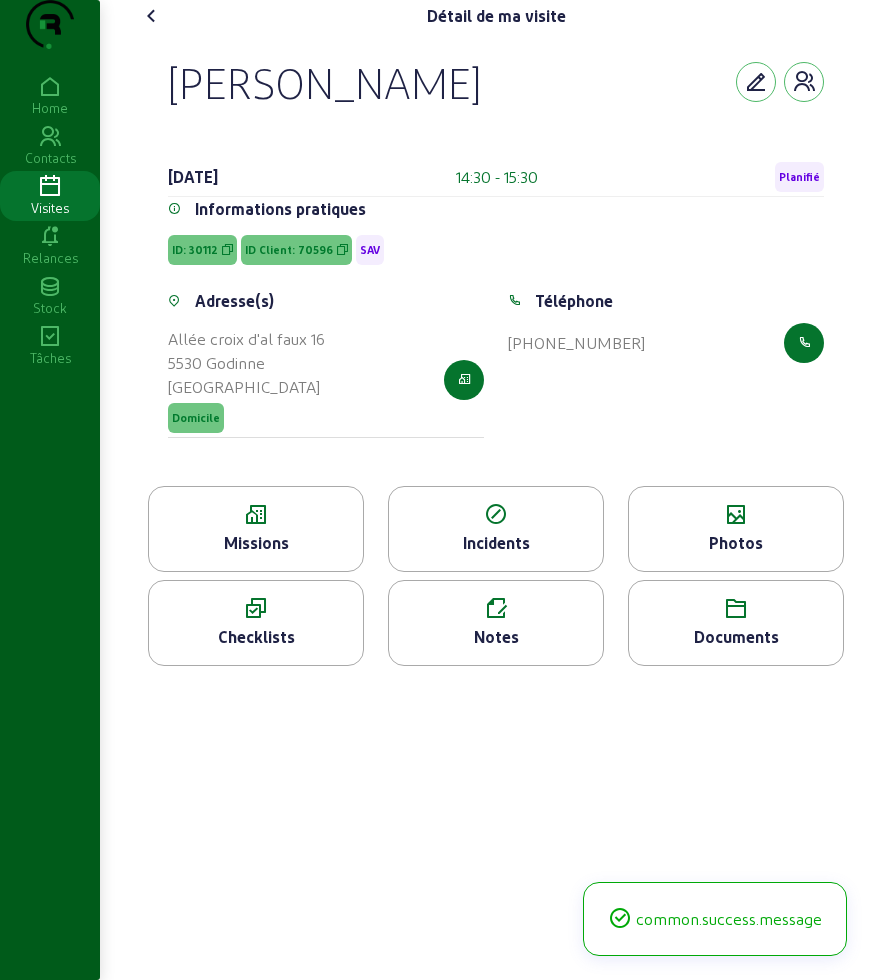 click on "Photos" 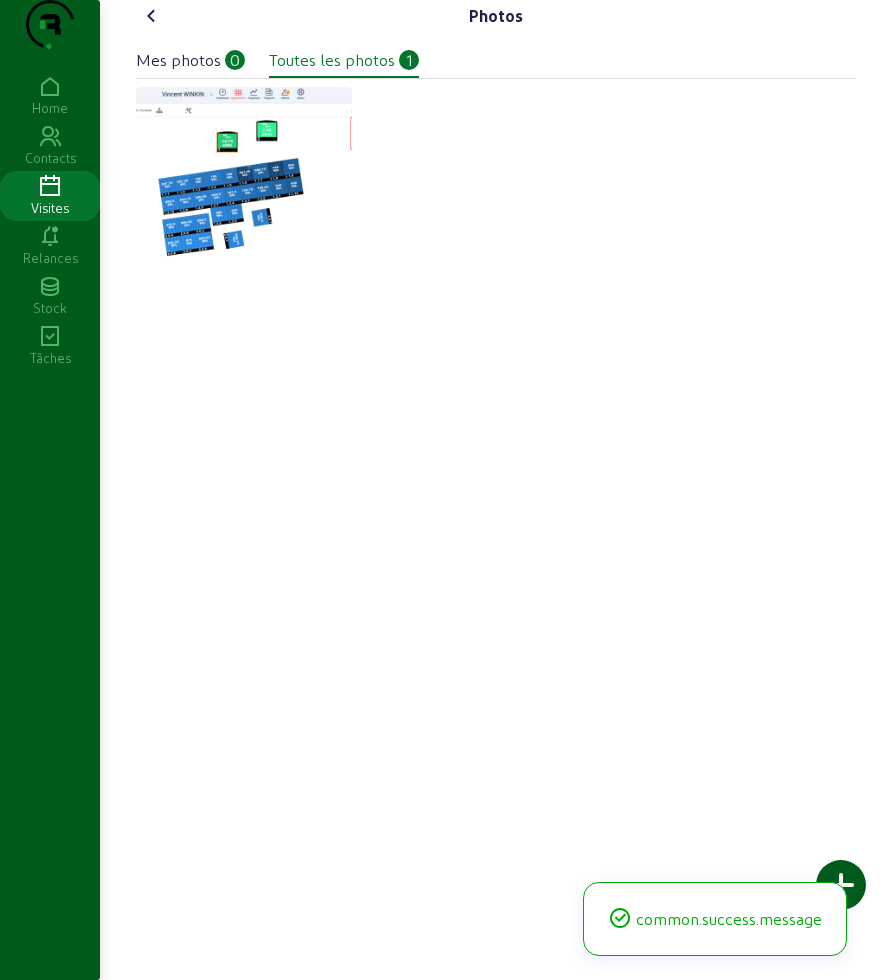 click 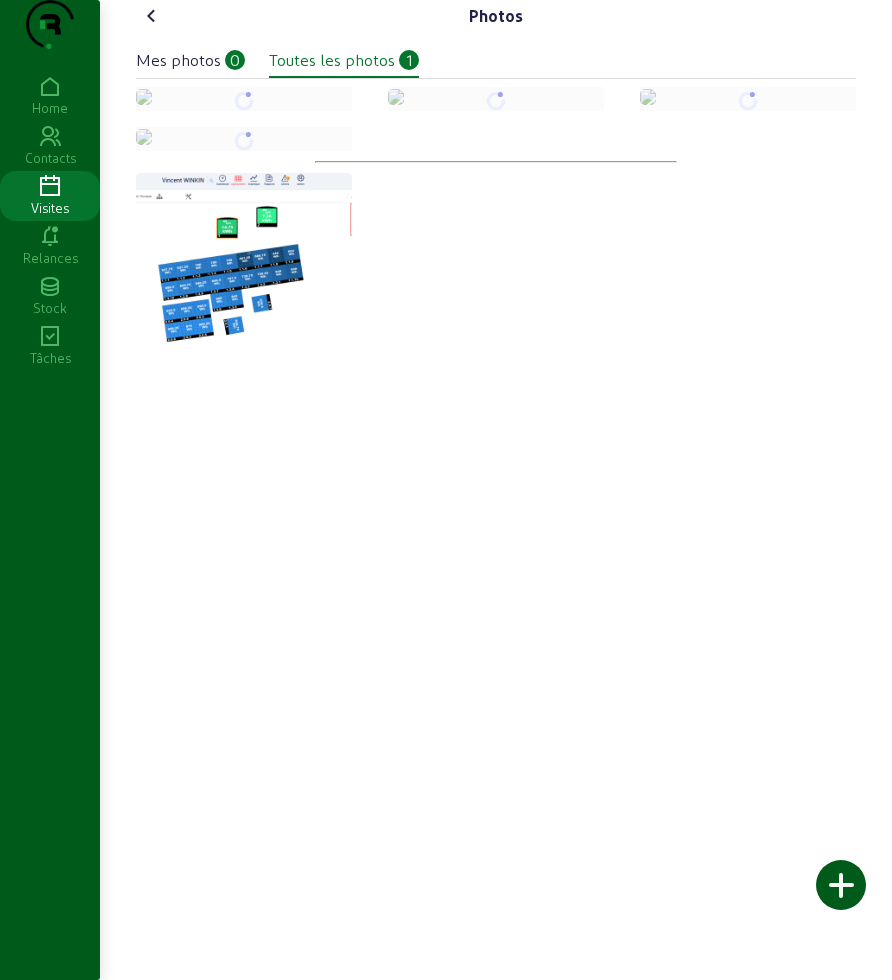 click 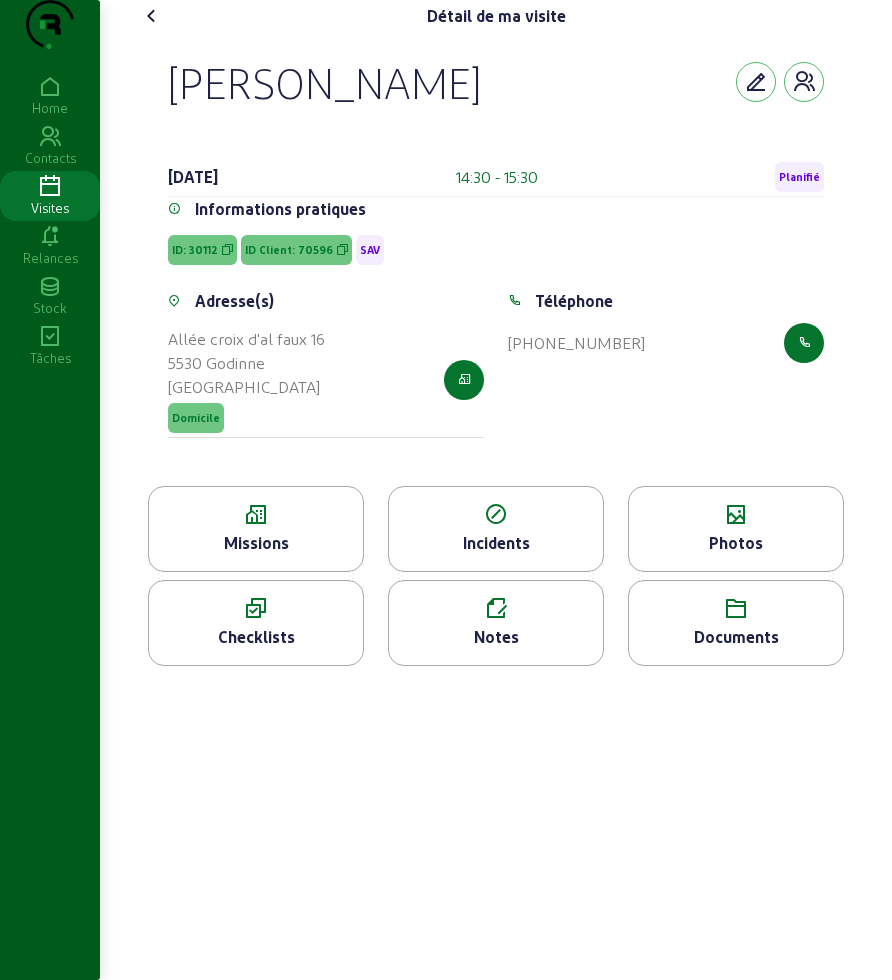 click on "Notes" 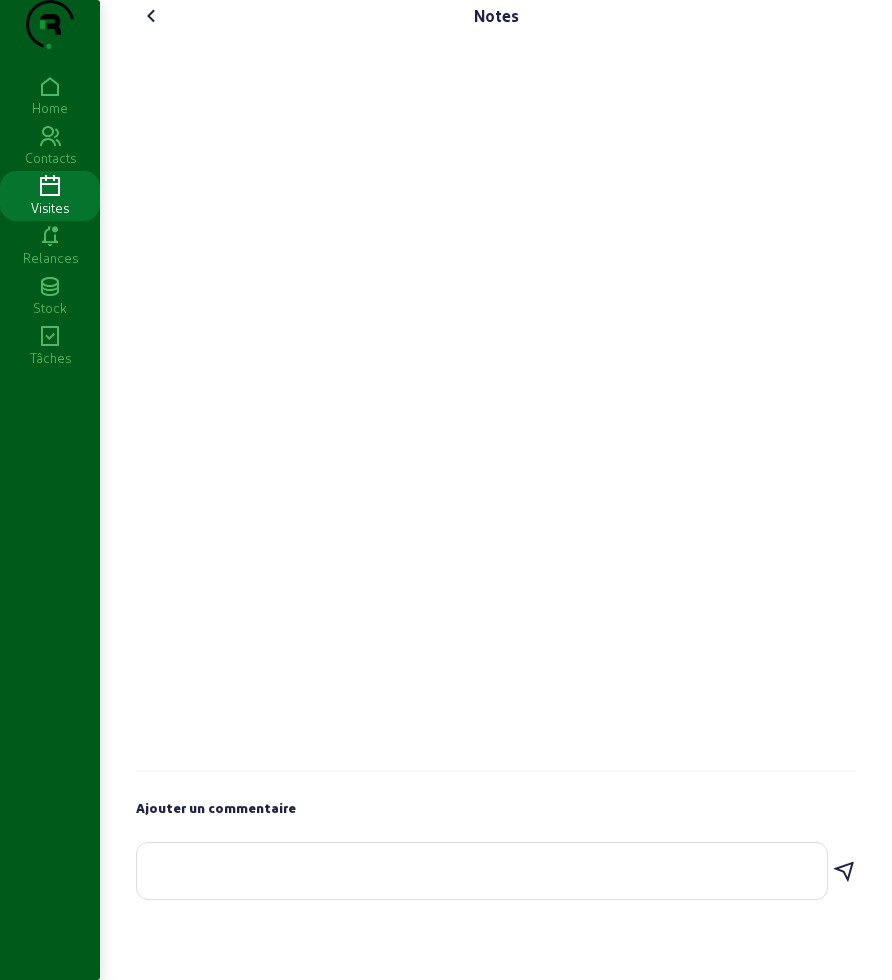 drag, startPoint x: 384, startPoint y: 902, endPoint x: 372, endPoint y: 873, distance: 31.38471 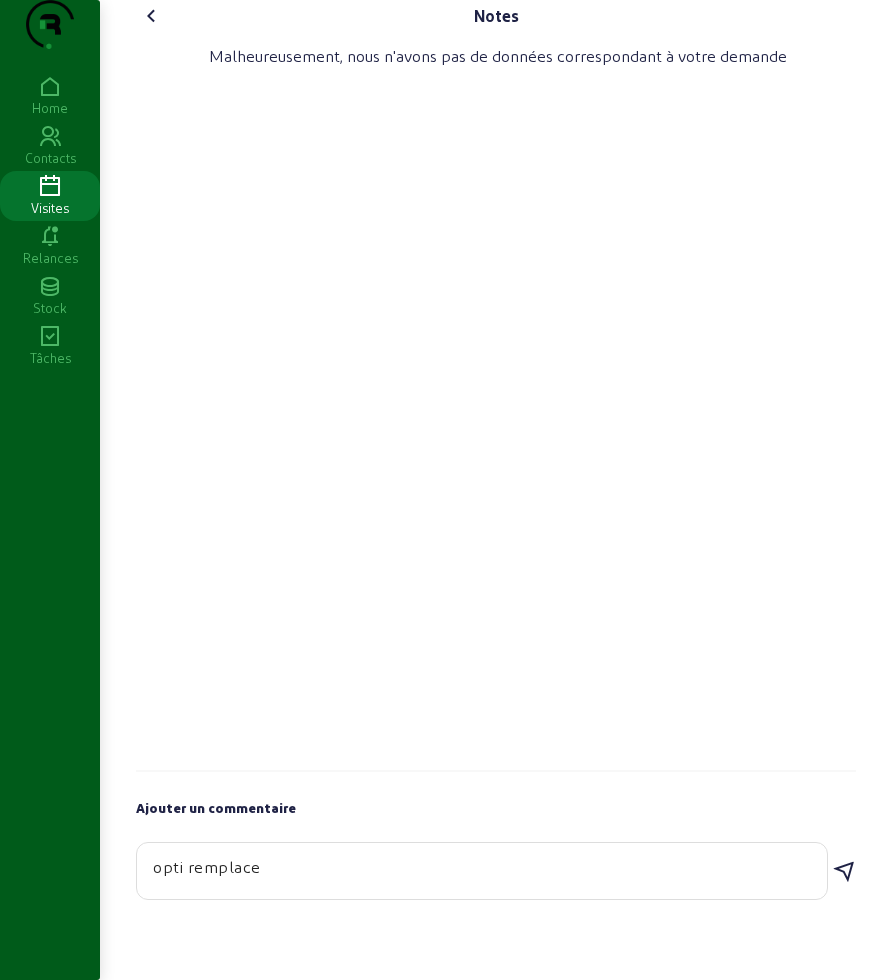 type on "opti remplace" 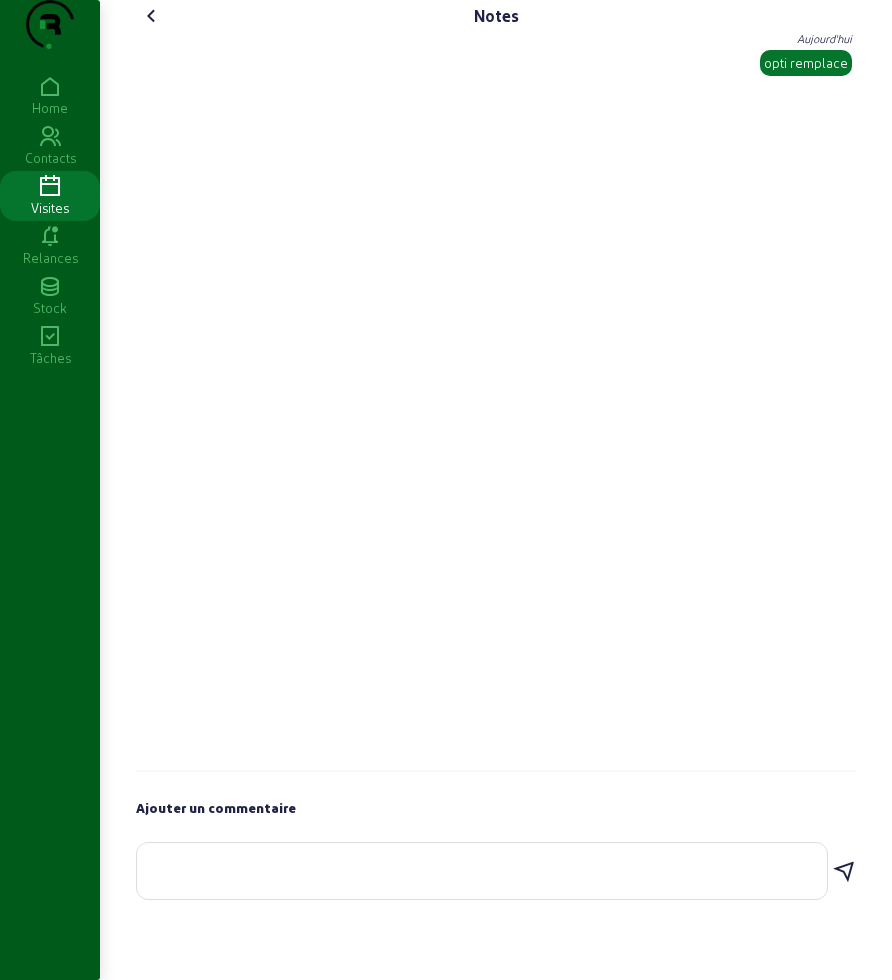 click 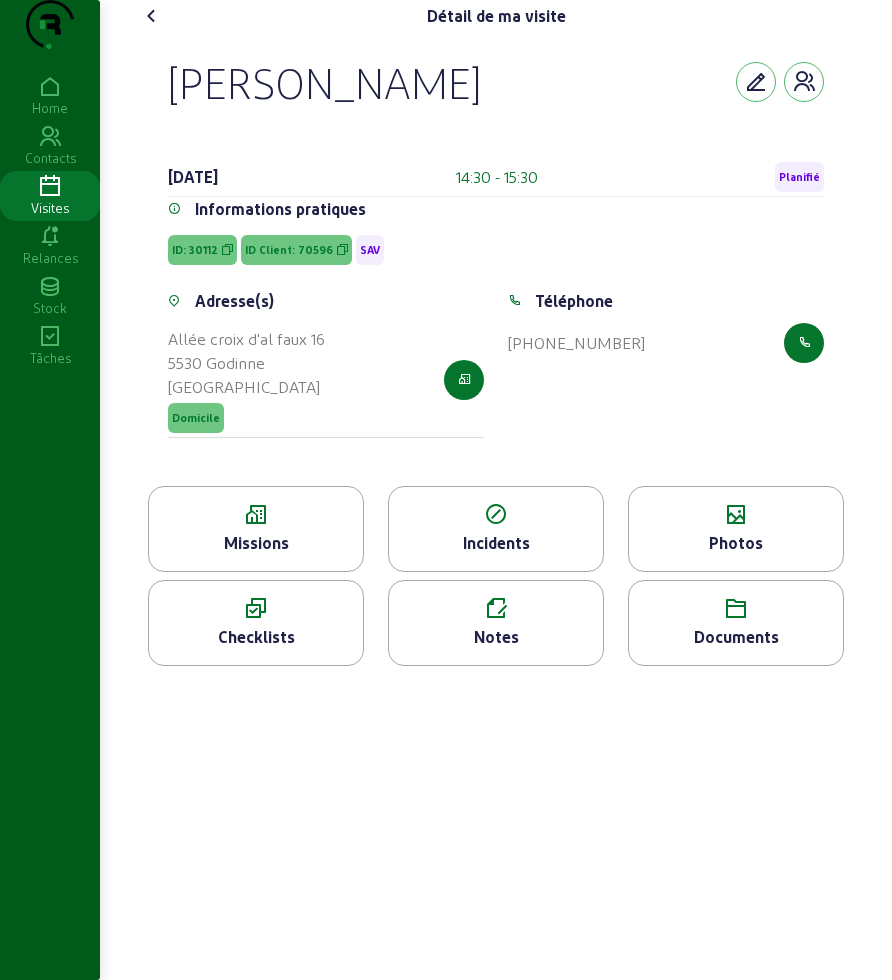 click 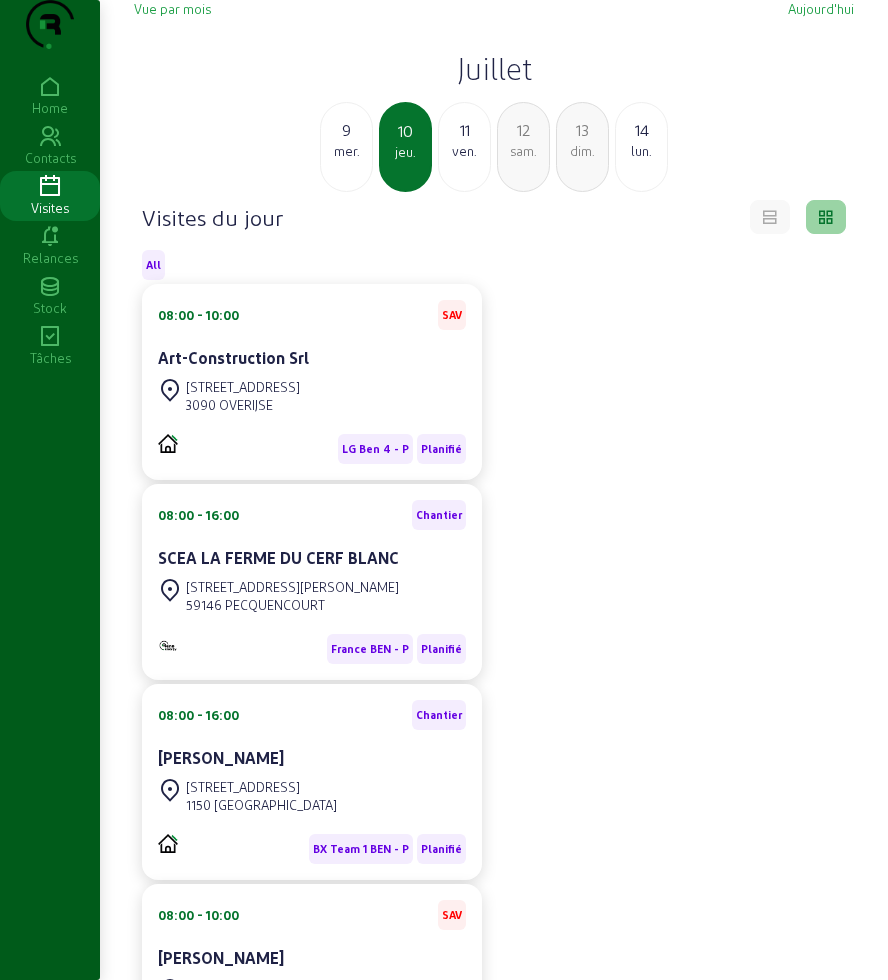 click on "ven." 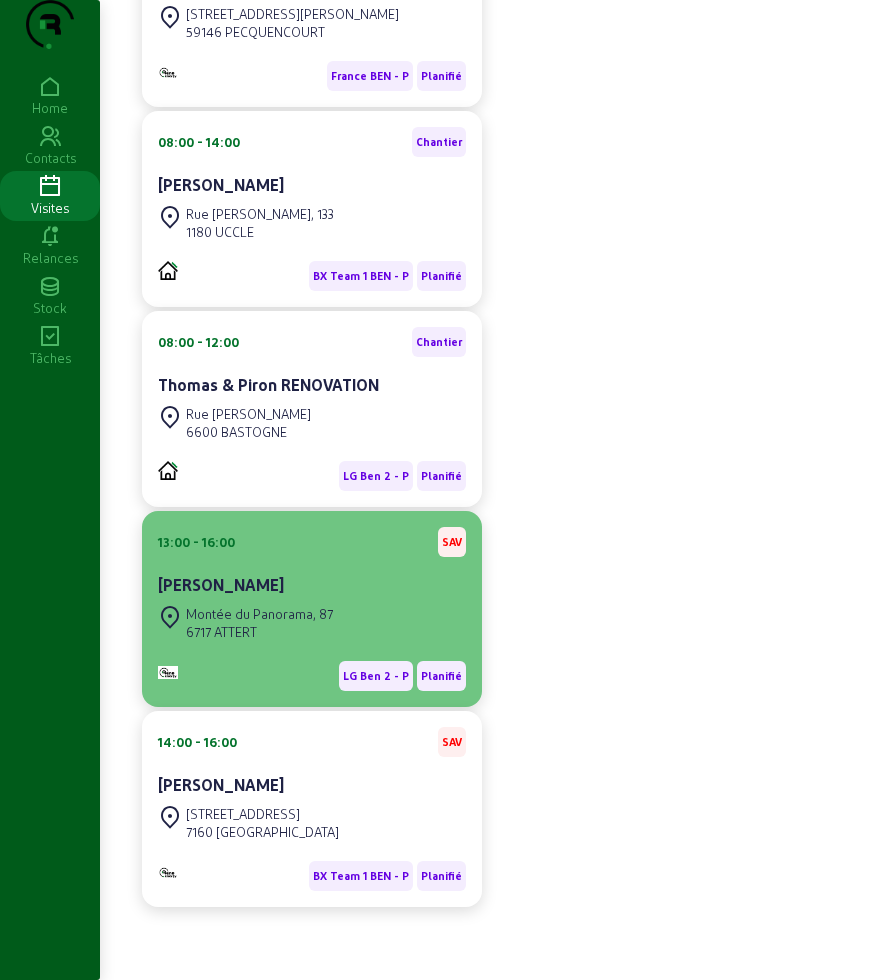 scroll, scrollTop: 413, scrollLeft: 0, axis: vertical 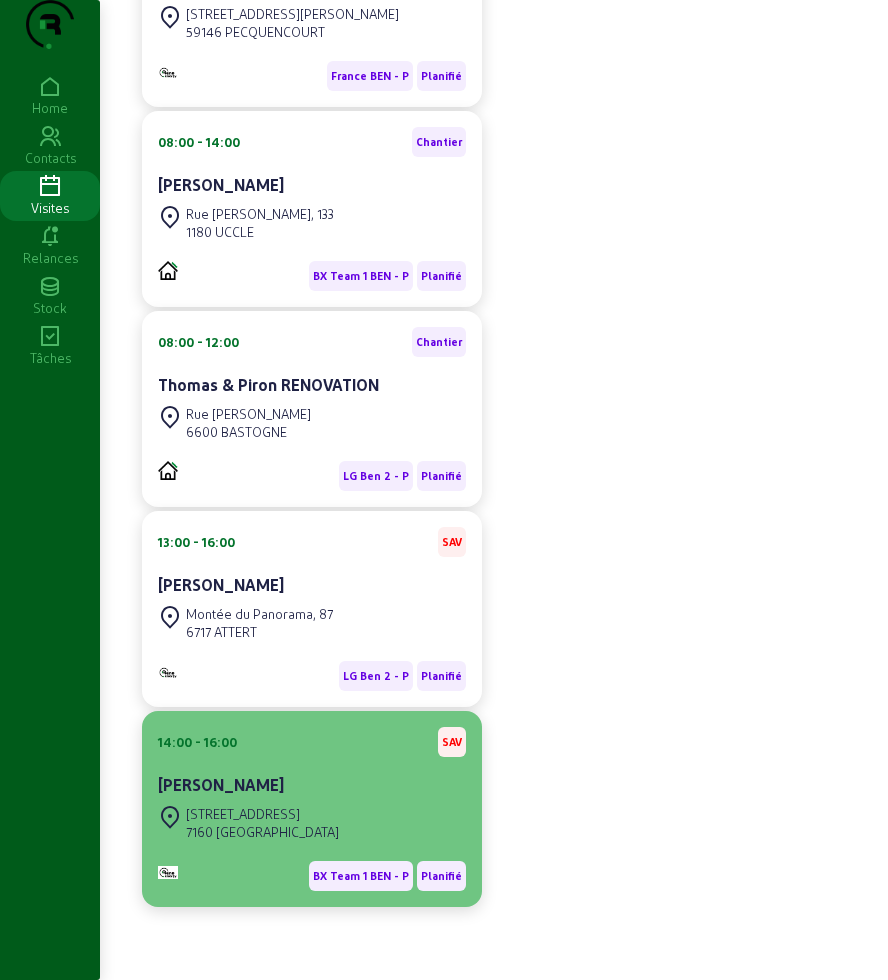 click on "[STREET_ADDRESS]" 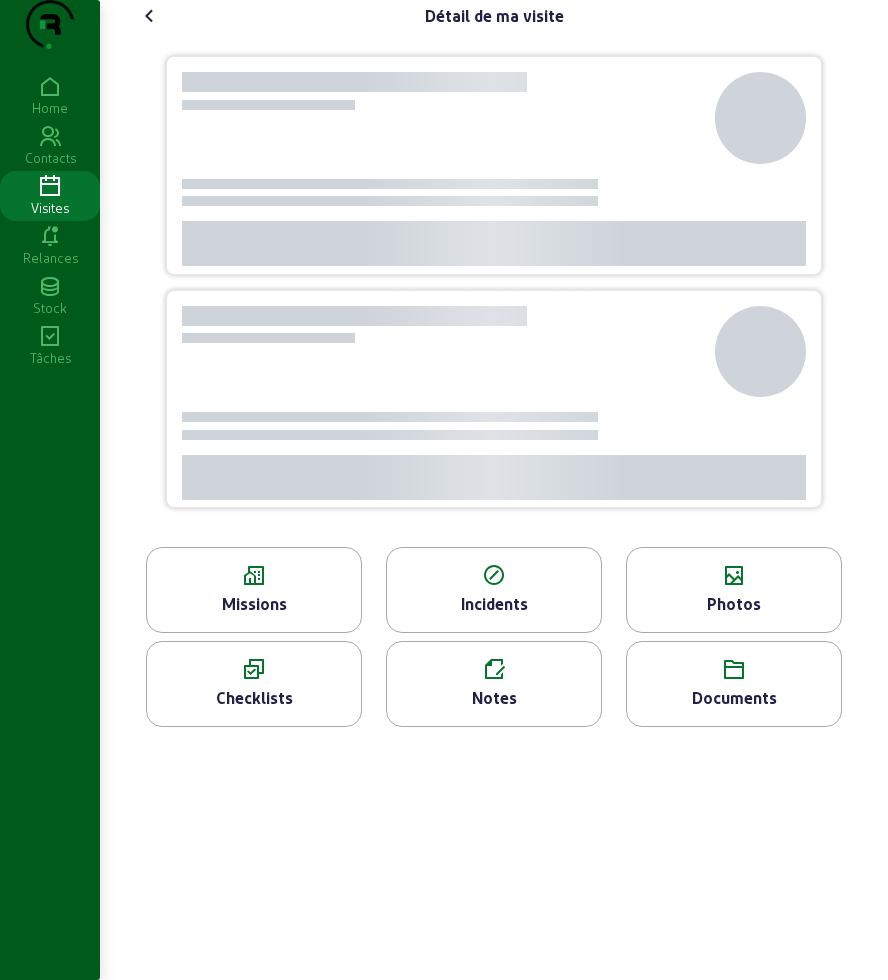 scroll, scrollTop: 0, scrollLeft: 0, axis: both 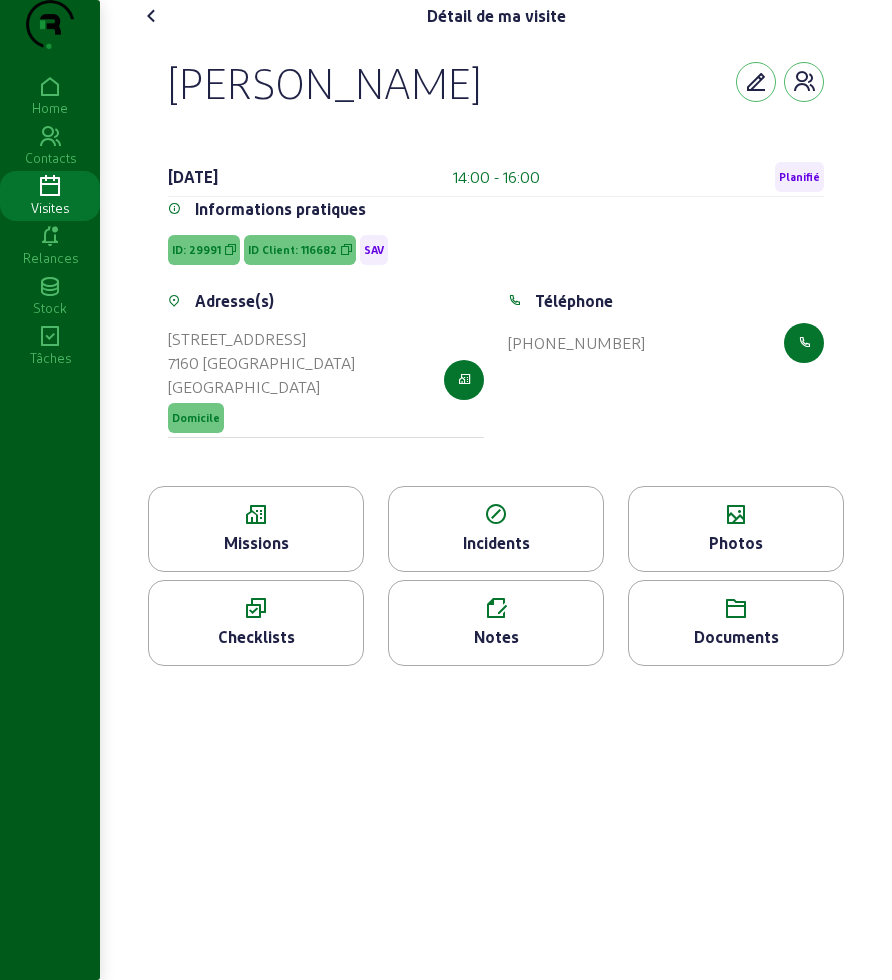 click on "Missions" 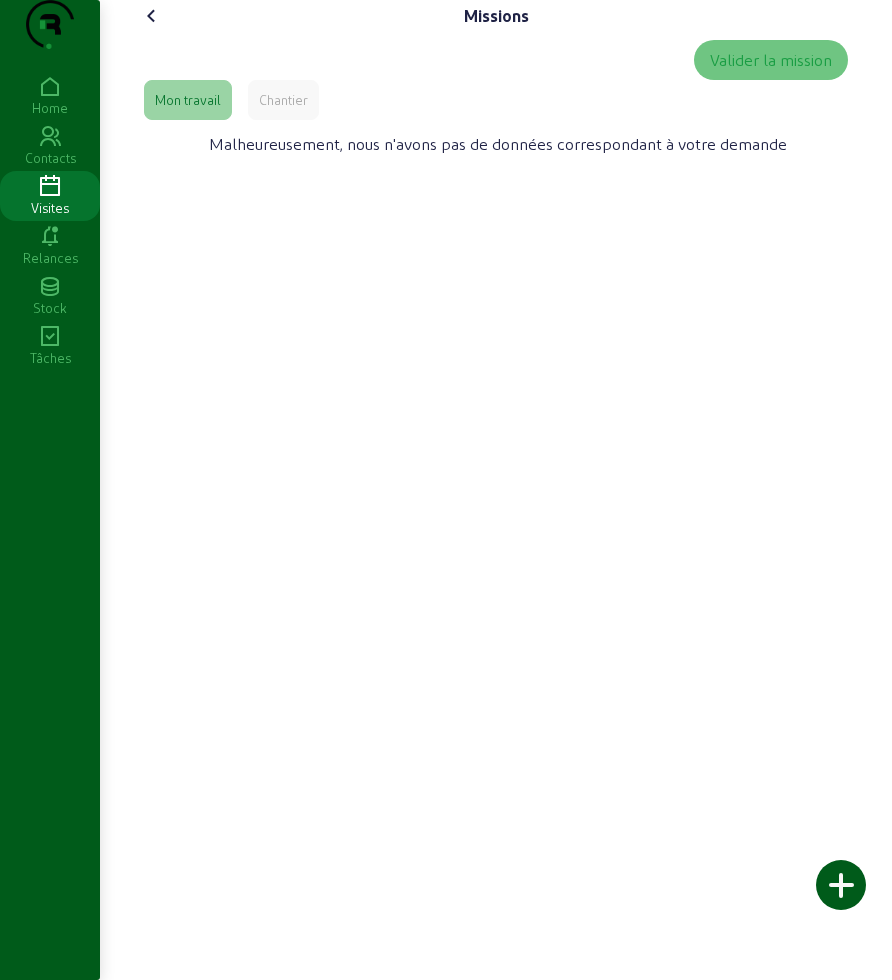 click on "Valider la mission" 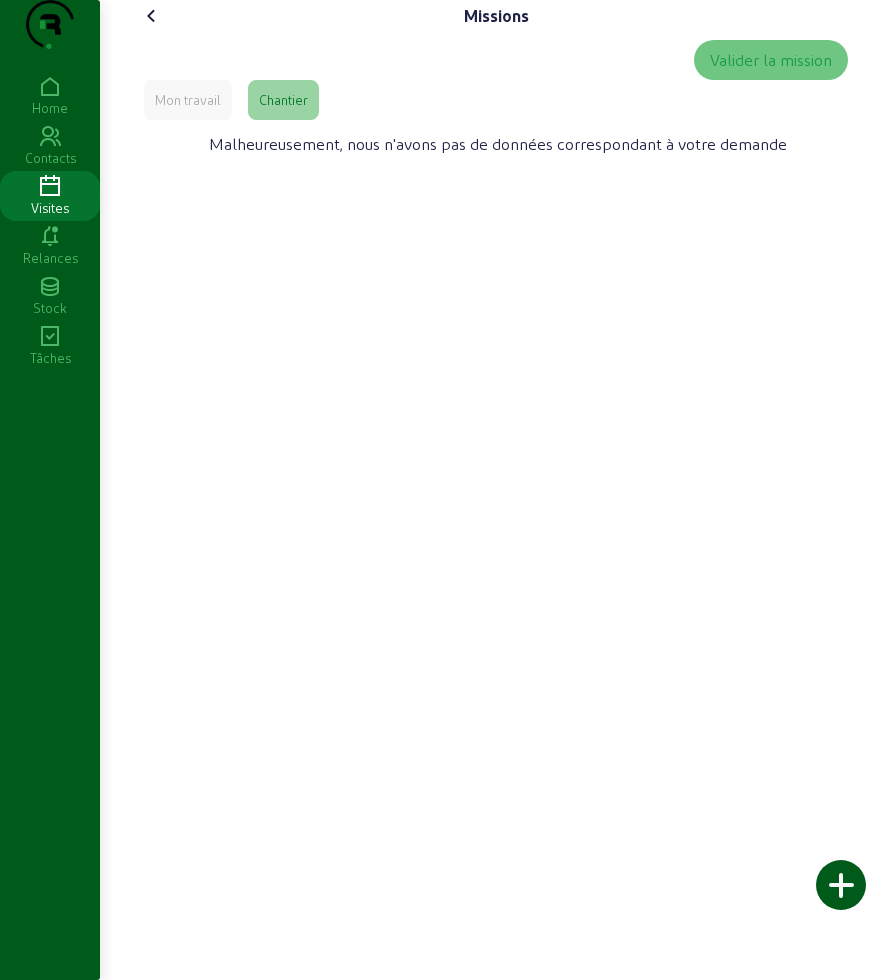 click 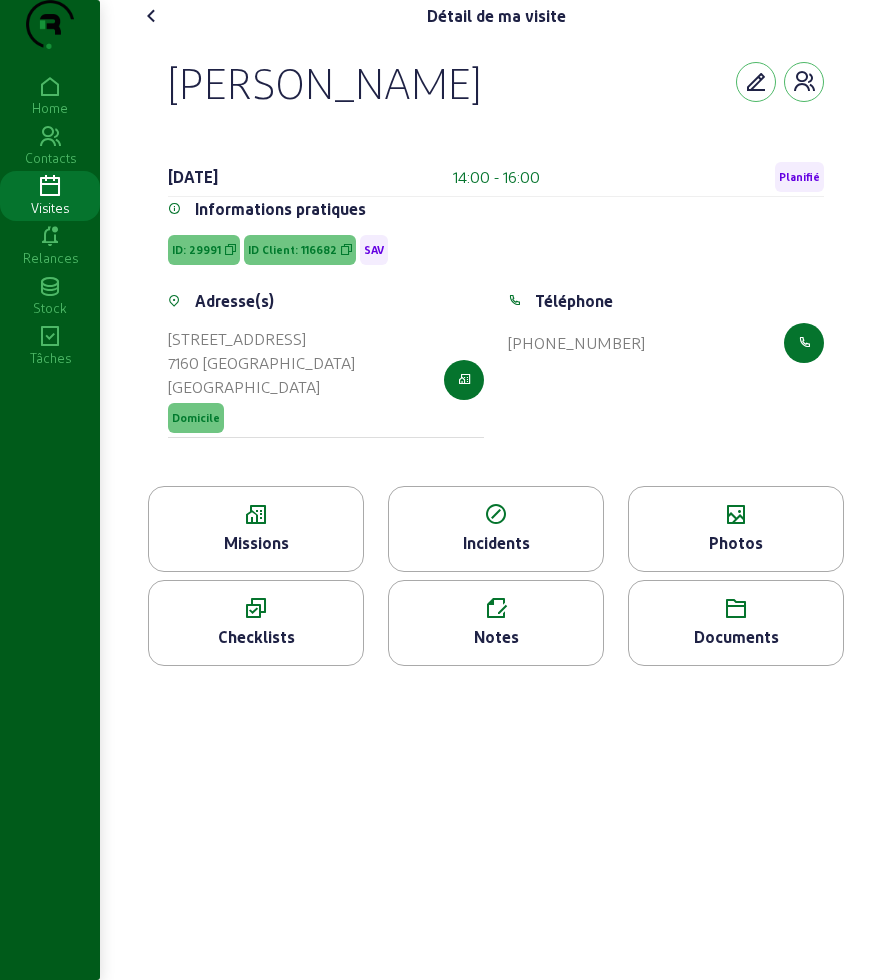 click 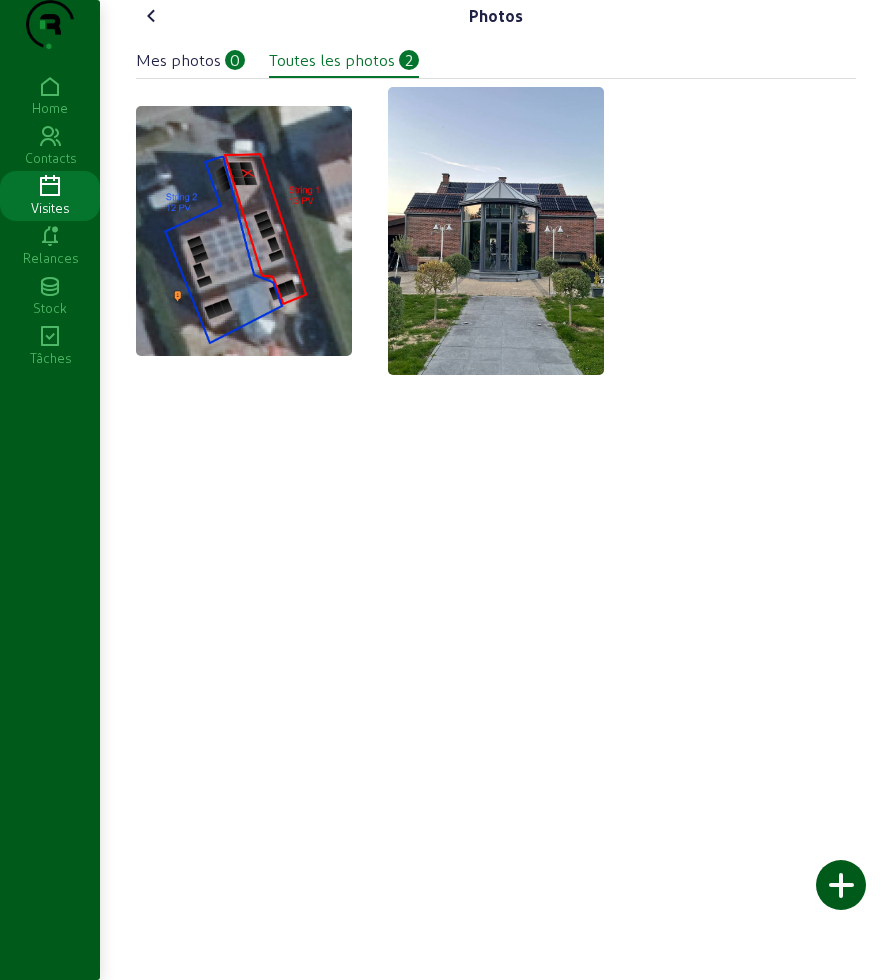 click 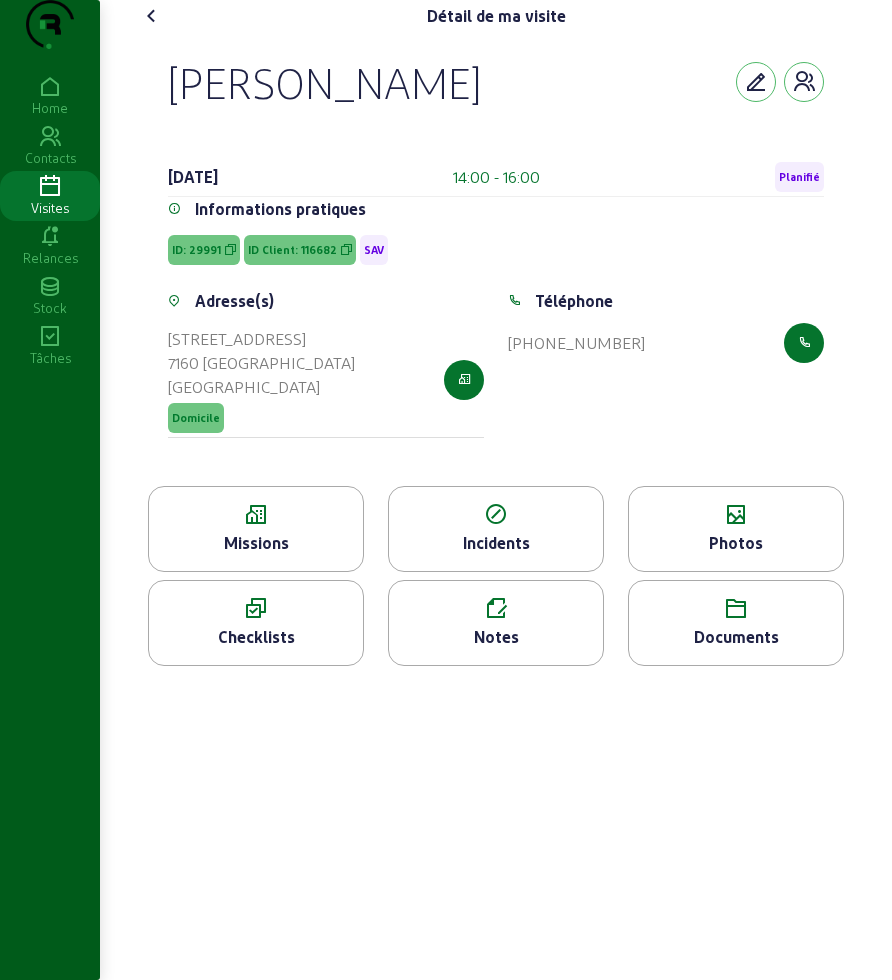 drag, startPoint x: 129, startPoint y: 115, endPoint x: 636, endPoint y: 114, distance: 507.00098 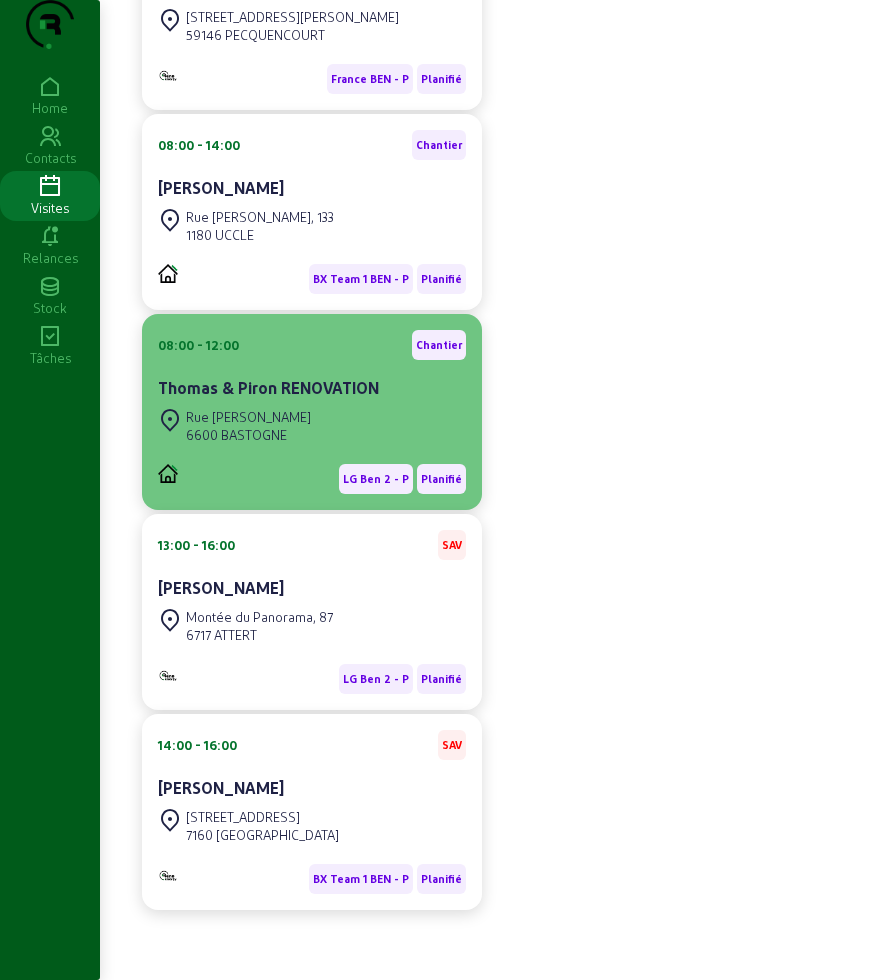 scroll, scrollTop: 413, scrollLeft: 0, axis: vertical 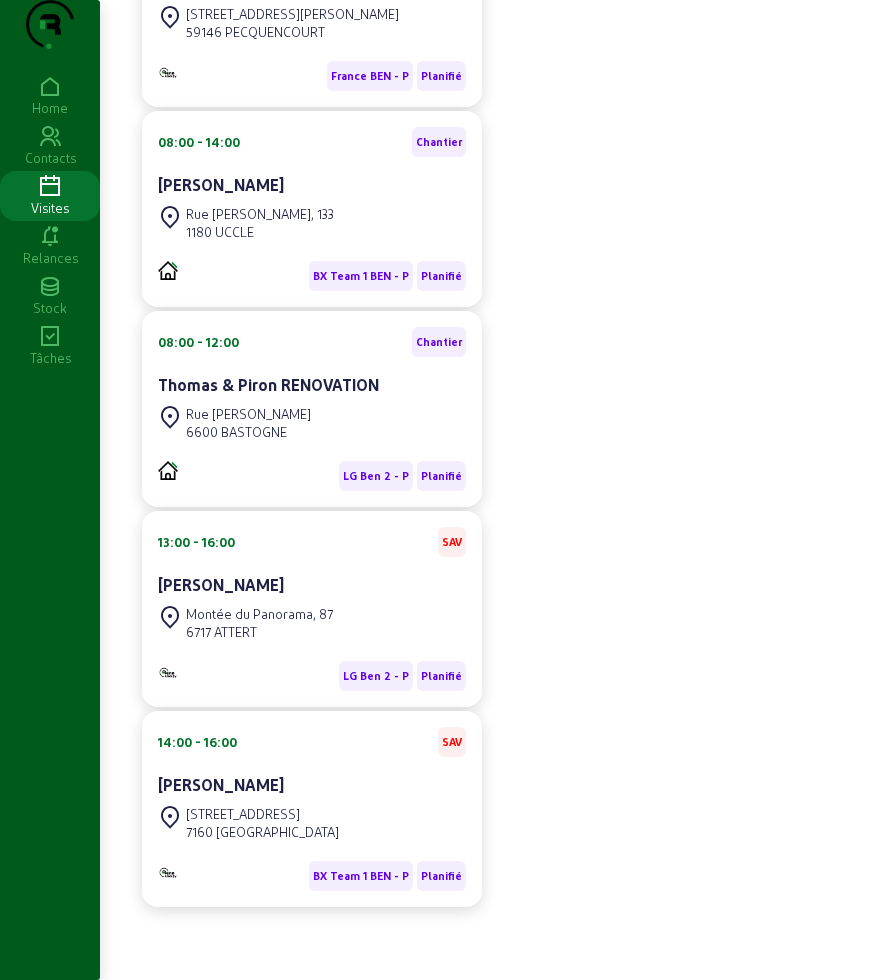 click on "08:00 - 16:00  Chantier  SCEA LA FERME DU CERF [STREET_ADDRESS][PERSON_NAME] [GEOGRAPHIC_DATA] BEN - P Planifié  08:00 - 14:00  [PERSON_NAME] Rue [PERSON_NAME], 133 1180 UCCLE BX Team 1 BEN - P Planifié  08:00 - 12:00  [PERSON_NAME] & Piron RENOVATION [GEOGRAPHIC_DATA][PERSON_NAME] 6600 BASTOGNE LG Ben 2 - P Planifié  13:00 - 16:00  SAV [PERSON_NAME] Montée du Panorama, 87 6717 ATTERT LG Ben 2 - P Planifié  14:00 - 16:00  SAV [PERSON_NAME] [STREET_ADDRESS] BX Team 1 BEN - P Planifié" 